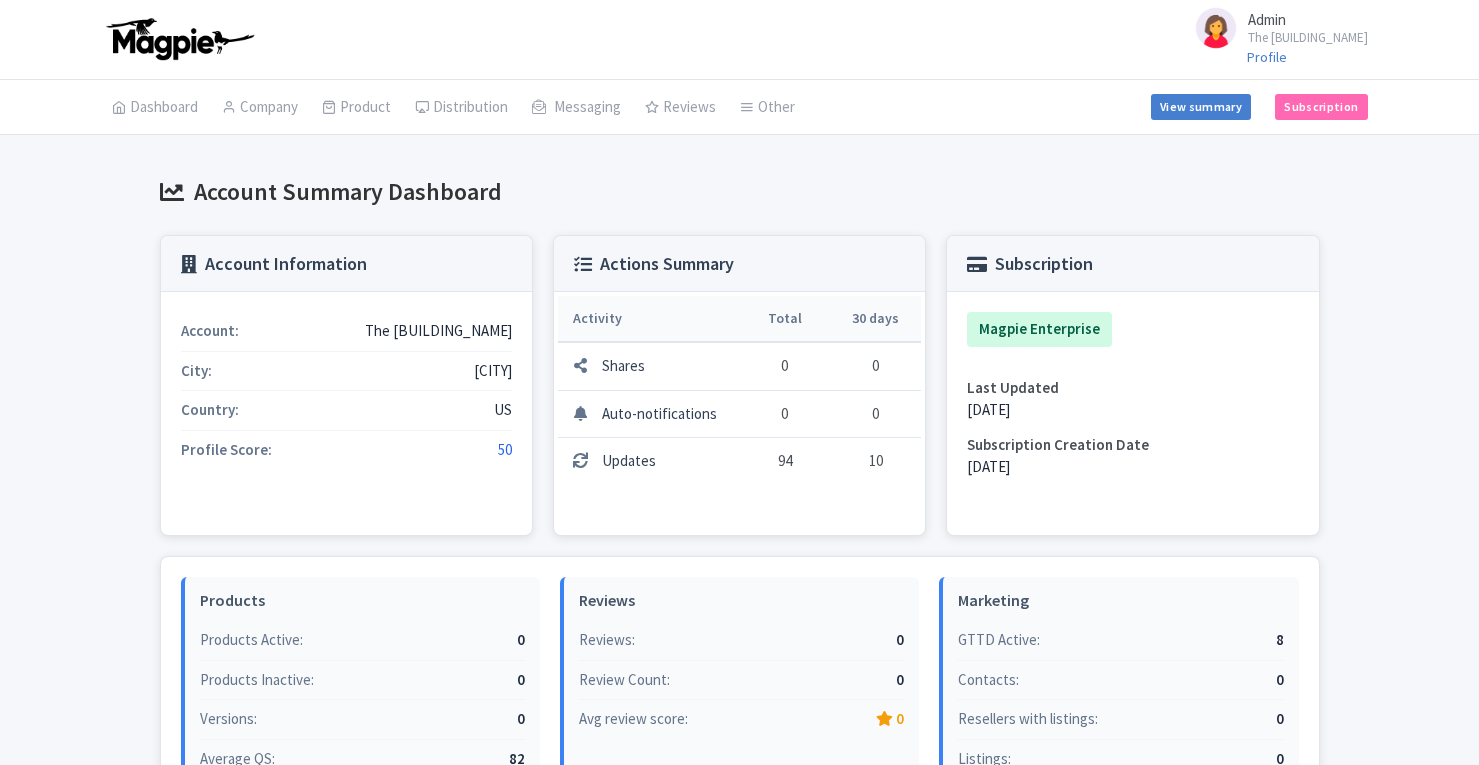 scroll, scrollTop: 0, scrollLeft: 0, axis: both 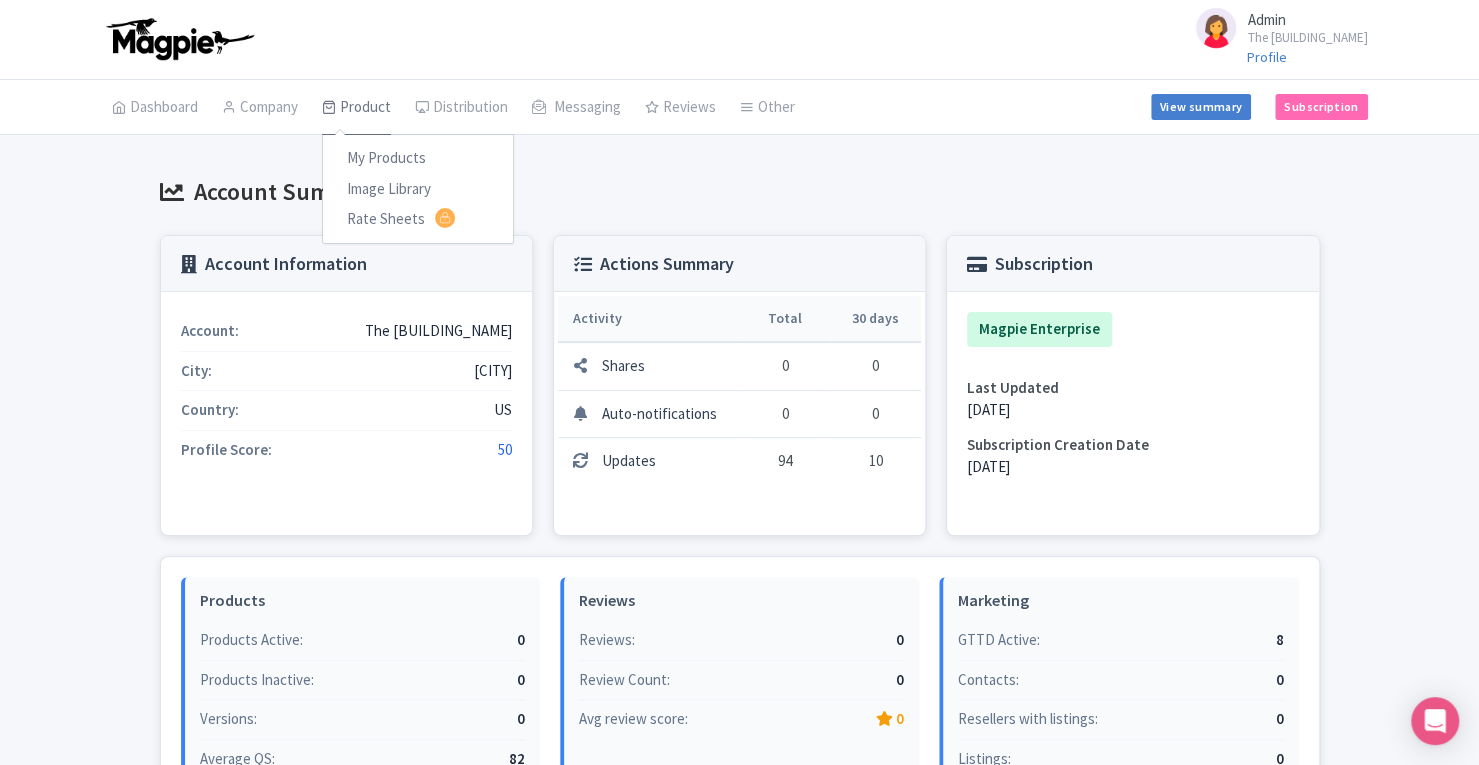 click on "Product" at bounding box center (356, 108) 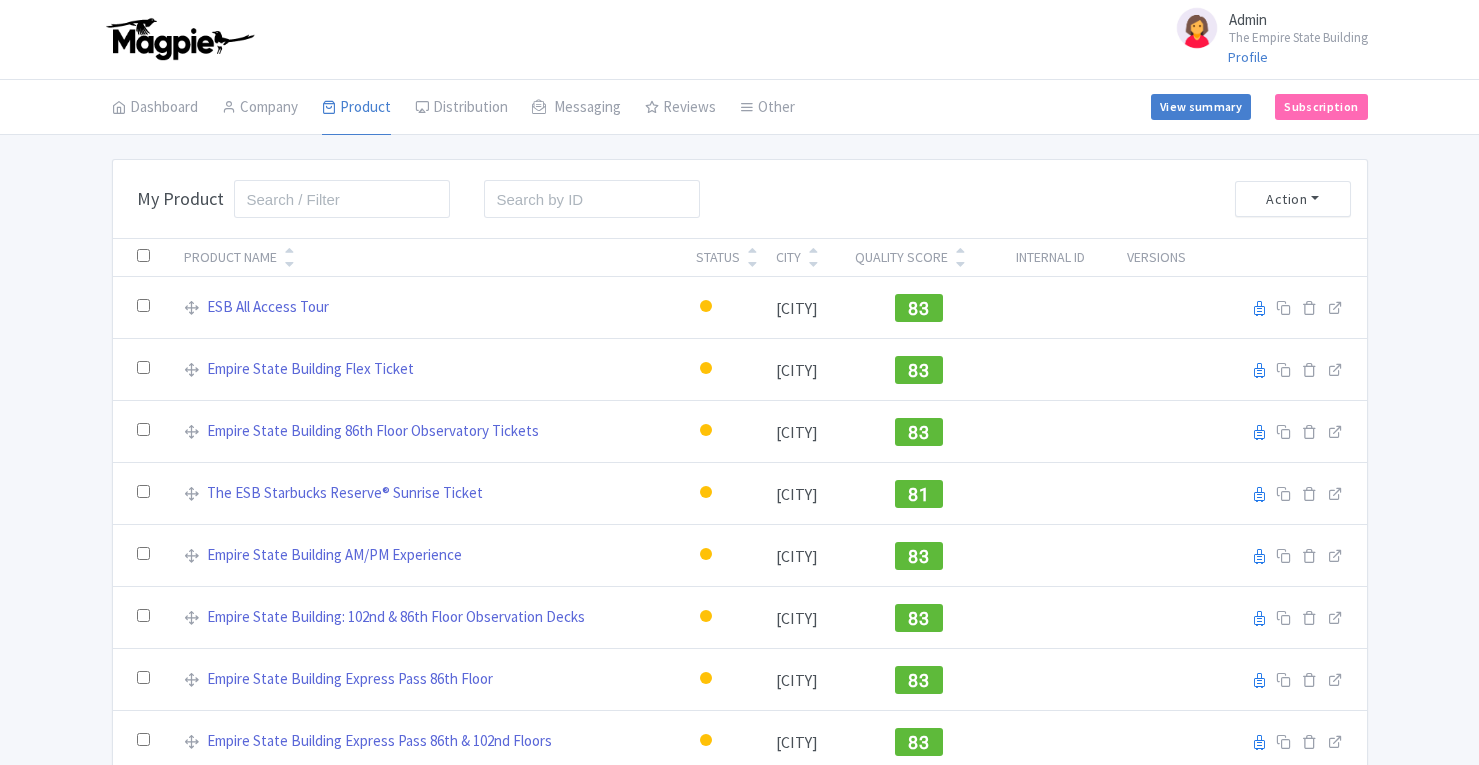 scroll, scrollTop: 0, scrollLeft: 0, axis: both 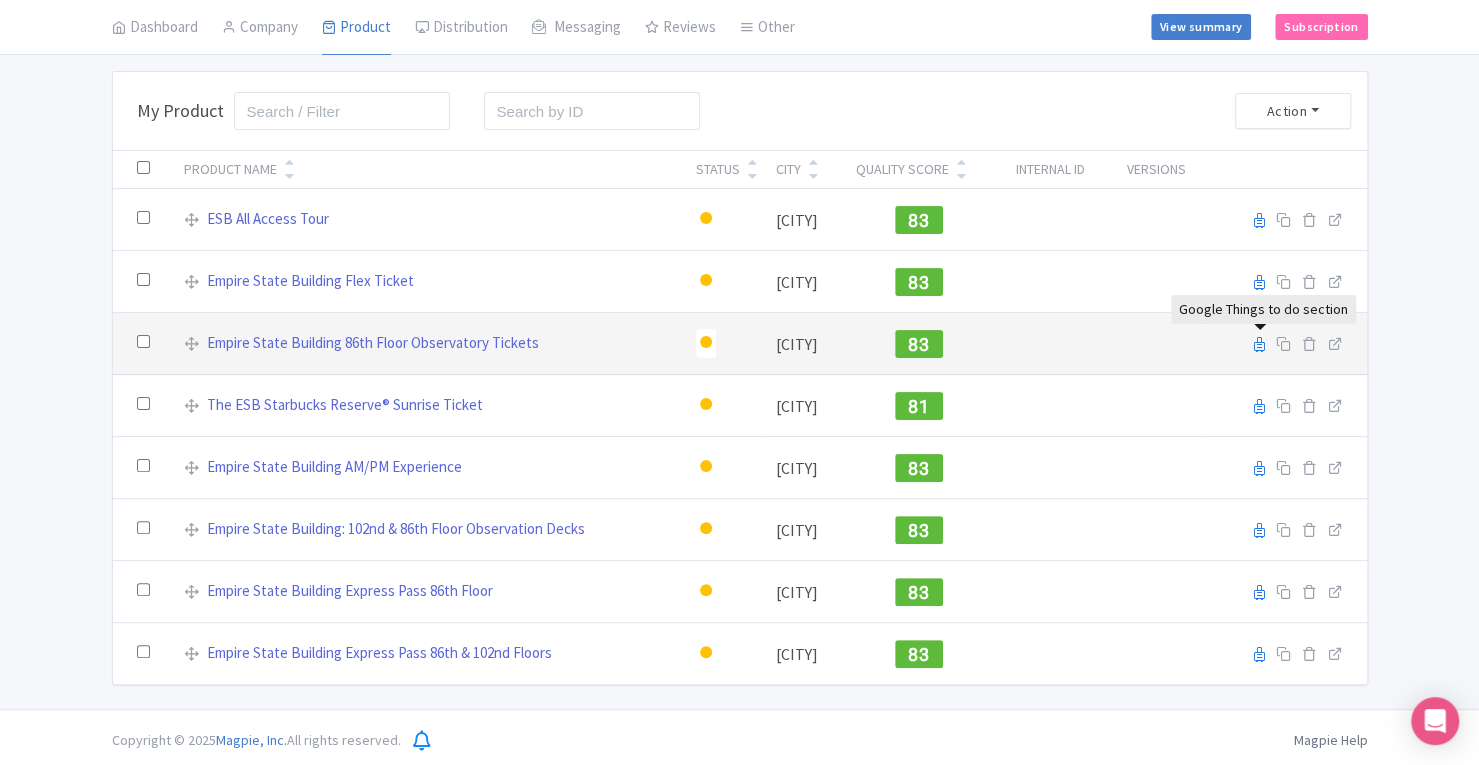 click at bounding box center (1259, 344) 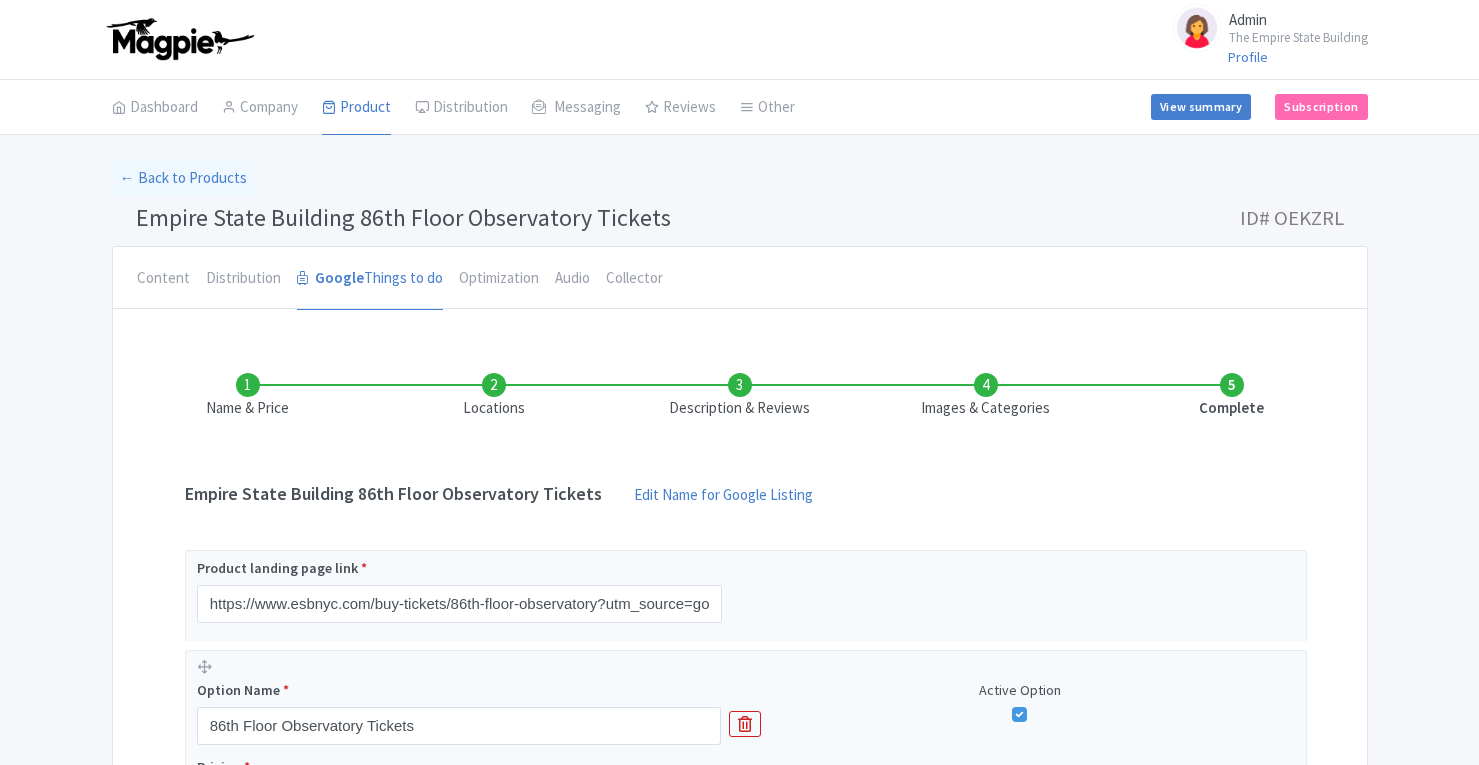 scroll, scrollTop: 0, scrollLeft: 0, axis: both 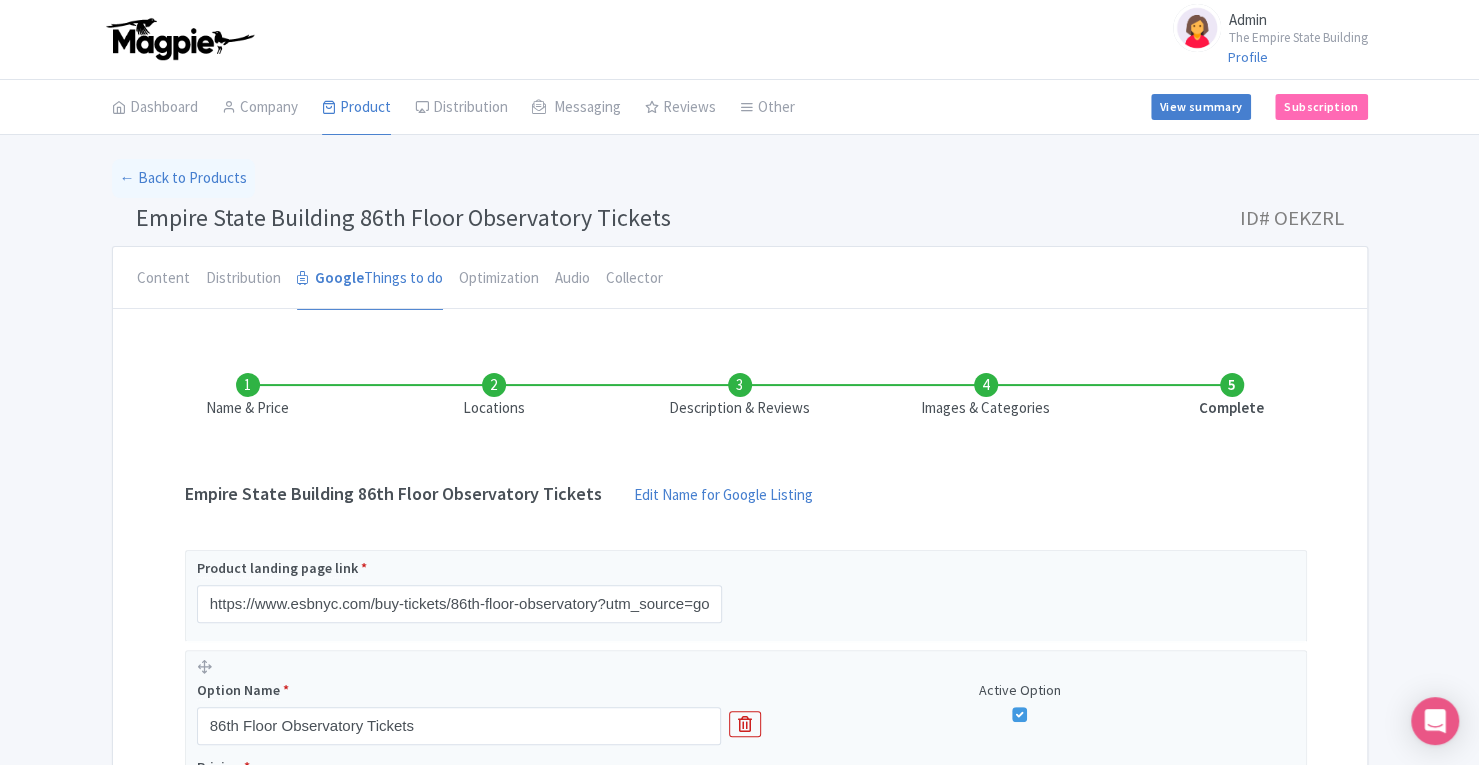 click on "Images & Categories" at bounding box center (986, 396) 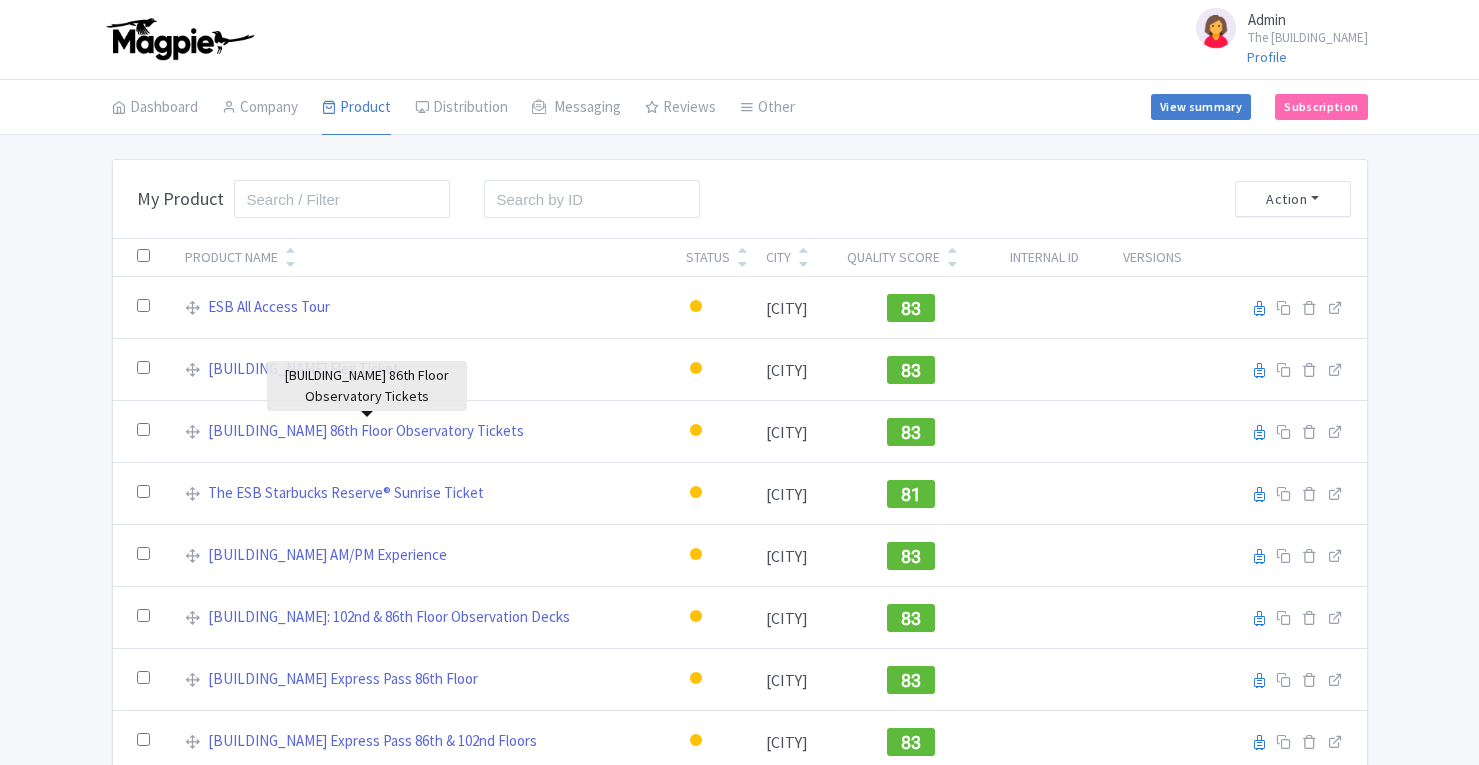 scroll, scrollTop: 88, scrollLeft: 0, axis: vertical 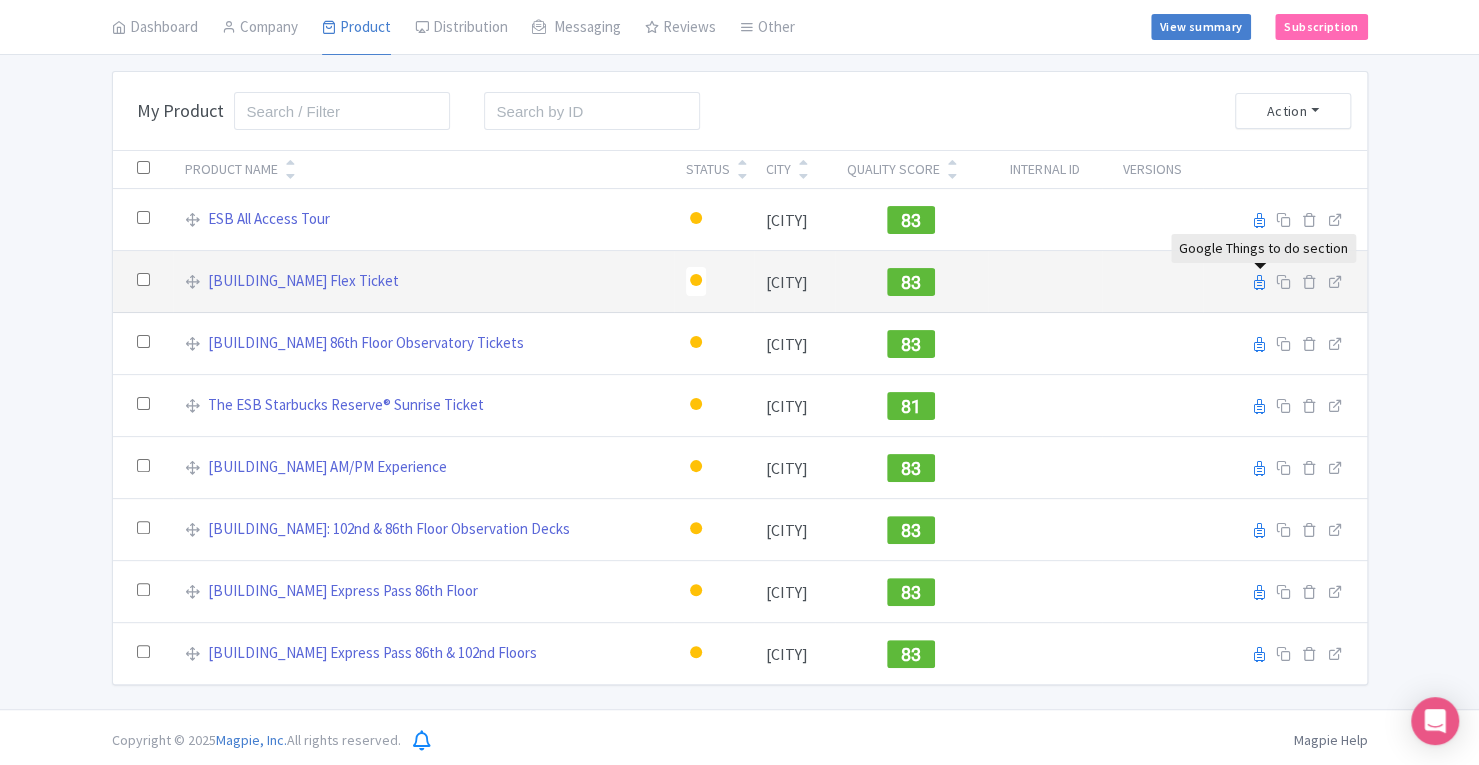click at bounding box center (1259, 282) 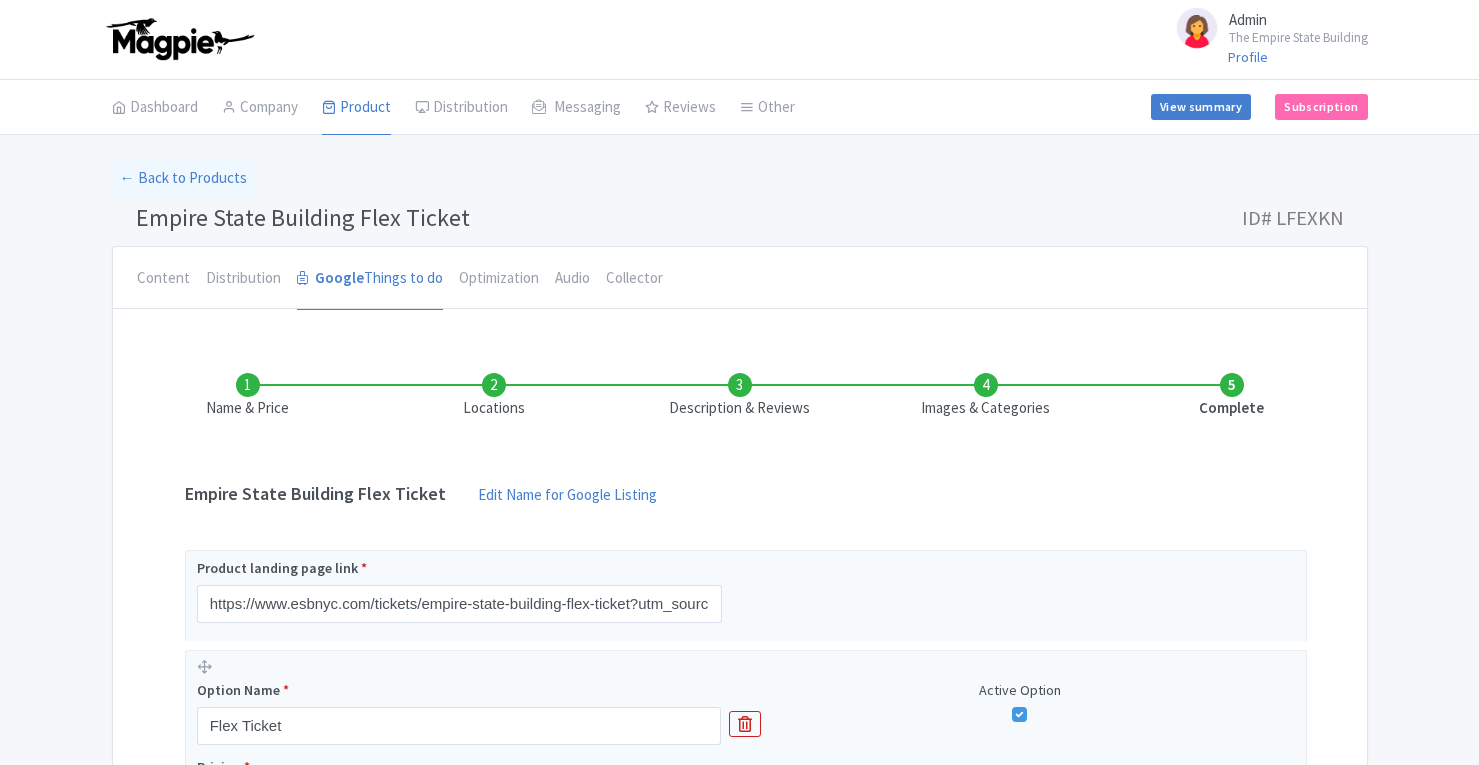 scroll, scrollTop: 0, scrollLeft: 0, axis: both 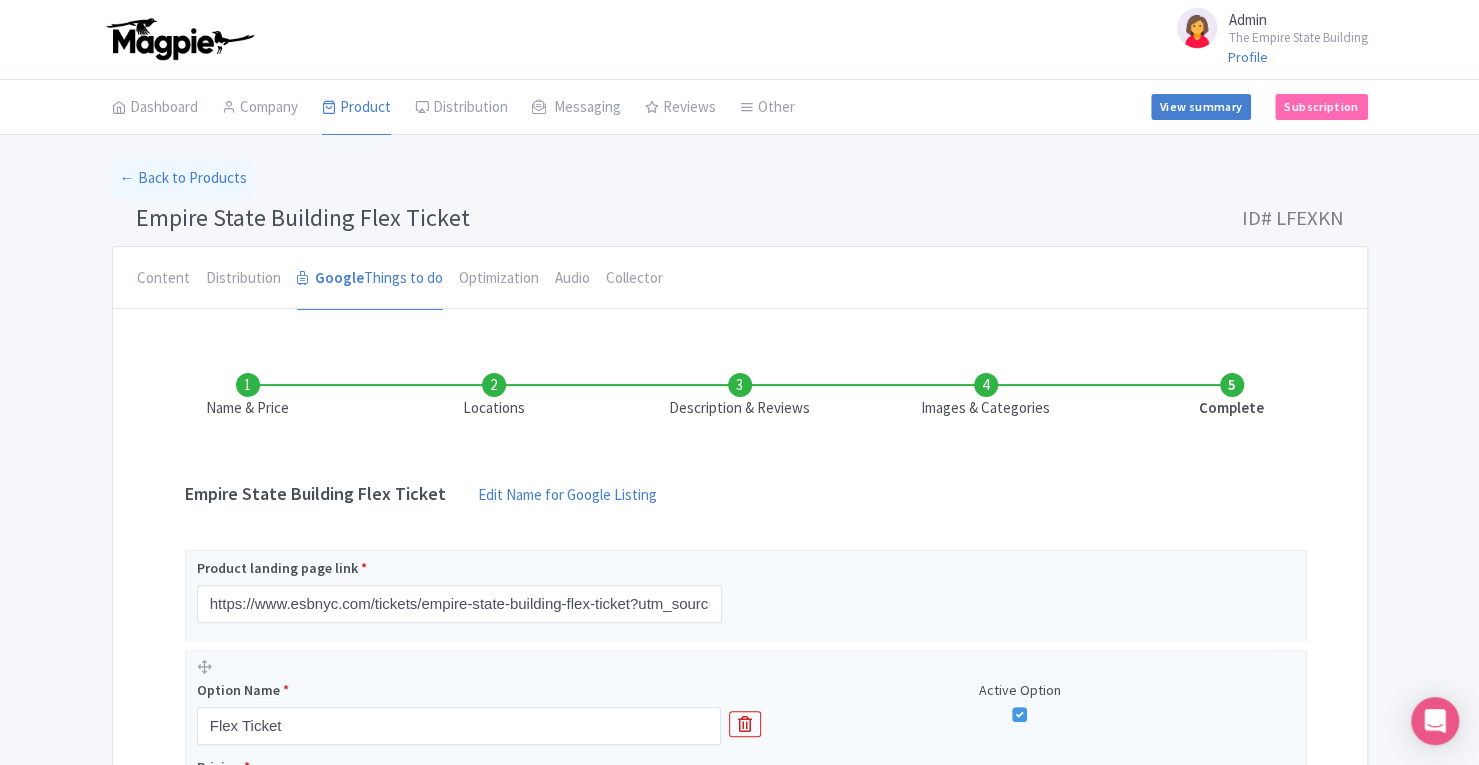 click on "Images & Categories" at bounding box center (986, 396) 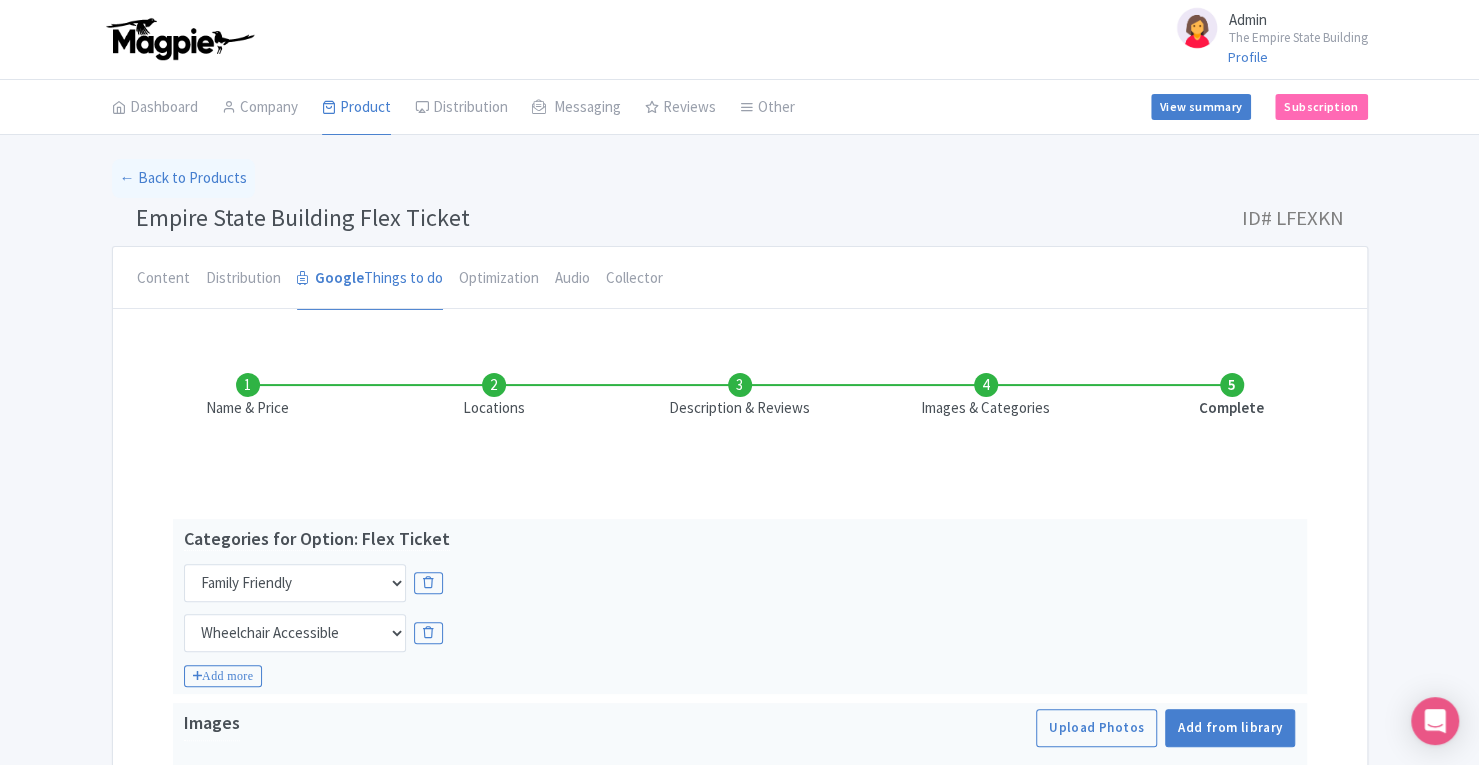 scroll, scrollTop: 195, scrollLeft: 0, axis: vertical 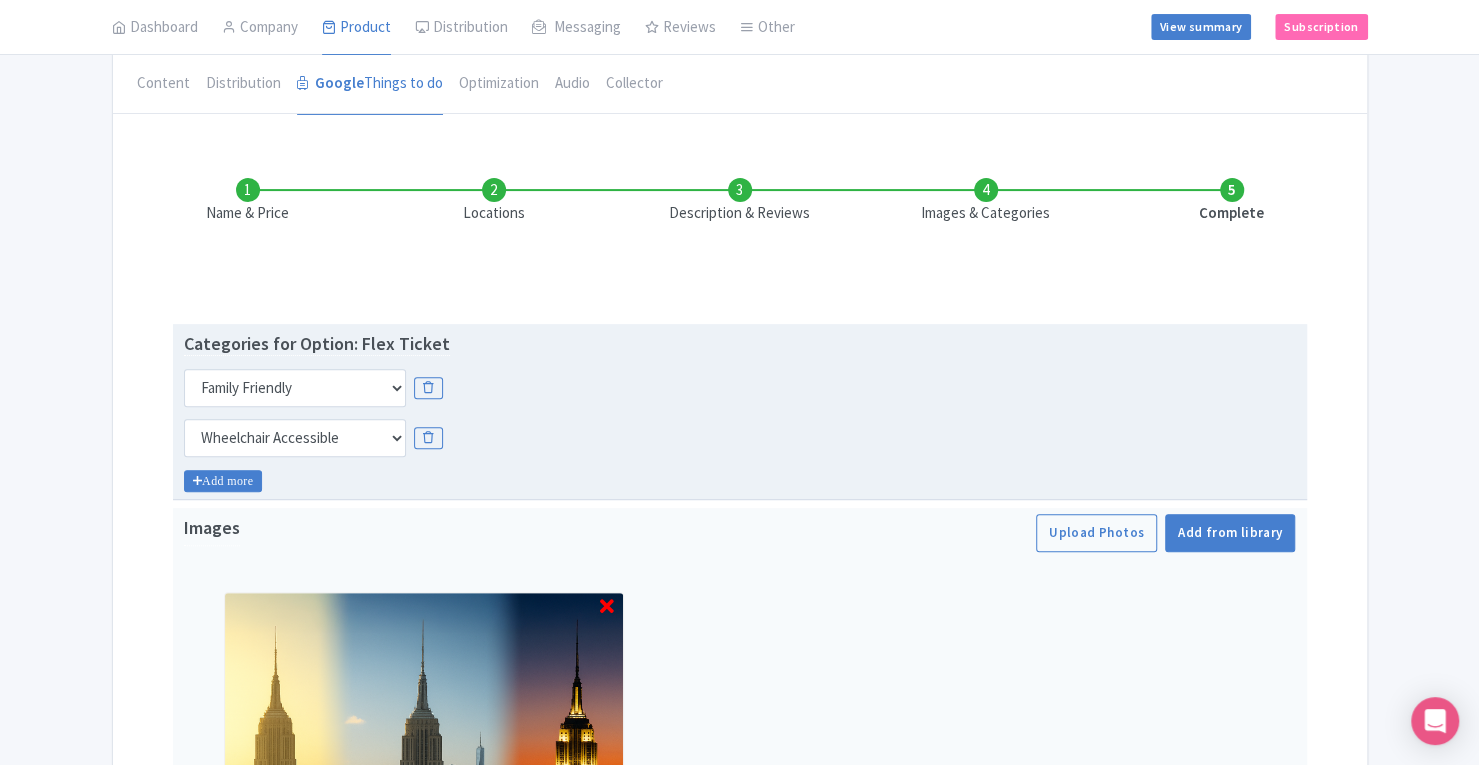 click on "Add more" at bounding box center (223, 481) 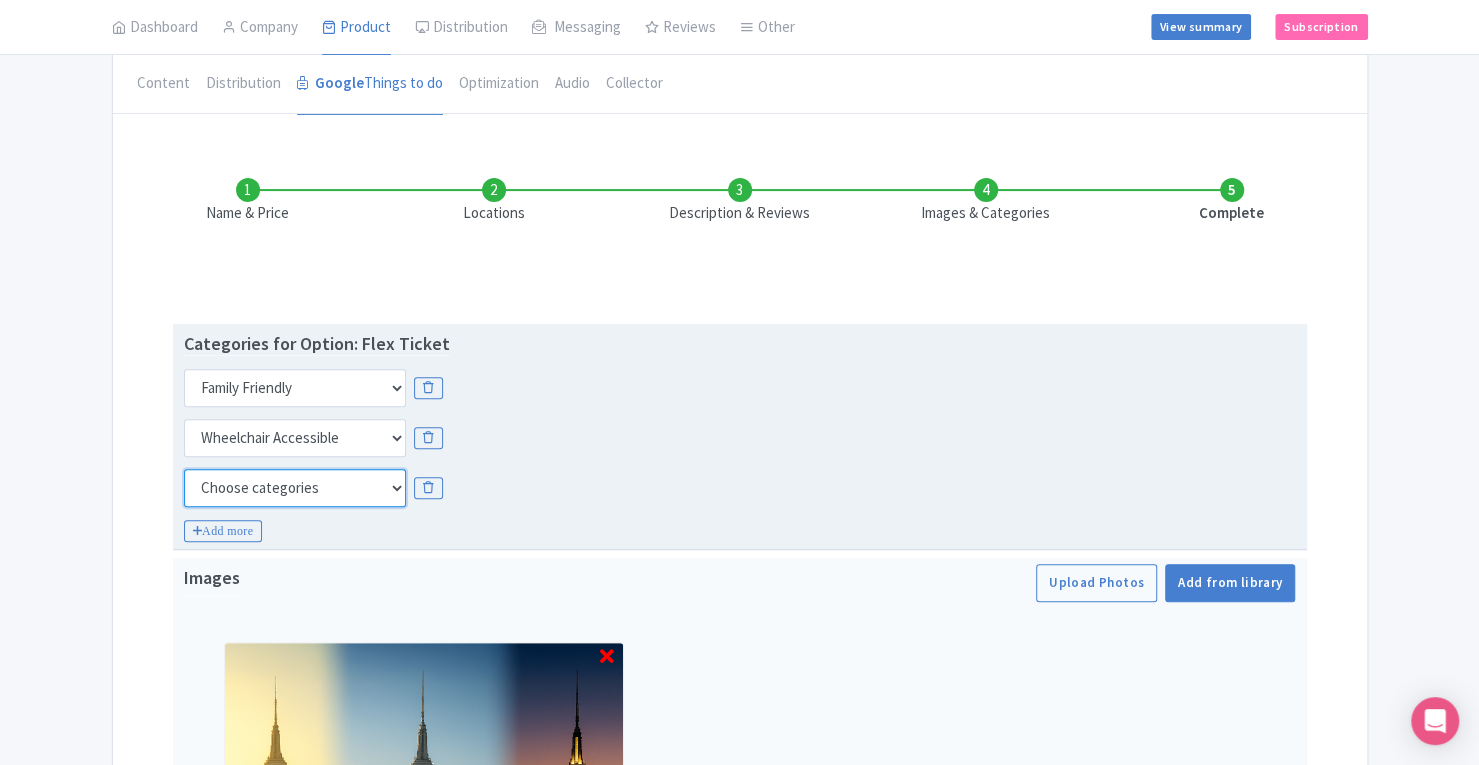 click on "Choose categories Adults Only
Animals
Audio Guide
Beaches
Bike Tours
Boat Tours
City Cards
Classes
Day Trips
Family Friendly
Fast Track
Food
Guided Tours
History
Hop On Hop Off
Literature
Live Music
Museums
Nightlife
Outdoors
Private Tours
Romantic
Self Guided
Small Group Tours
Sports
Theme Parks
Walking Tours
Wheelchair Accessible
Recurring Events" at bounding box center [295, 488] 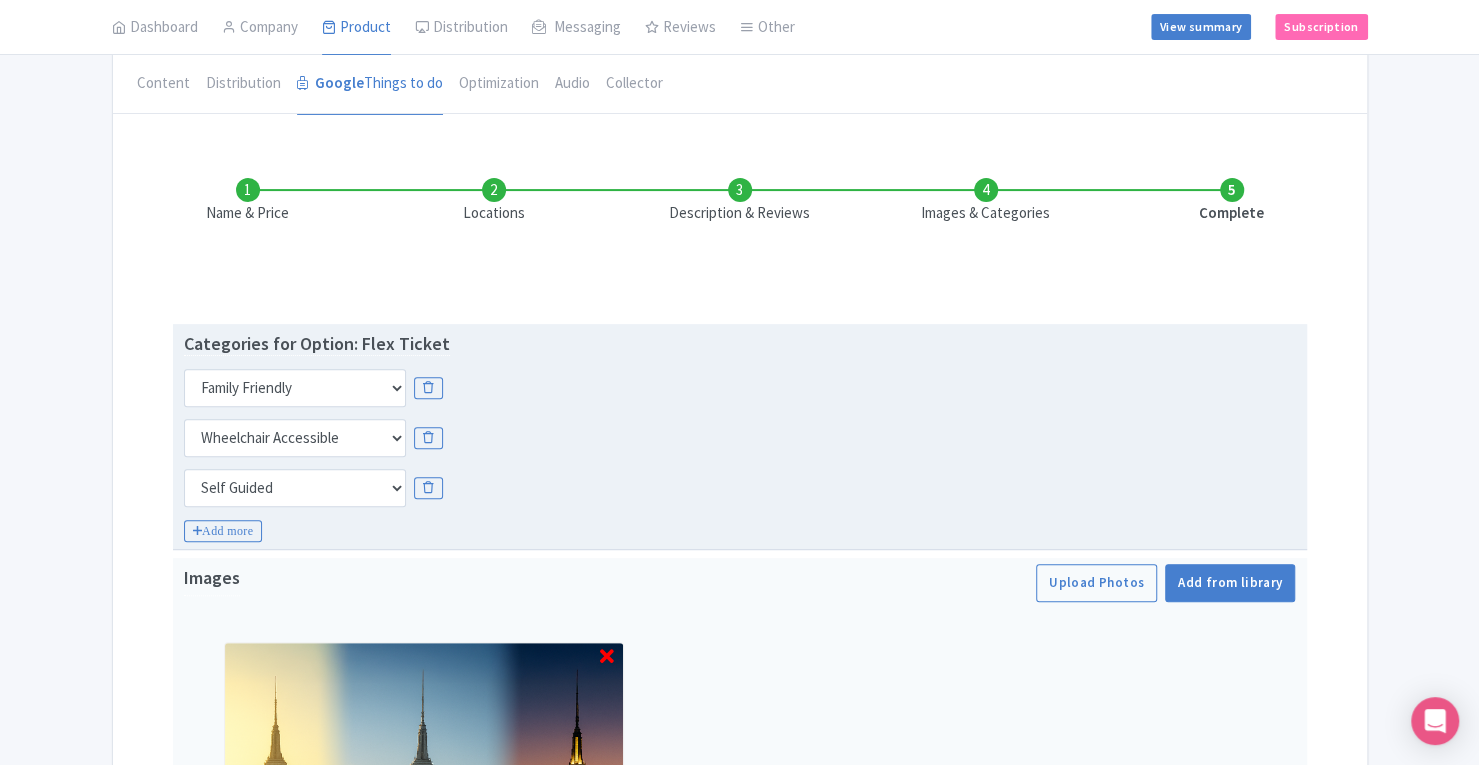 click on "Choose categories Adults Only
Animals
Audio Guide
Beaches
Bike Tours
Boat Tours
City Cards
Classes
Day Trips
Family Friendly
Fast Track
Food
Guided Tours
History
Hop On Hop Off
Literature
Live Music
Museums
Nightlife
Outdoors
Private Tours
Romantic
Self Guided
Small Group Tours
Sports
Theme Parks
Walking Tours
Wheelchair Accessible
Recurring Events" at bounding box center [740, 488] 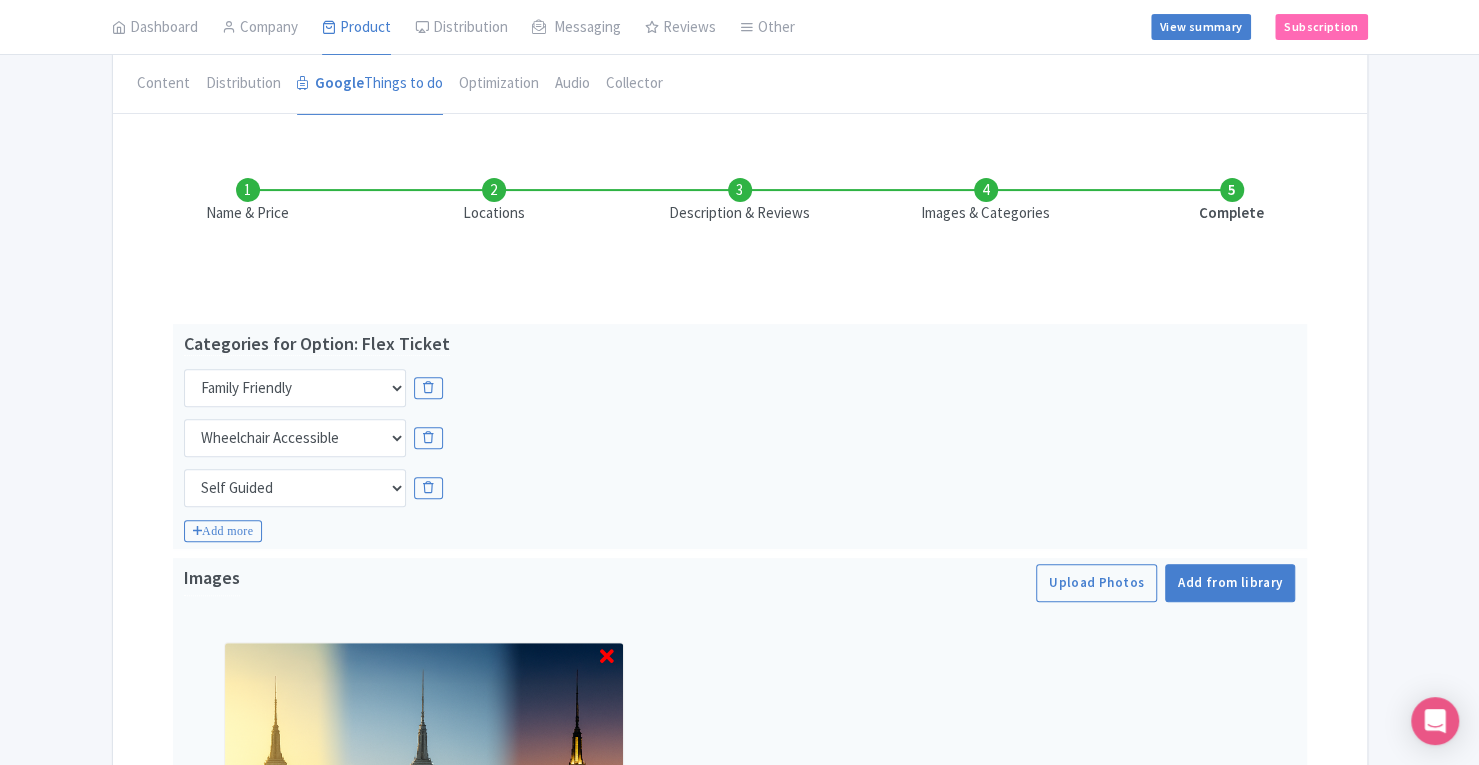 scroll, scrollTop: 695, scrollLeft: 0, axis: vertical 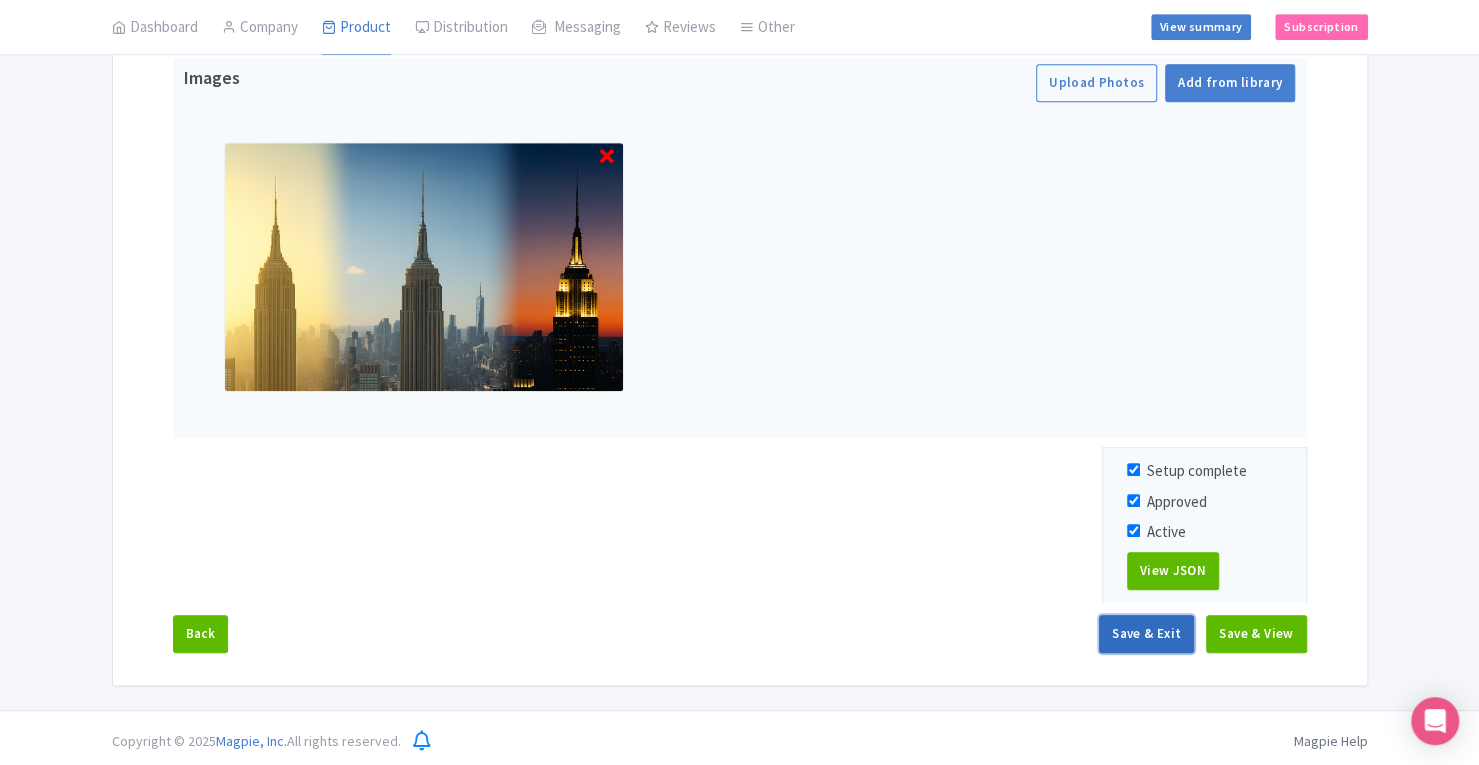 click on "Save & Exit" at bounding box center [1146, 634] 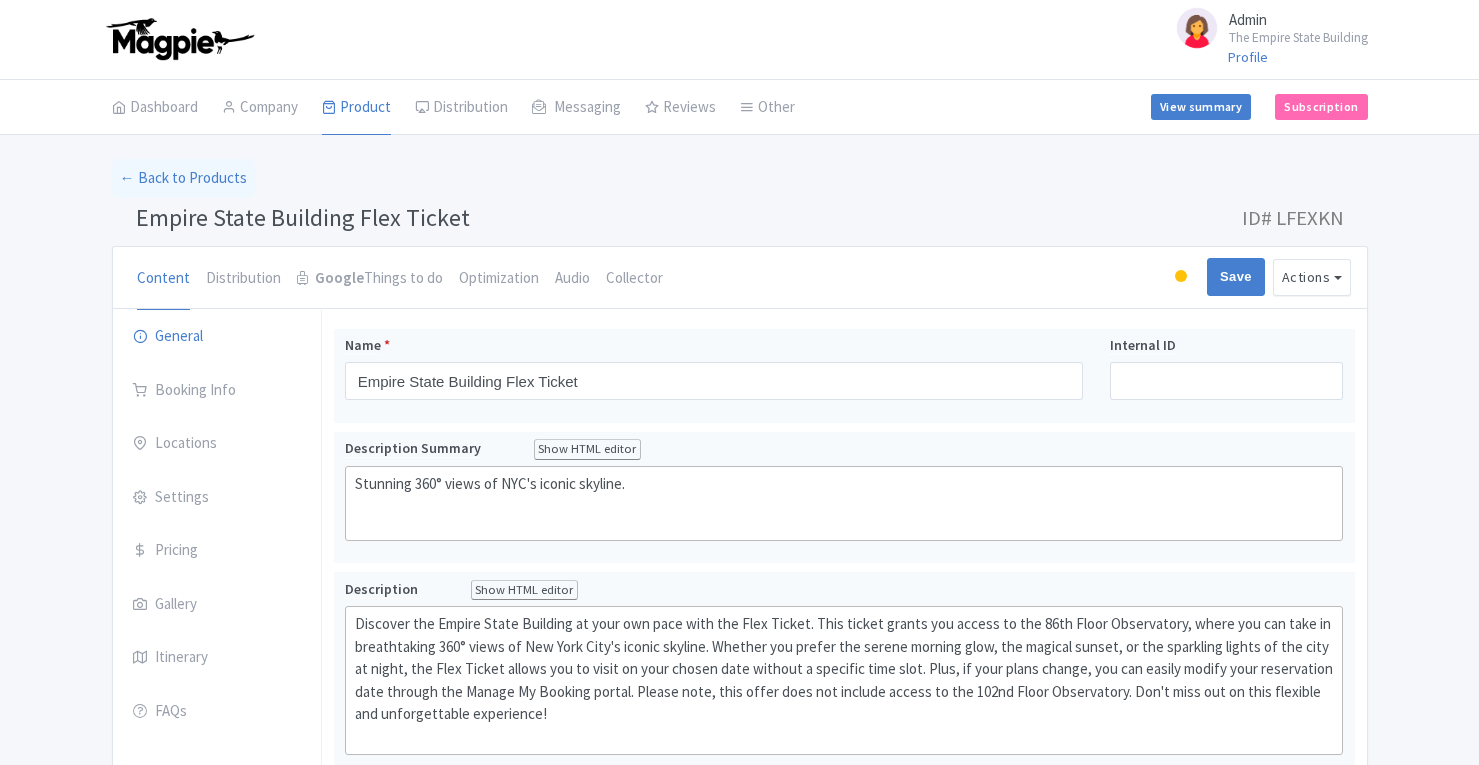 scroll, scrollTop: 0, scrollLeft: 0, axis: both 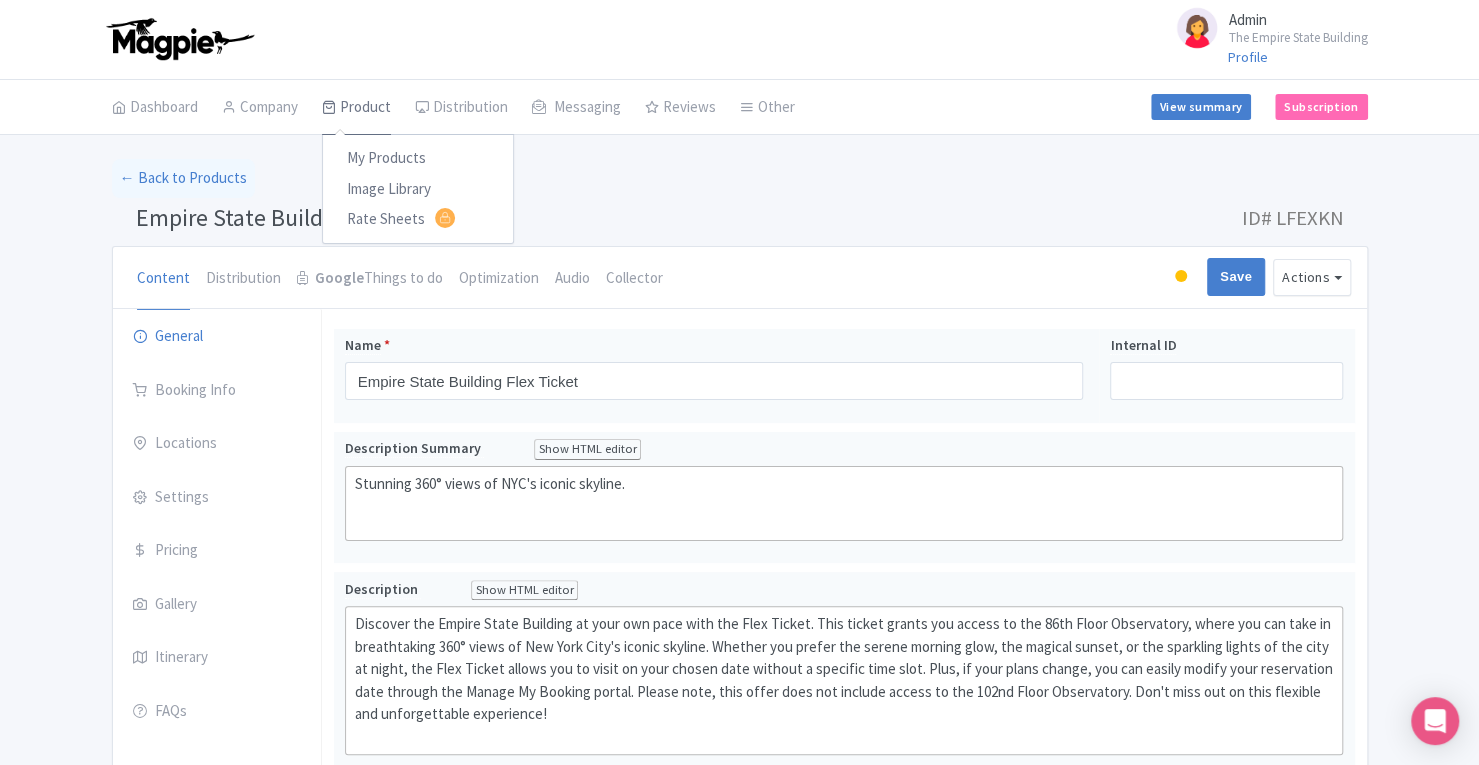 click on "Product" at bounding box center (356, 108) 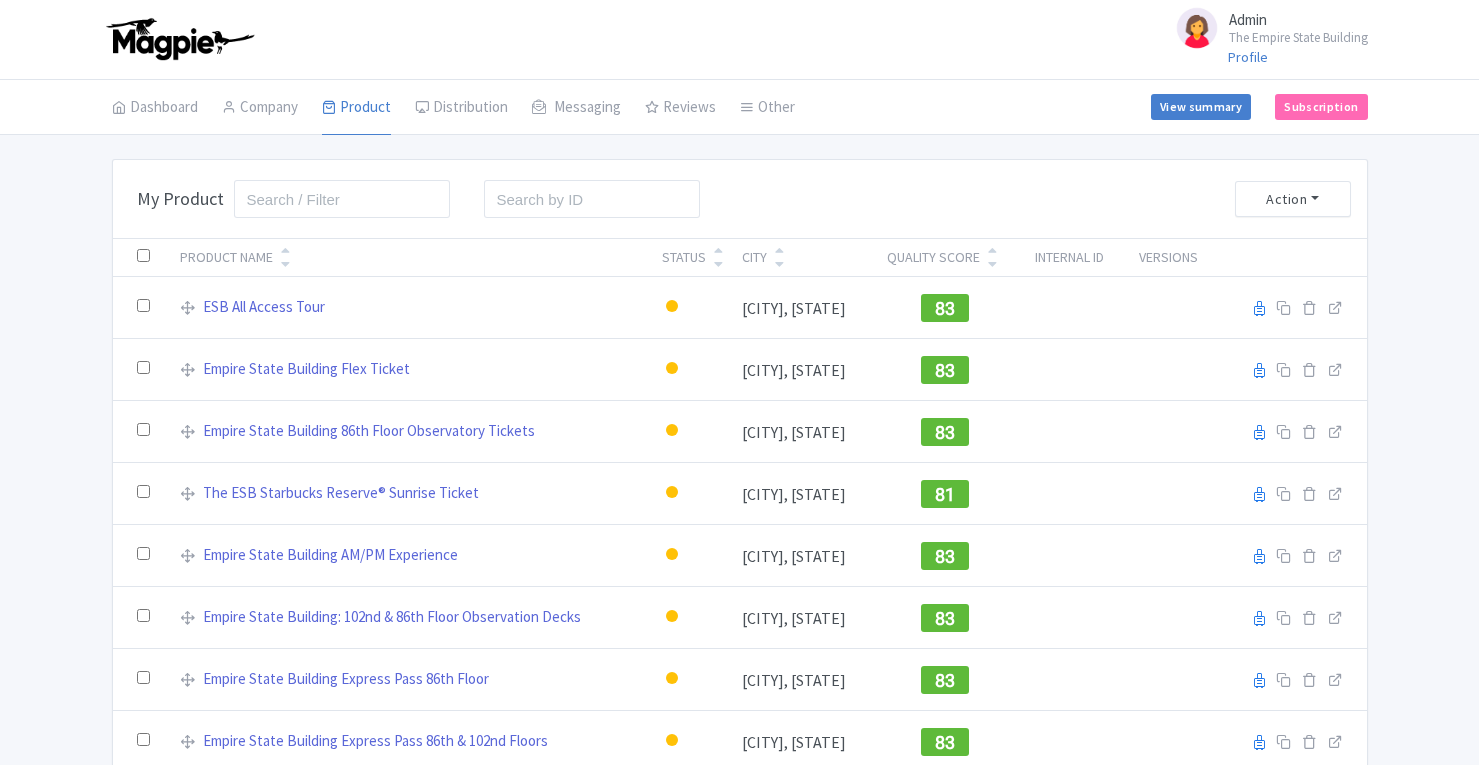 scroll, scrollTop: 0, scrollLeft: 0, axis: both 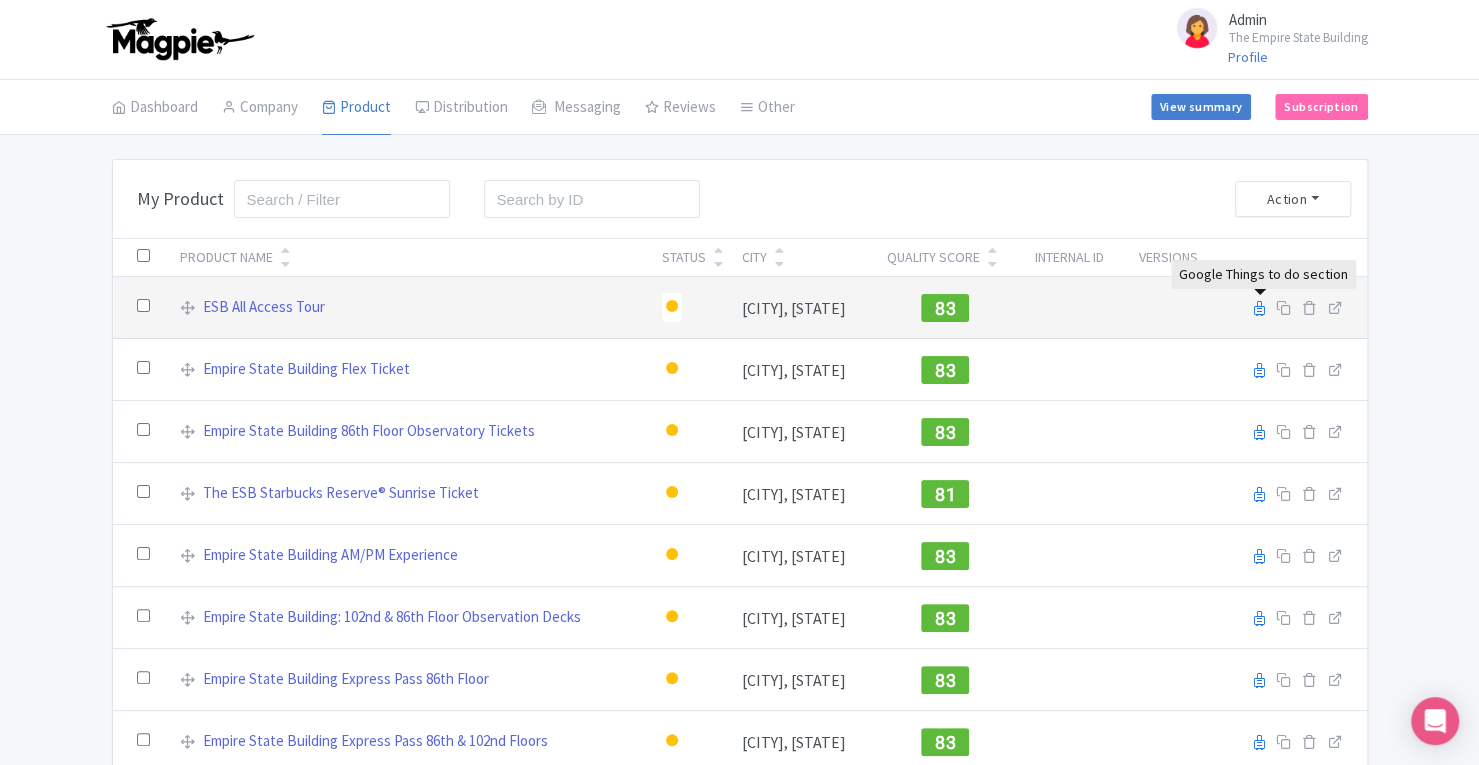 click at bounding box center [1259, 308] 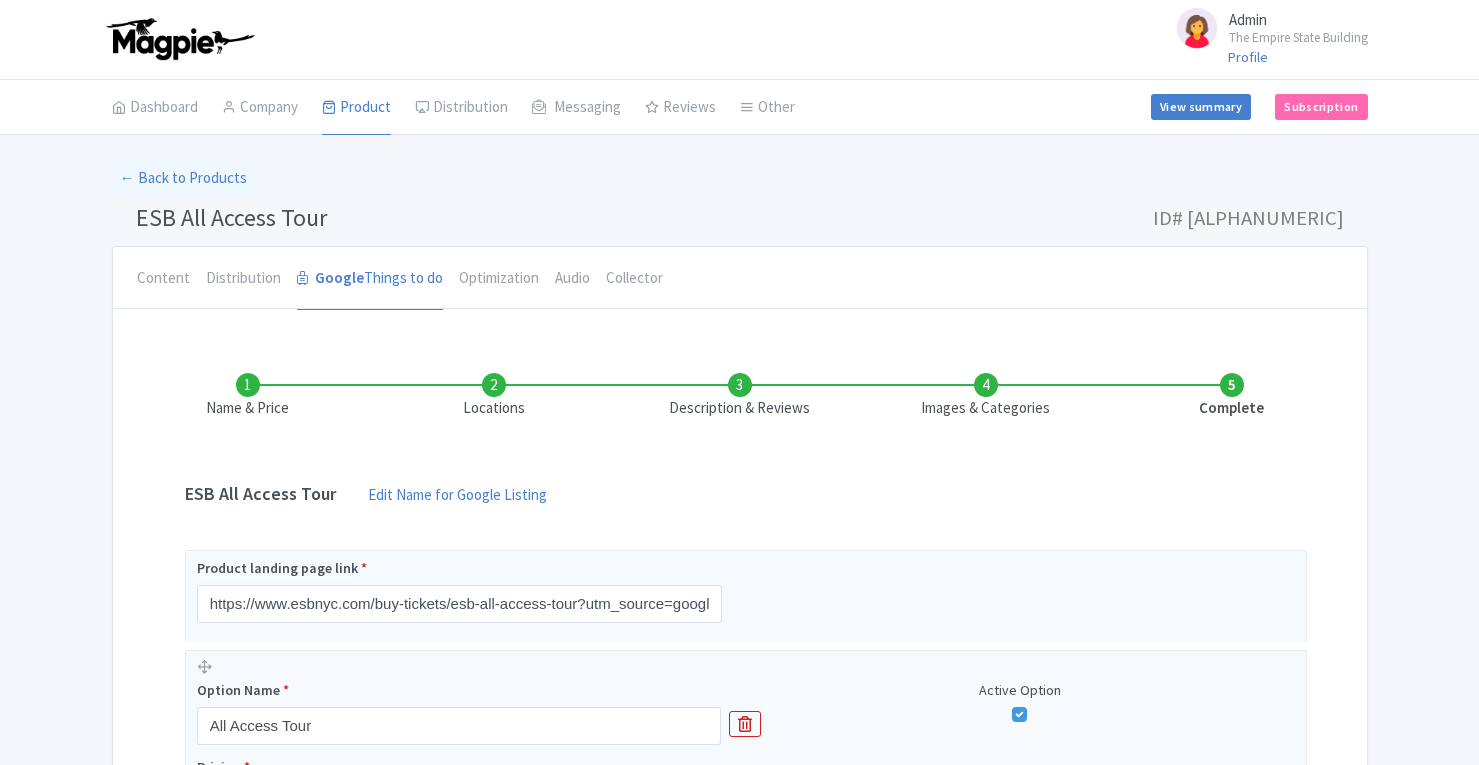scroll, scrollTop: 0, scrollLeft: 0, axis: both 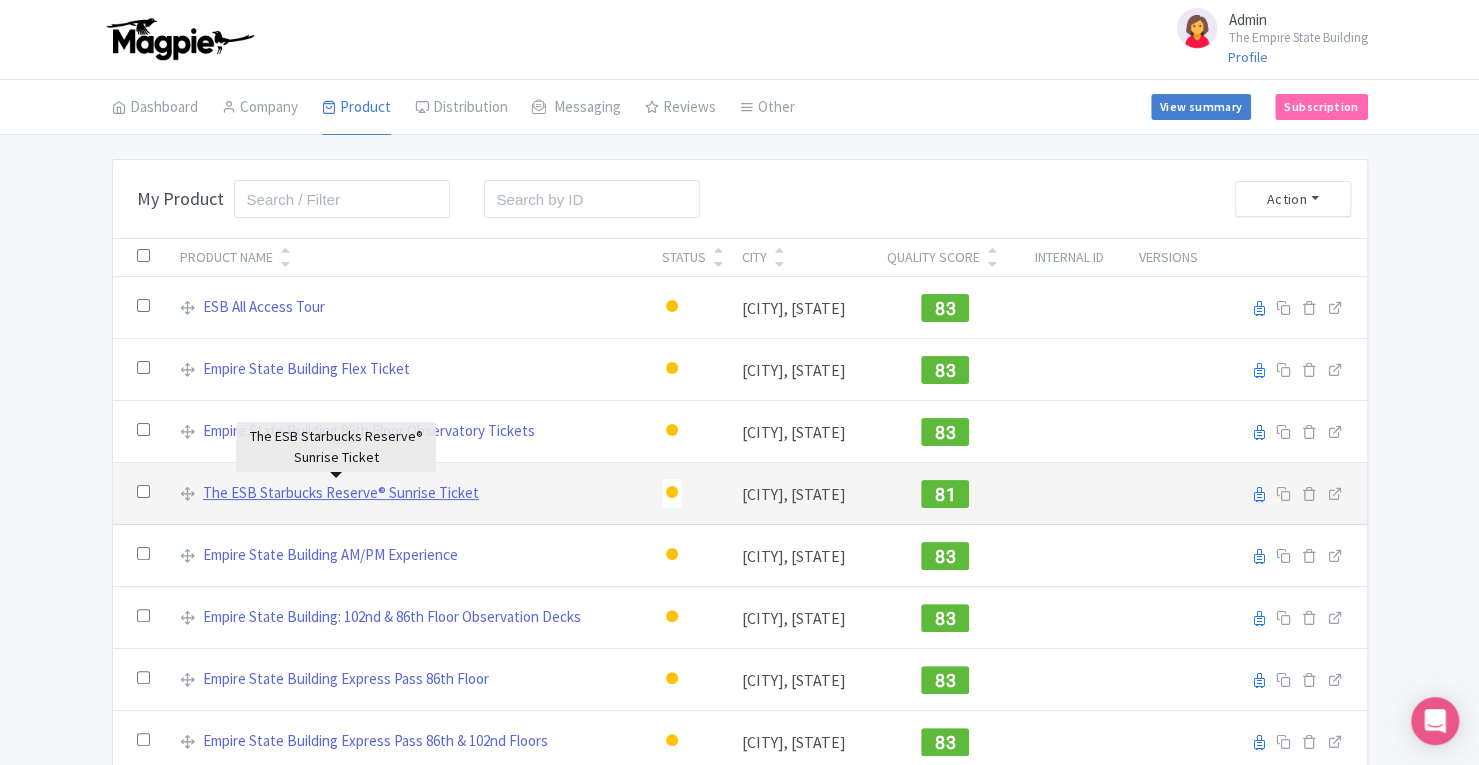 click on "The ESB Starbucks Reserve® Sunrise Ticket" at bounding box center (341, 493) 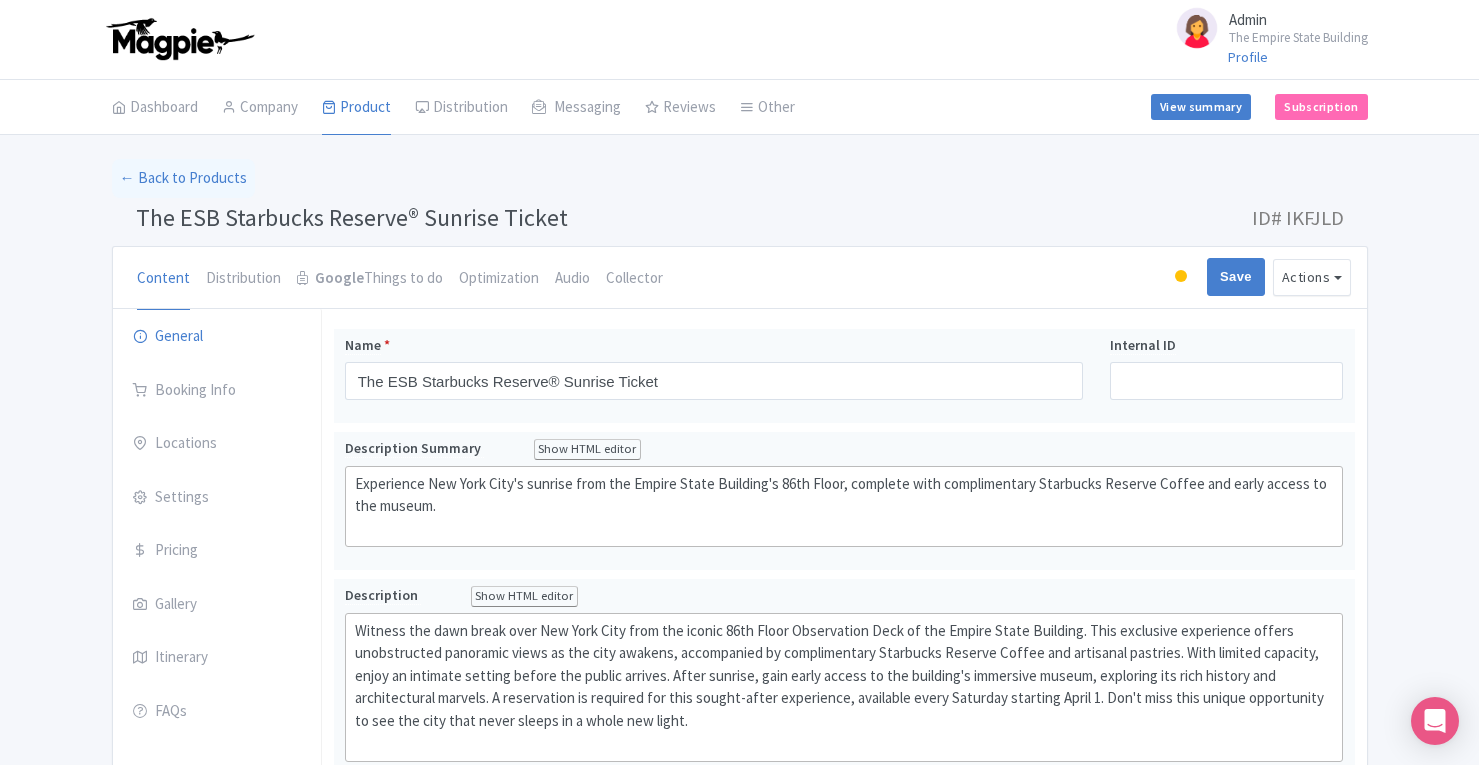 scroll, scrollTop: 0, scrollLeft: 0, axis: both 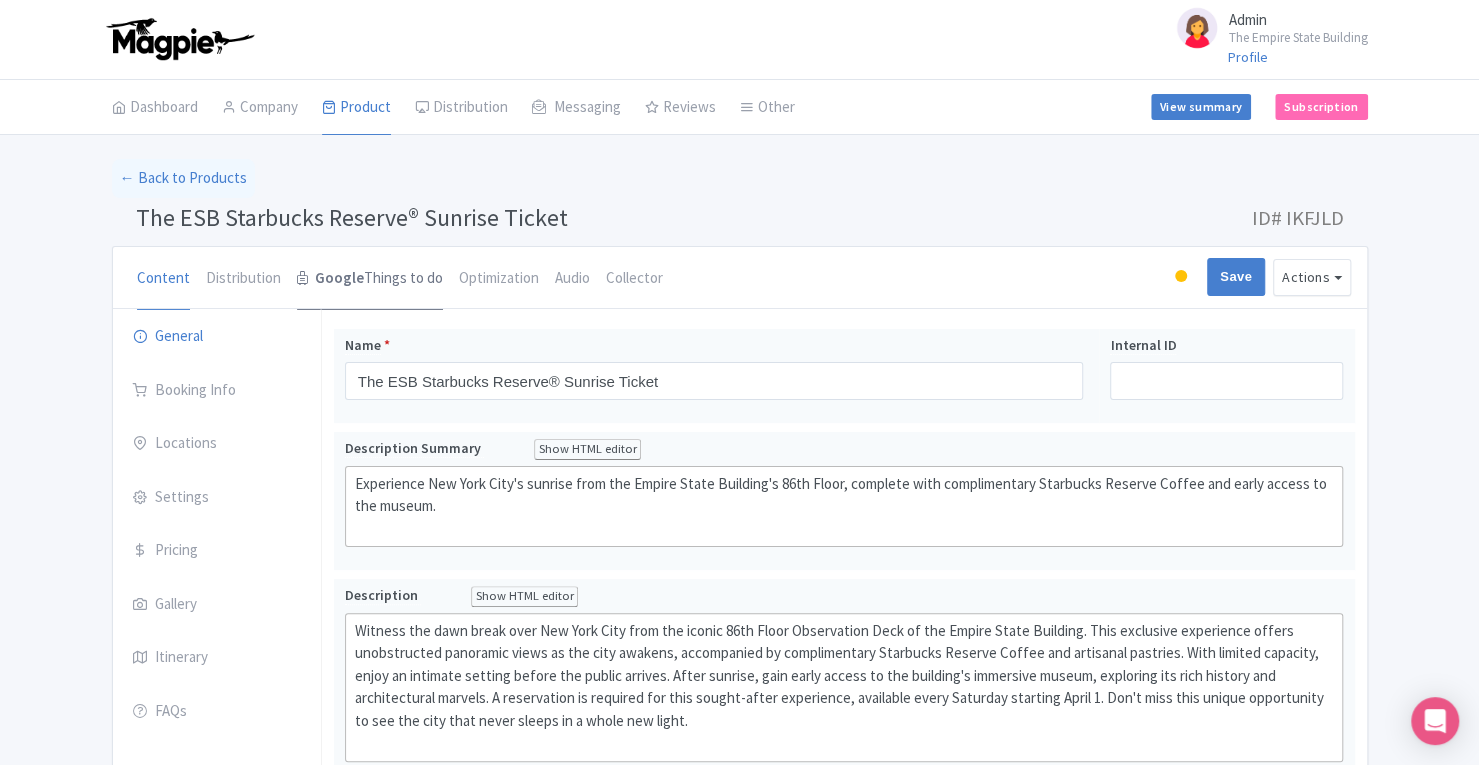 click on "Google  Things to do" at bounding box center [370, 279] 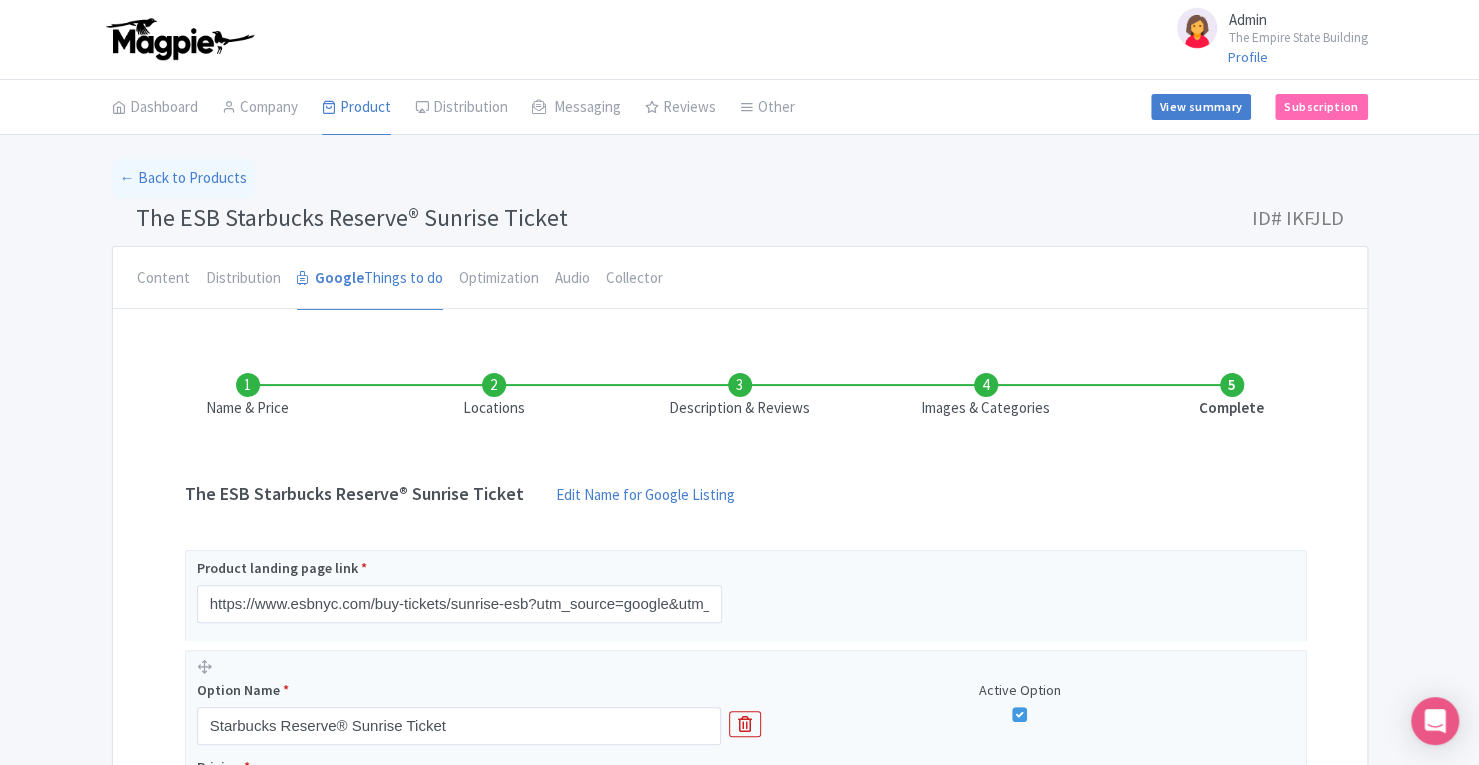 click on "Images & Categories" at bounding box center [986, 396] 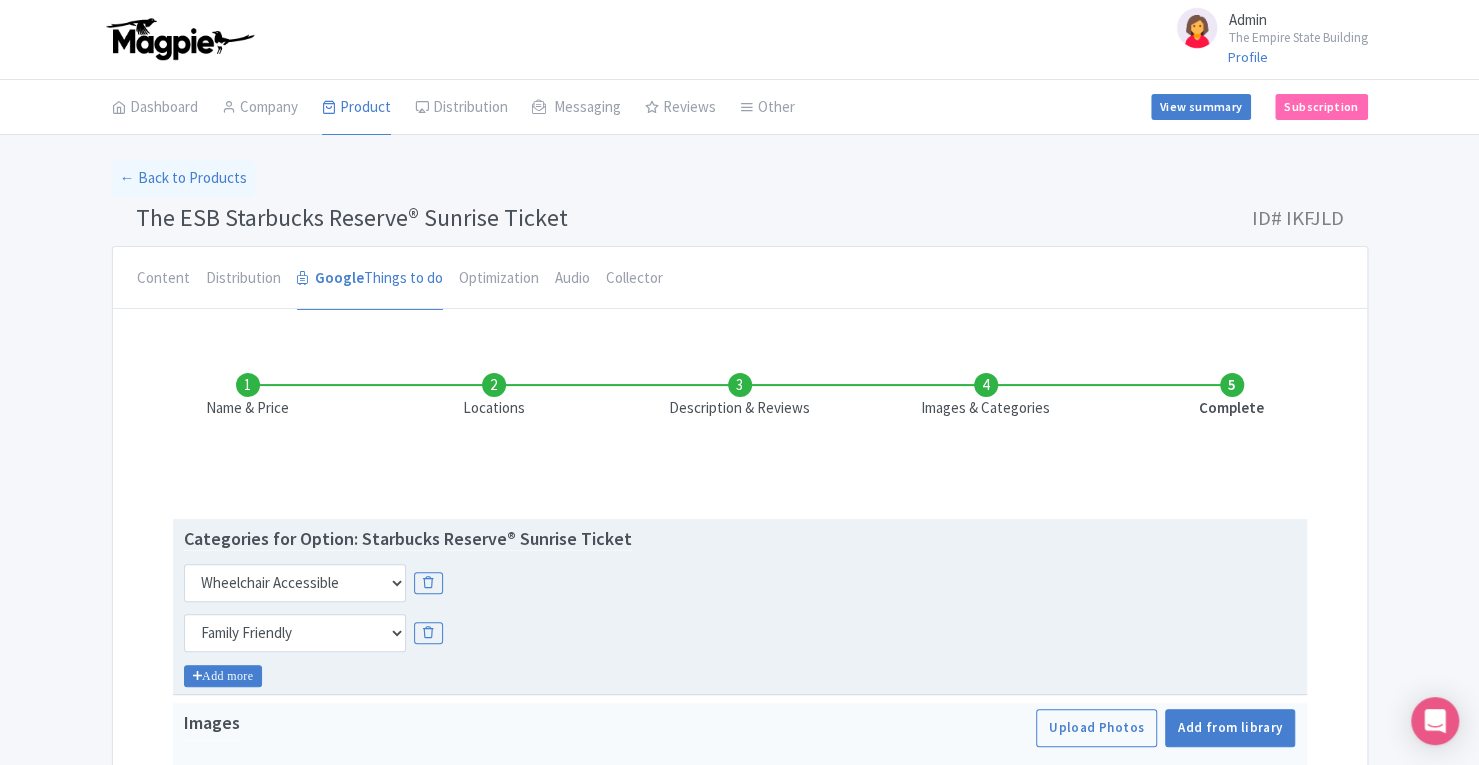 click on "Add more" at bounding box center (223, 676) 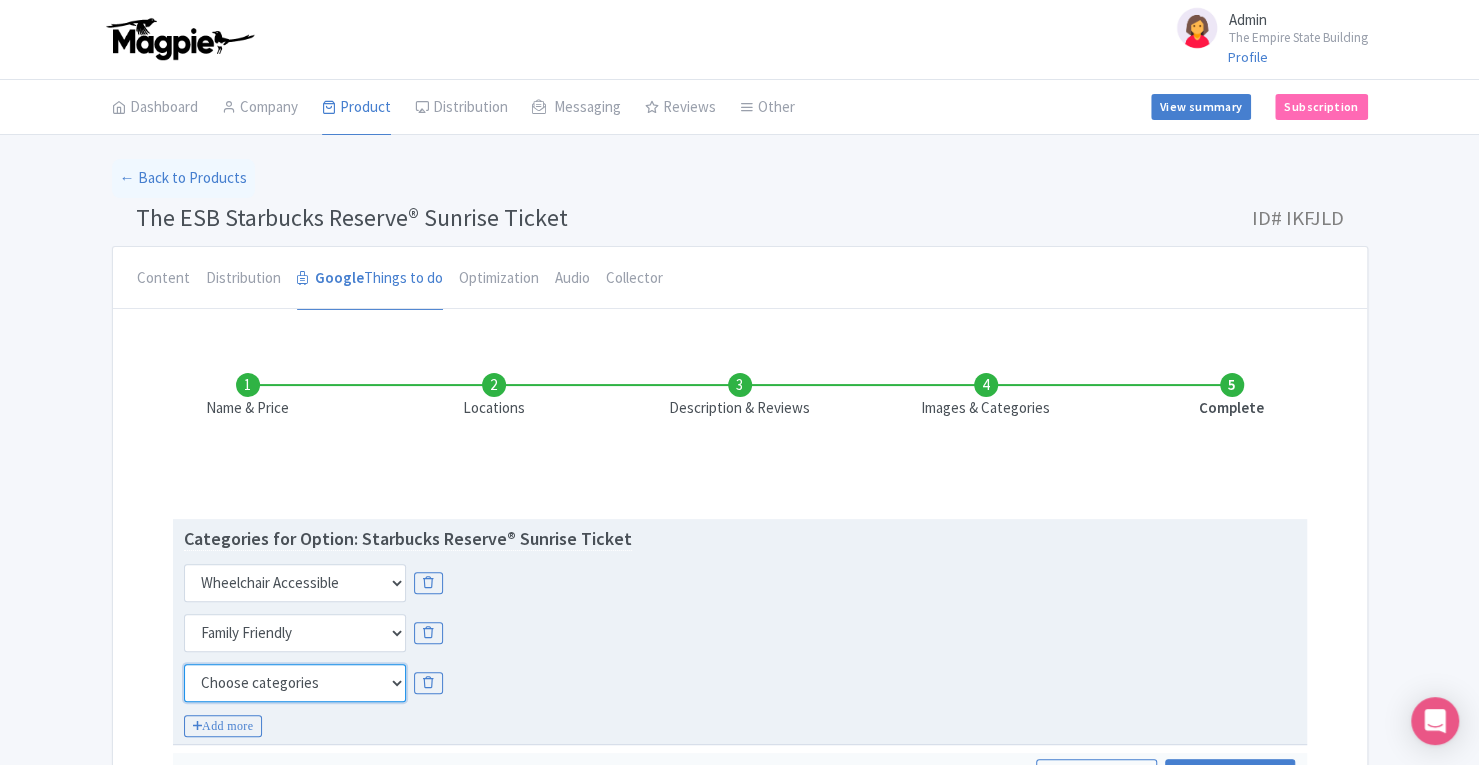 click on "Choose categories Adults Only
Animals
Audio Guide
Beaches
Bike Tours
Boat Tours
City Cards
Classes
Day Trips
Family Friendly
Fast Track
Food
Guided Tours
History
Hop On Hop Off
Literature
Live Music
Museums
Nightlife
Outdoors
Private Tours
Romantic
Self Guided
Small Group Tours
Sports
Theme Parks
Walking Tours
Wheelchair Accessible
Recurring Events" at bounding box center [295, 683] 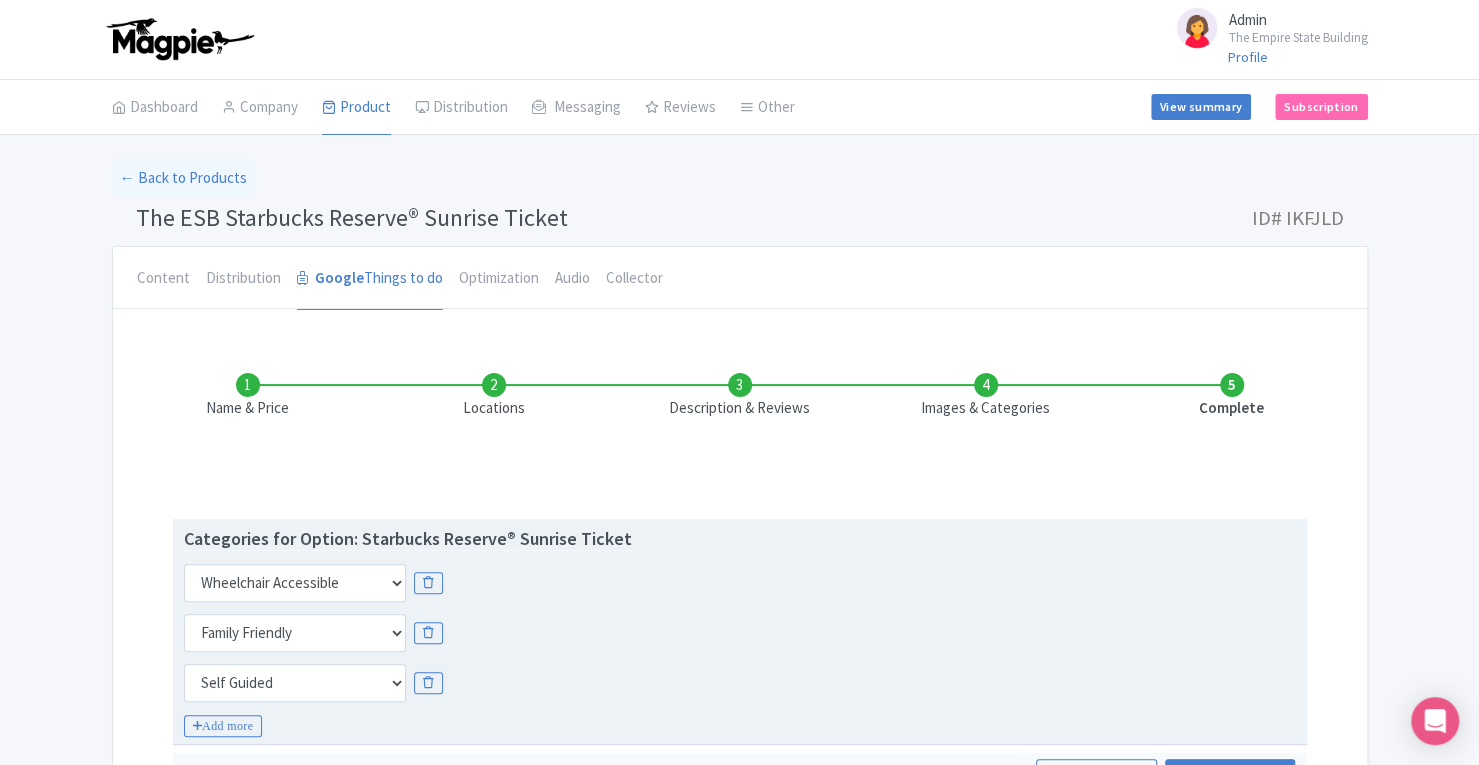 click on "Choose categories Adults Only
Animals
Audio Guide
Beaches
Bike Tours
Boat Tours
City Cards
Classes
Day Trips
Family Friendly
Fast Track
Food
Guided Tours
History
Hop On Hop Off
Literature
Live Music
Museums
Nightlife
Outdoors
Private Tours
Romantic
Self Guided
Small Group Tours
Sports
Theme Parks
Walking Tours
Wheelchair Accessible
Recurring Events" at bounding box center [740, 633] 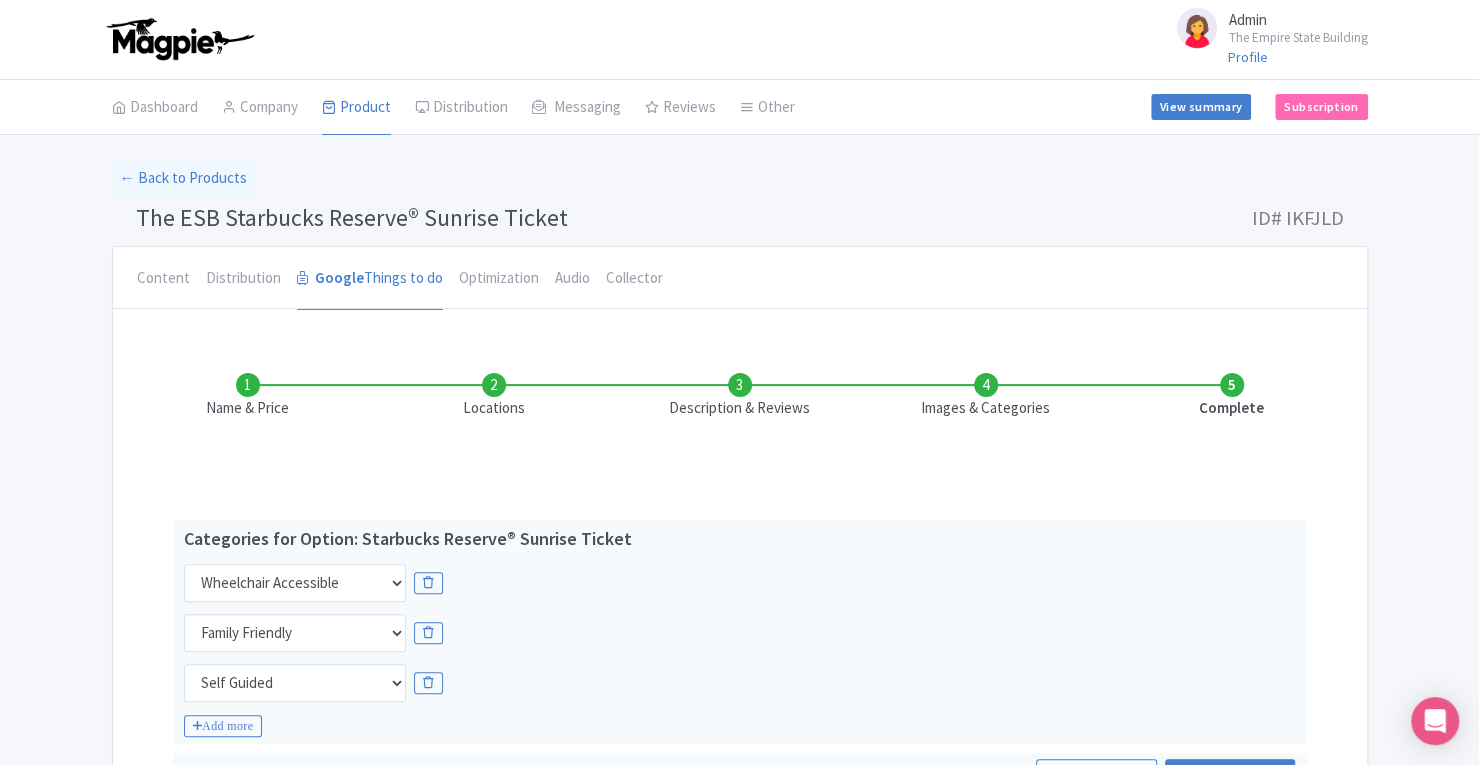 scroll, scrollTop: 695, scrollLeft: 0, axis: vertical 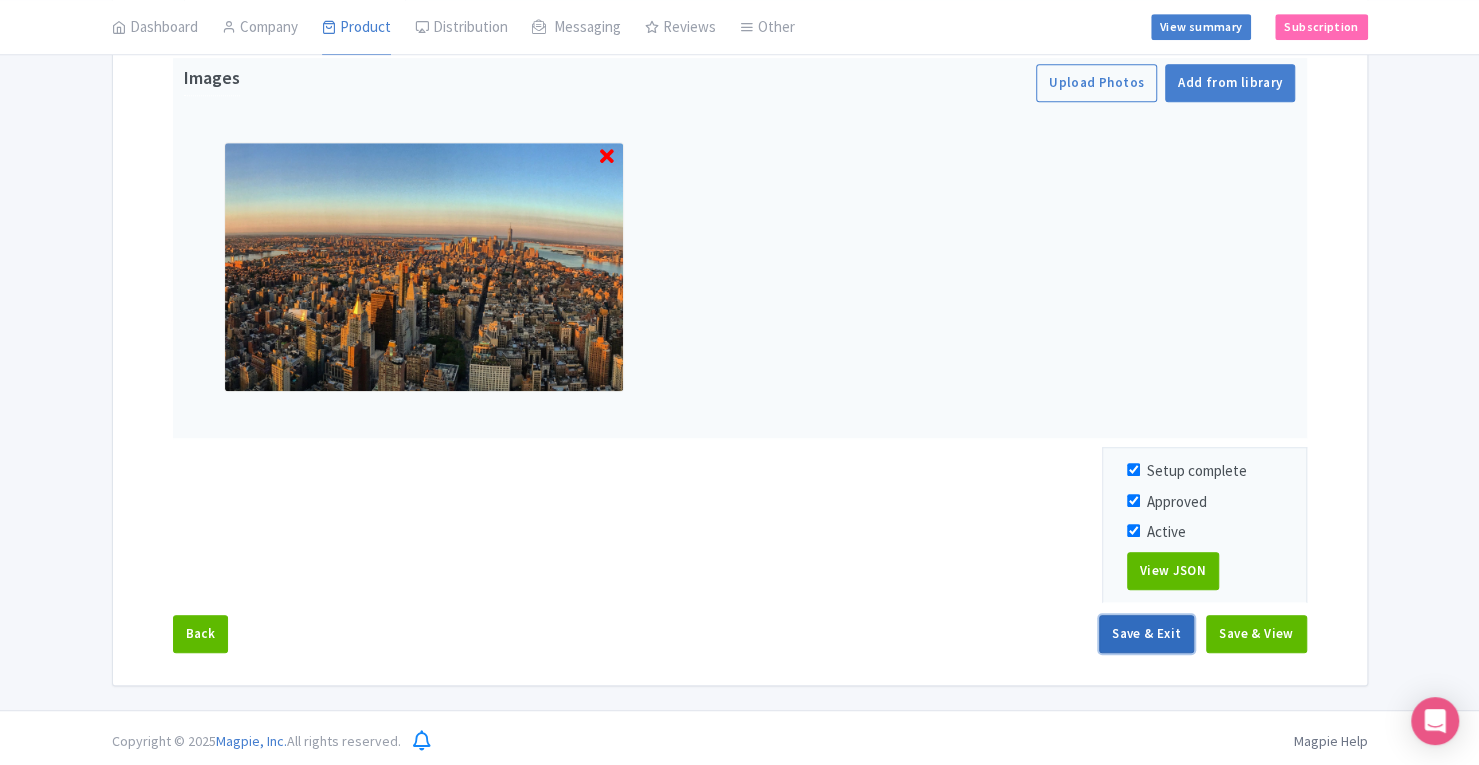 click on "Save & Exit" at bounding box center (1146, 634) 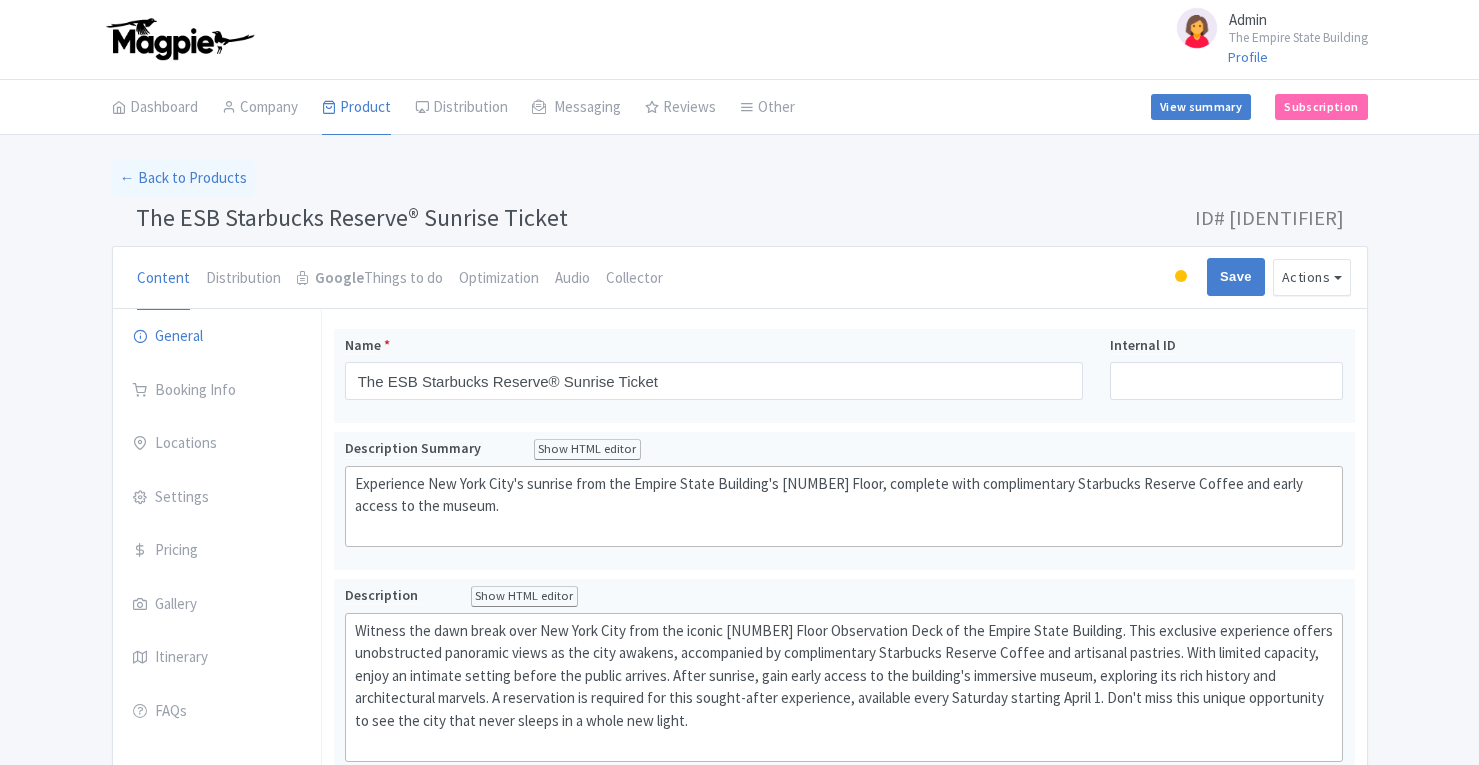 scroll, scrollTop: 0, scrollLeft: 0, axis: both 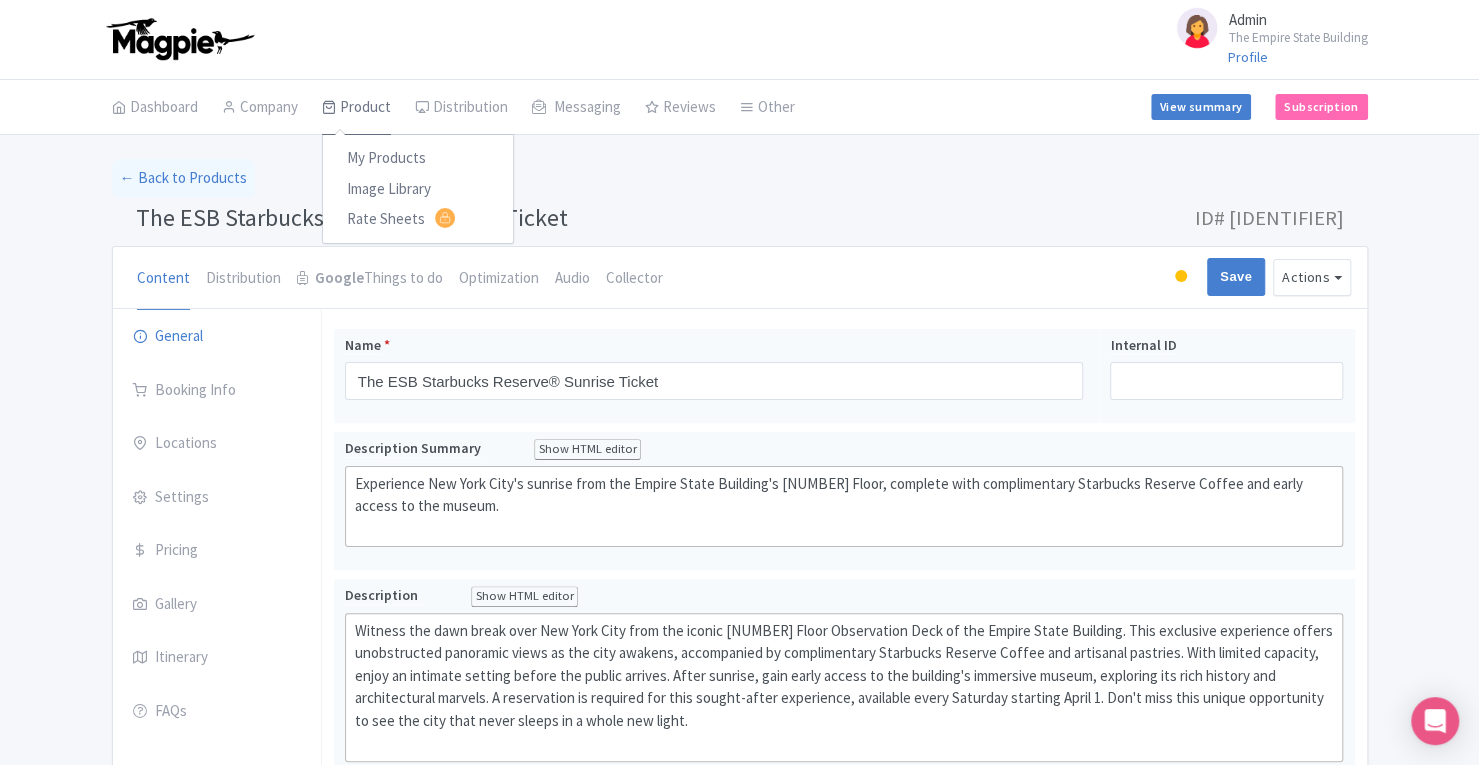 click on "Product" at bounding box center (356, 108) 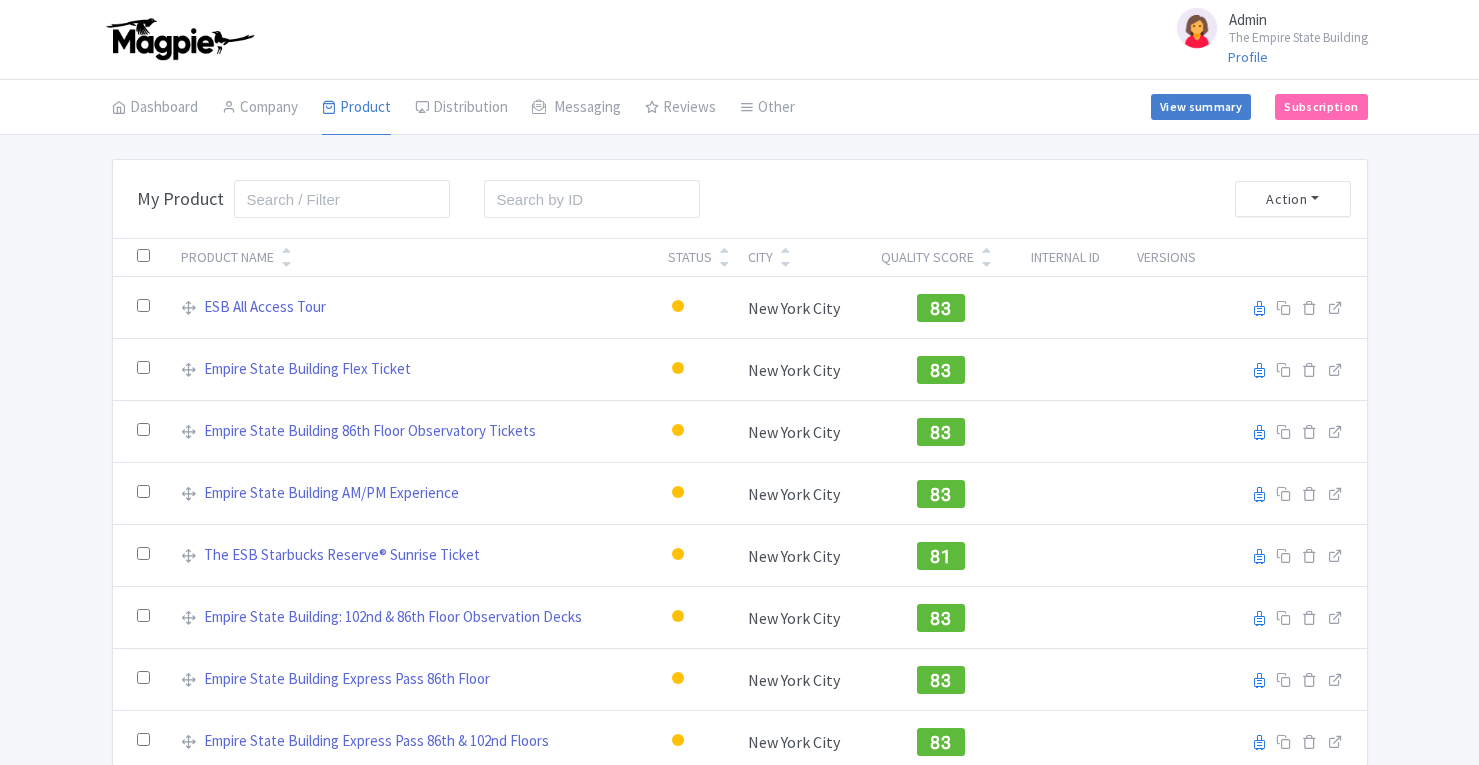 scroll, scrollTop: 0, scrollLeft: 0, axis: both 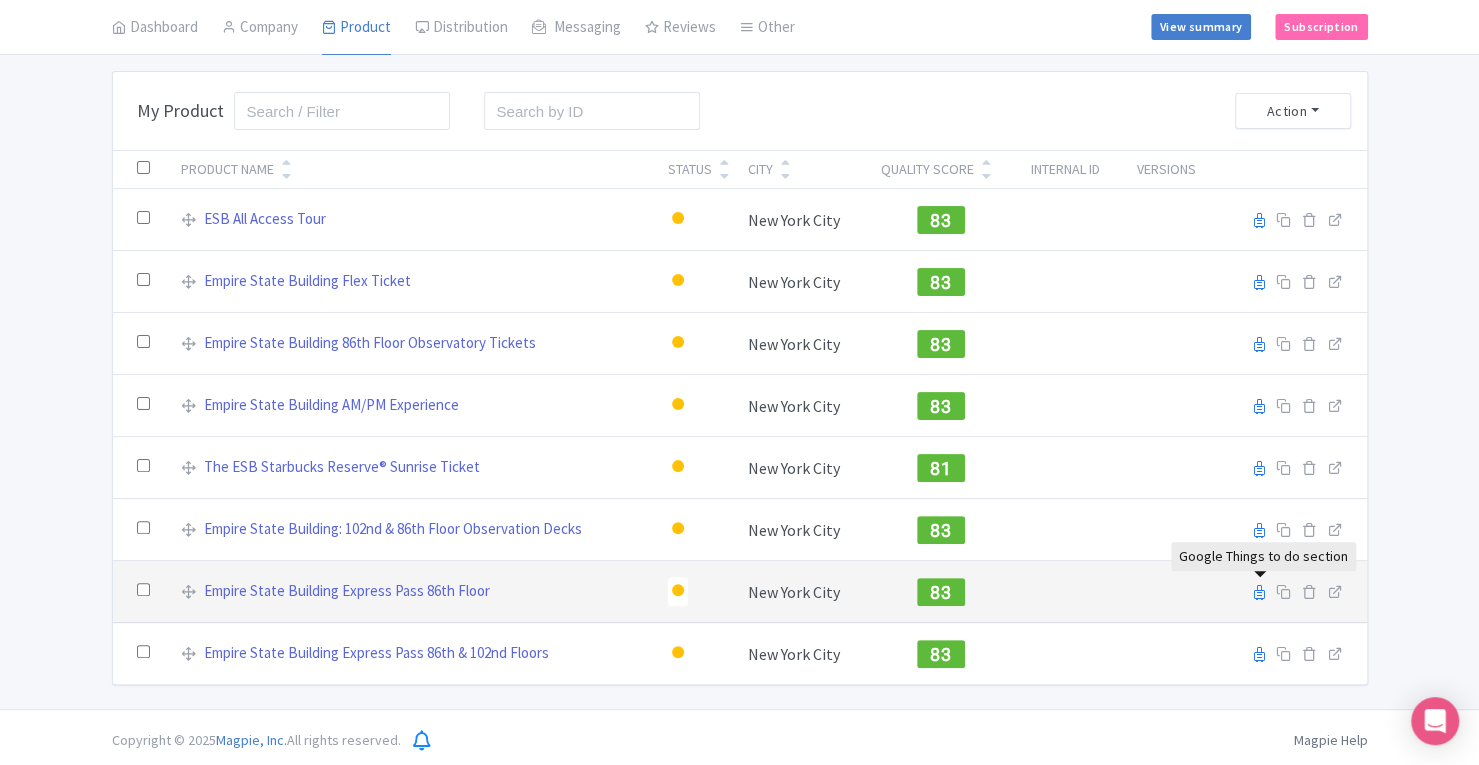click at bounding box center [1259, 592] 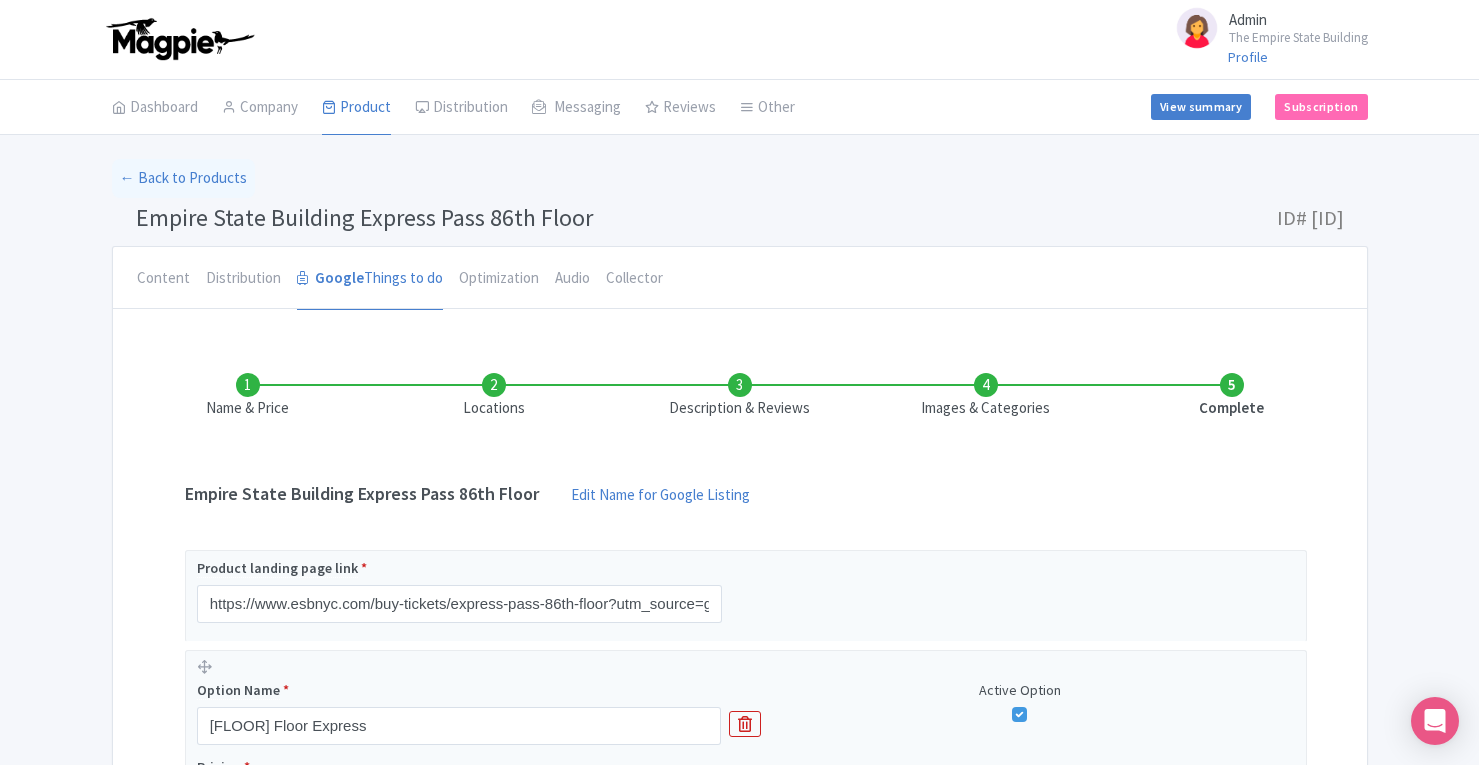 scroll, scrollTop: 0, scrollLeft: 0, axis: both 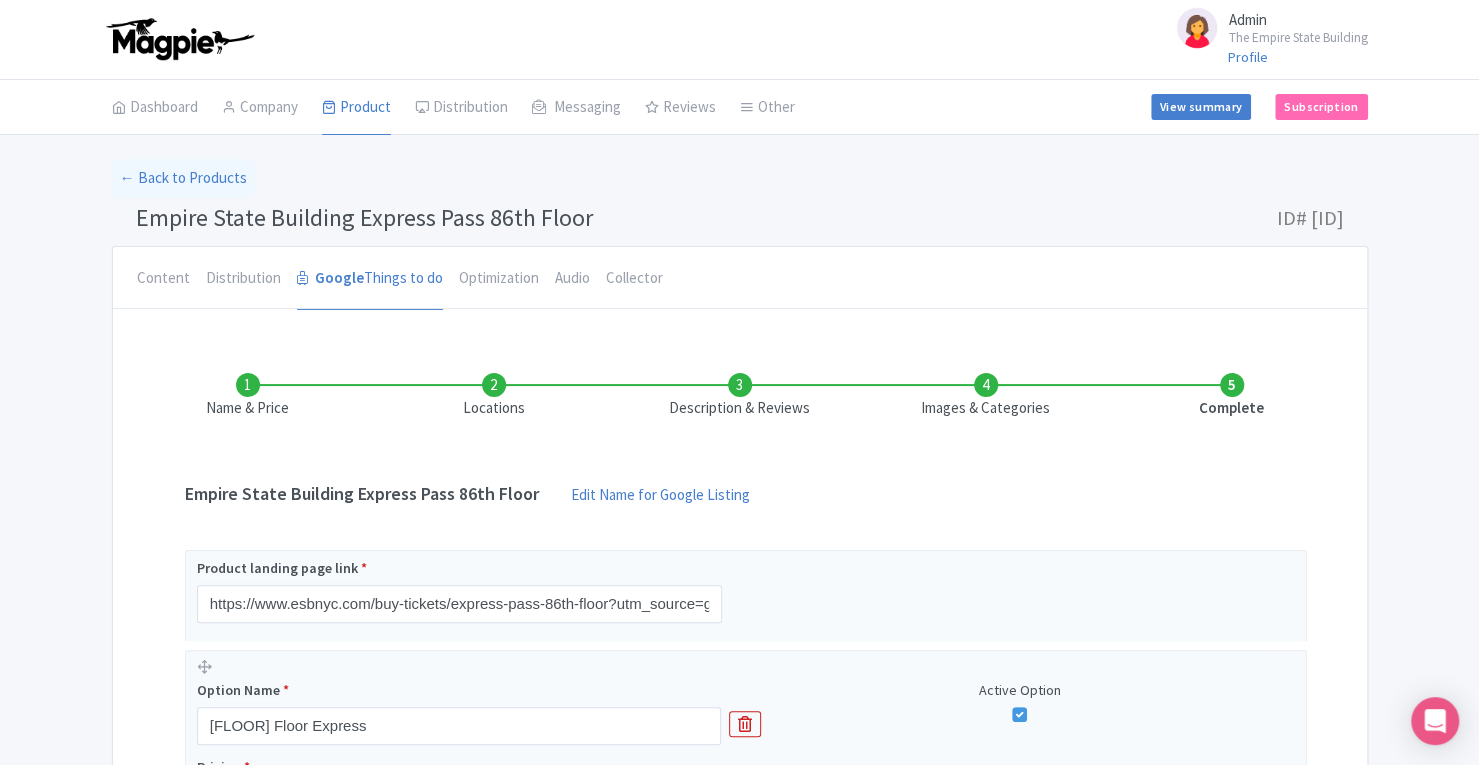 click on "Images & Categories" at bounding box center [986, 396] 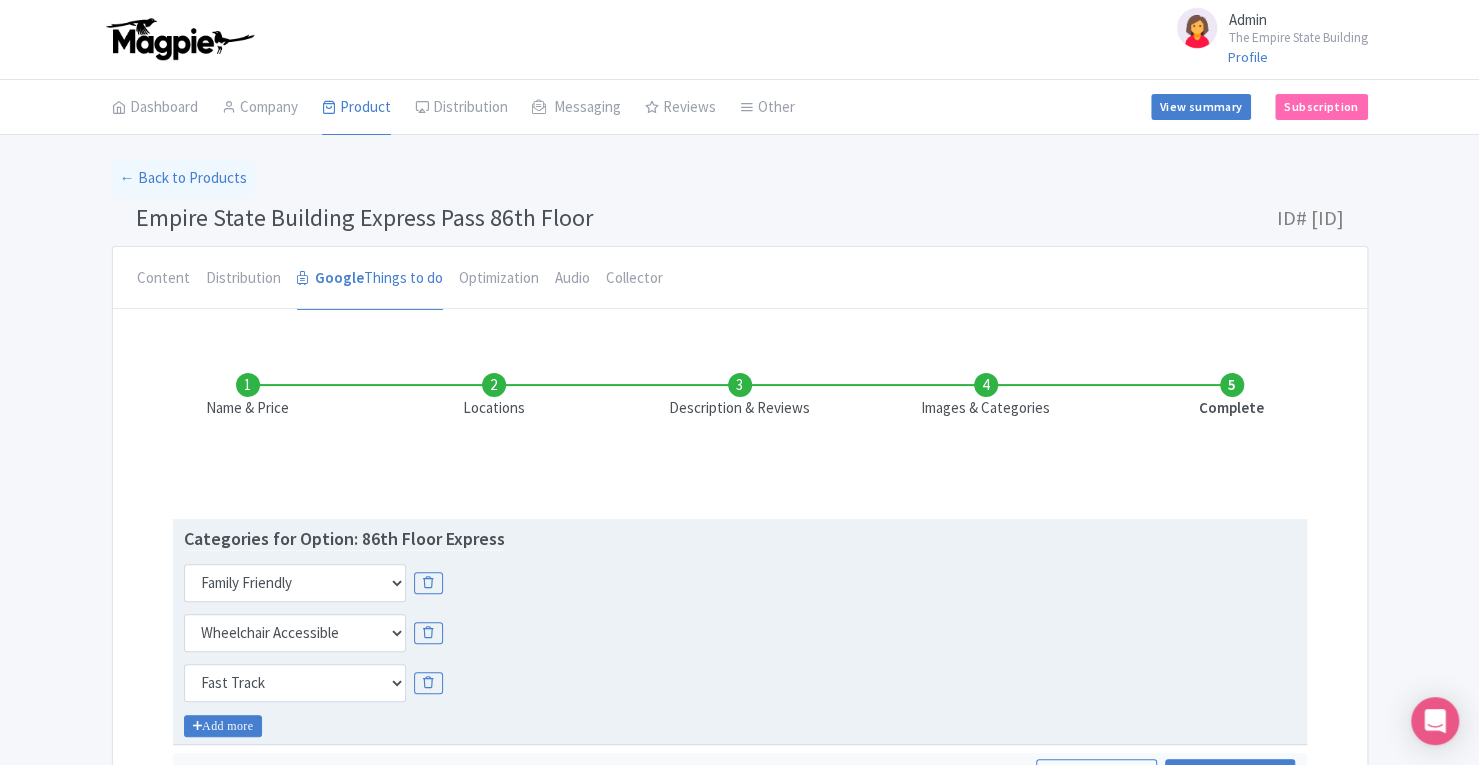 click on "Add more" at bounding box center (223, 726) 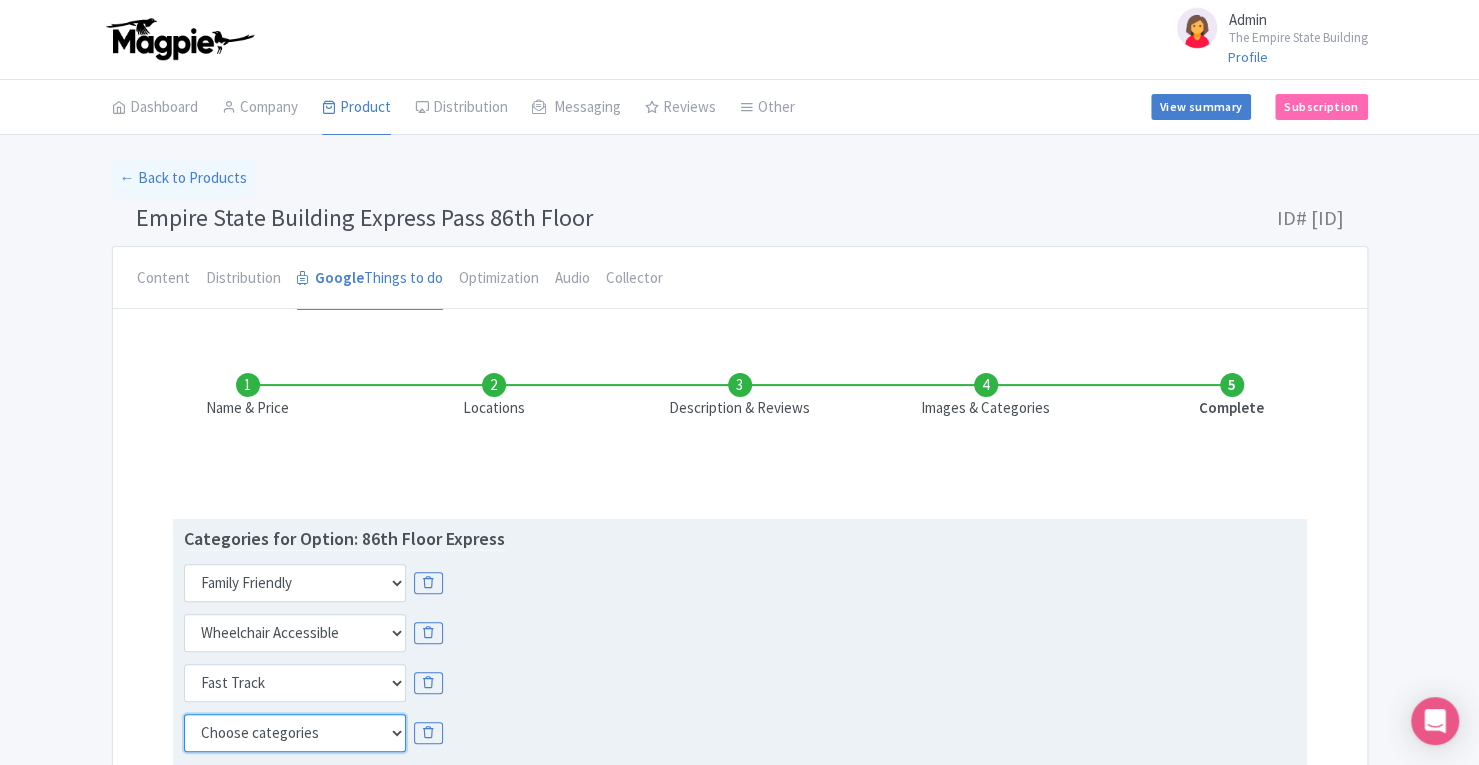 click on "Choose categories Adults Only
Animals
Audio Guide
Beaches
Bike Tours
Boat Tours
City Cards
Classes
Day Trips
Family Friendly
Fast Track
Food
Guided Tours
History
Hop On Hop Off
Literature
Live Music
Museums
Nightlife
Outdoors
Private Tours
Romantic
Self Guided
Small Group Tours
Sports
Theme Parks
Walking Tours
Wheelchair Accessible
Recurring Events" at bounding box center [295, 733] 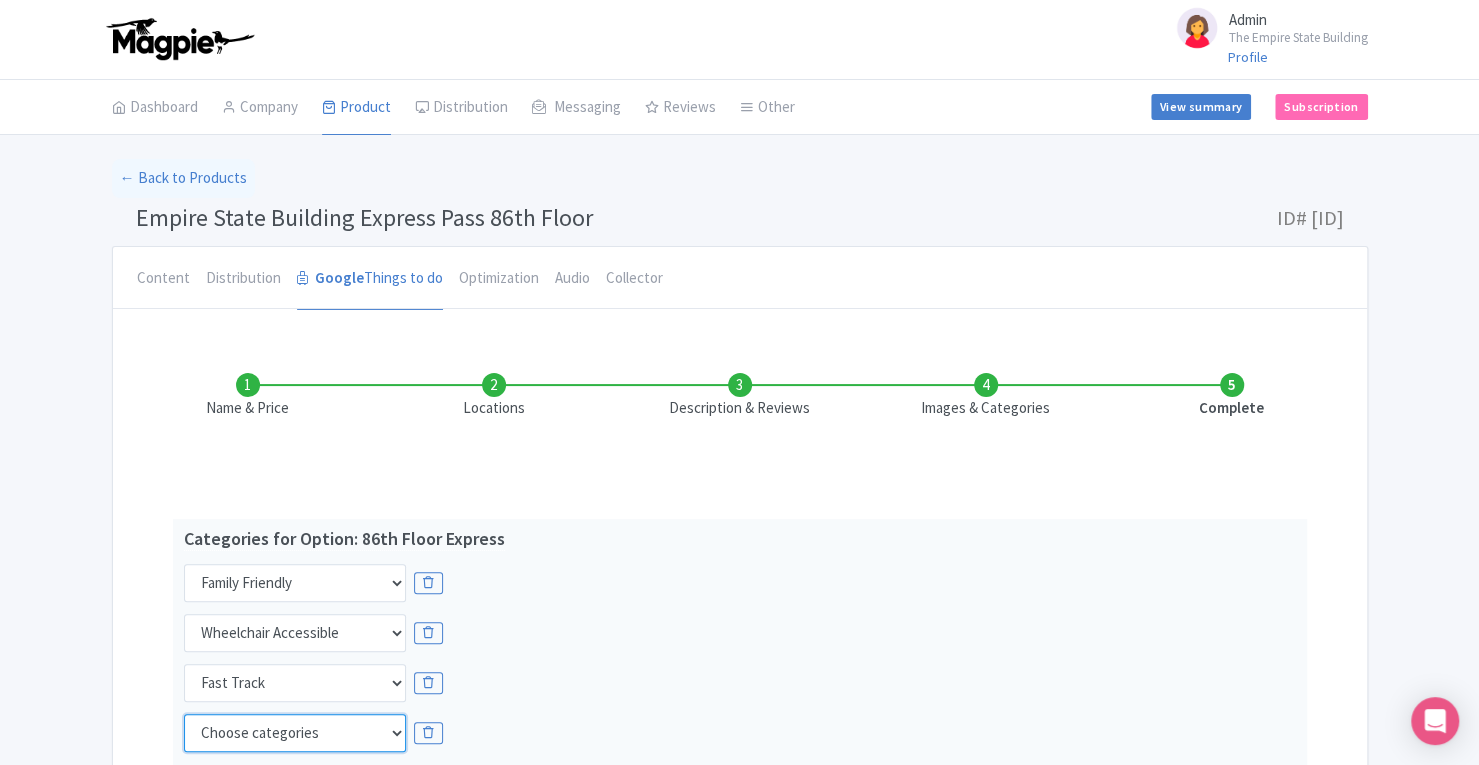 select on "self-guided" 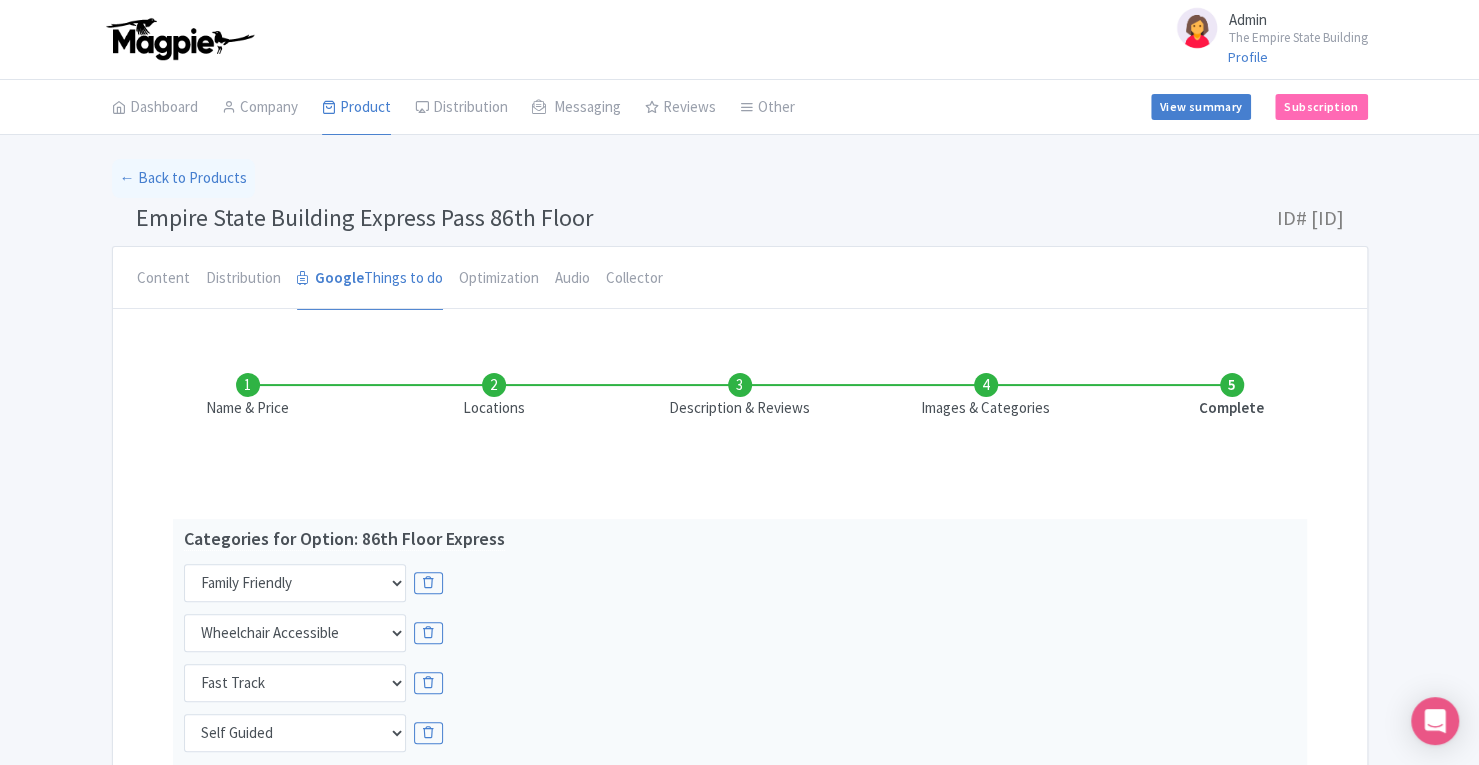 click on "Name & Price
Locations
Description & Reviews
Images & Categories
Complete
Edit Name for Google Listing
Regular Product Name:
Empire State Building Express Pass 86th Floor
Save
Categories for Option: 86th Floor Express
Choose categories Adults Only
Animals
Audio Guide
Beaches
Bike Tours
Boat Tours
City Cards
Classes
Day Trips
Family Friendly
Fast Track
Food
Guided Tours
History
Hop On Hop Off
Literature
Live Music
Museums
Nightlife
Outdoors
Private Tours
Romantic
Self Guided
Small Group Tours
Sports
Theme Parks
Walking Tours
Wheelchair Accessible
Recurring Events
Choose categories Adults Only
Animals
Audio Guide
Beaches
Bike Tours
Boat Tours
City Cards
Classes
Day Trips
Family Friendly
Fast Track
Food
Guided Tours
History
Hop On Hop Off
Literature
Live Music
Museums
Nightlife
Outdoors
Private Tours
Romantic
Self Guided" at bounding box center [740, 875] 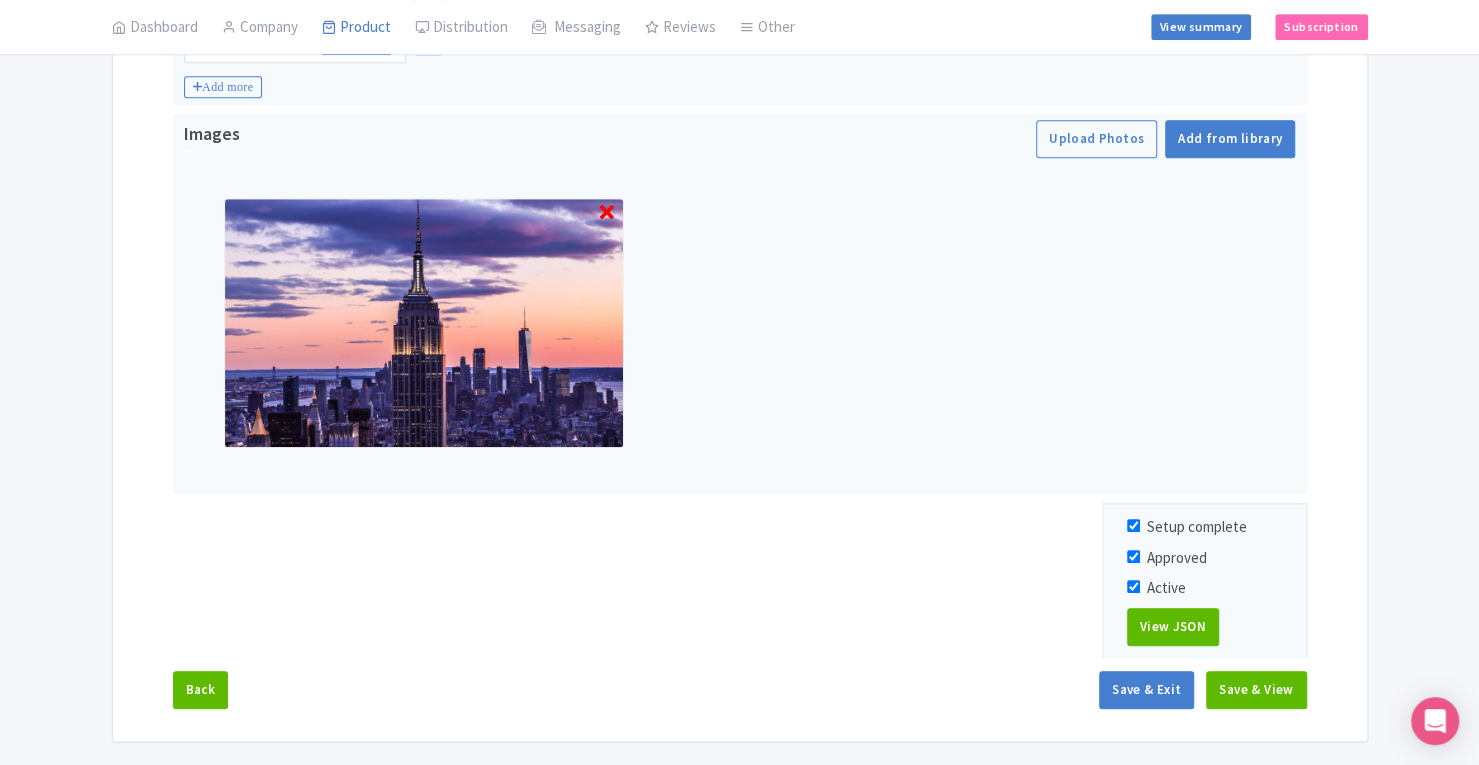 scroll, scrollTop: 696, scrollLeft: 0, axis: vertical 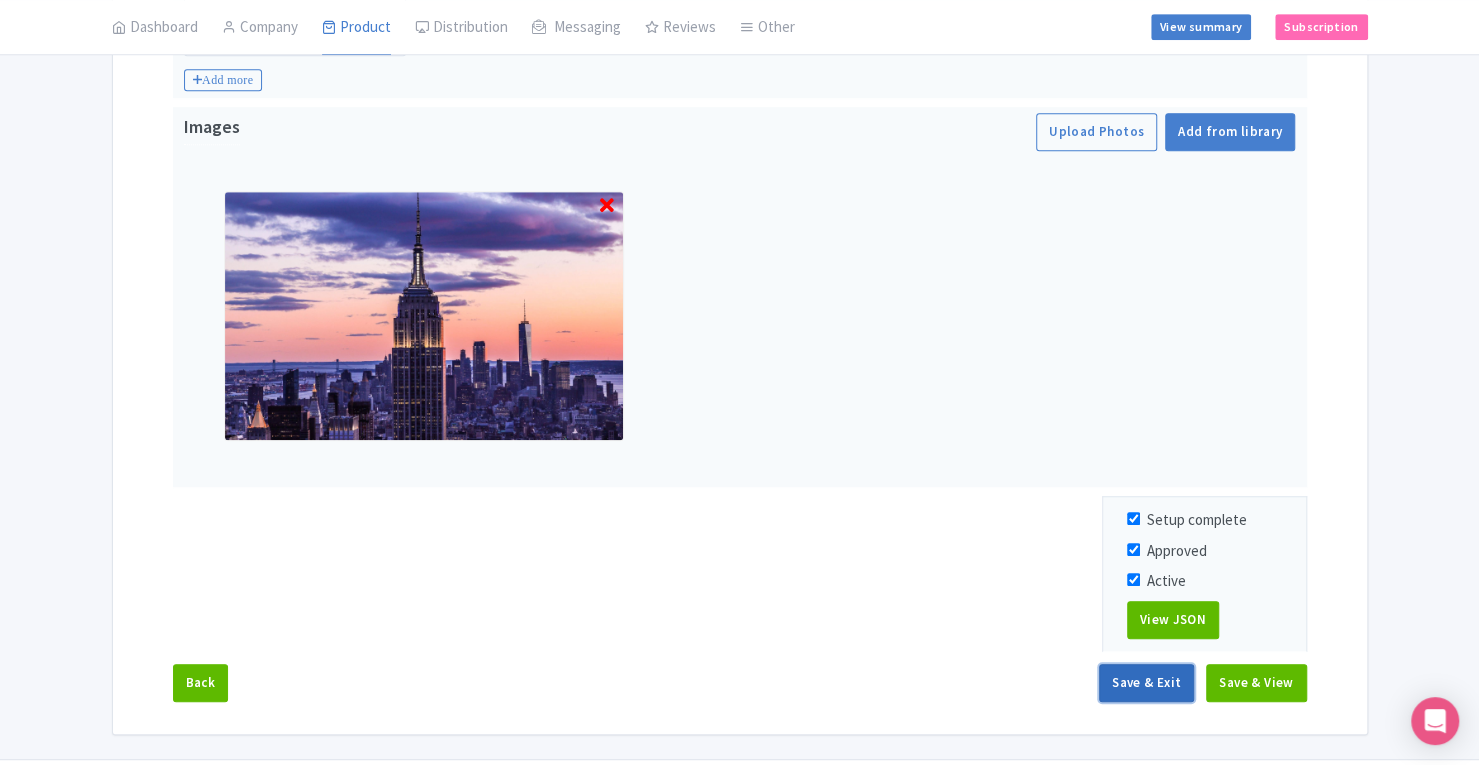 click on "Save & Exit" at bounding box center (1146, 683) 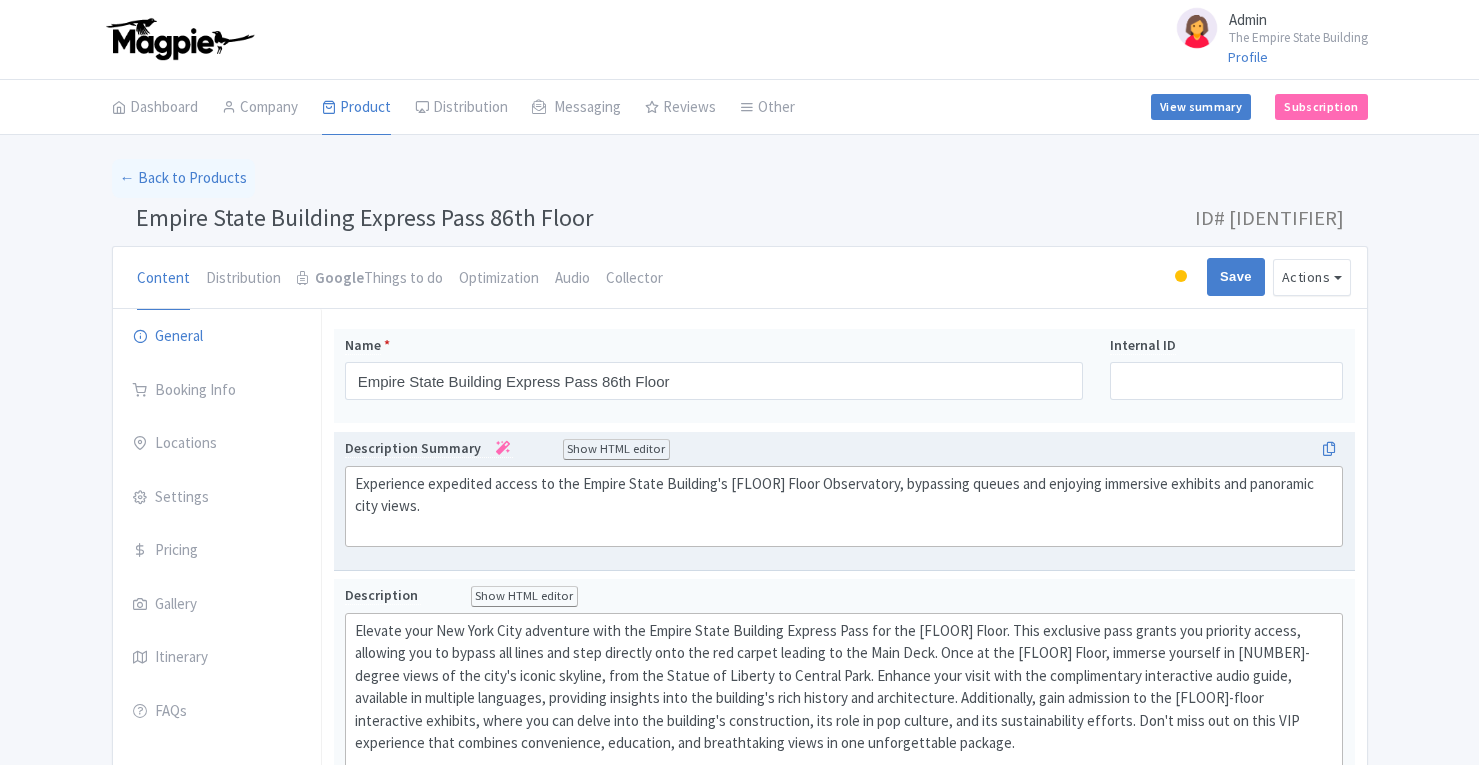 scroll, scrollTop: 0, scrollLeft: 0, axis: both 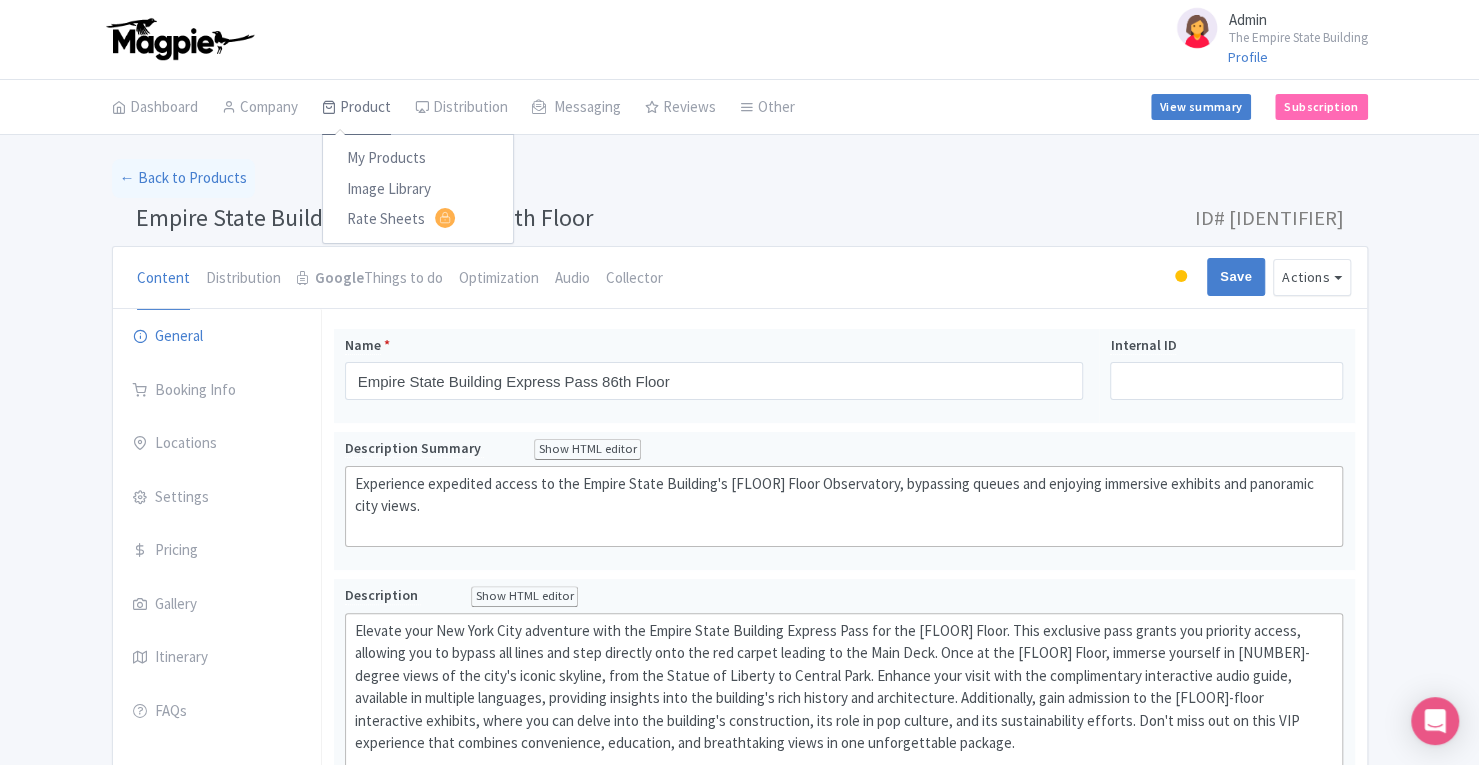 click on "Product" at bounding box center [356, 108] 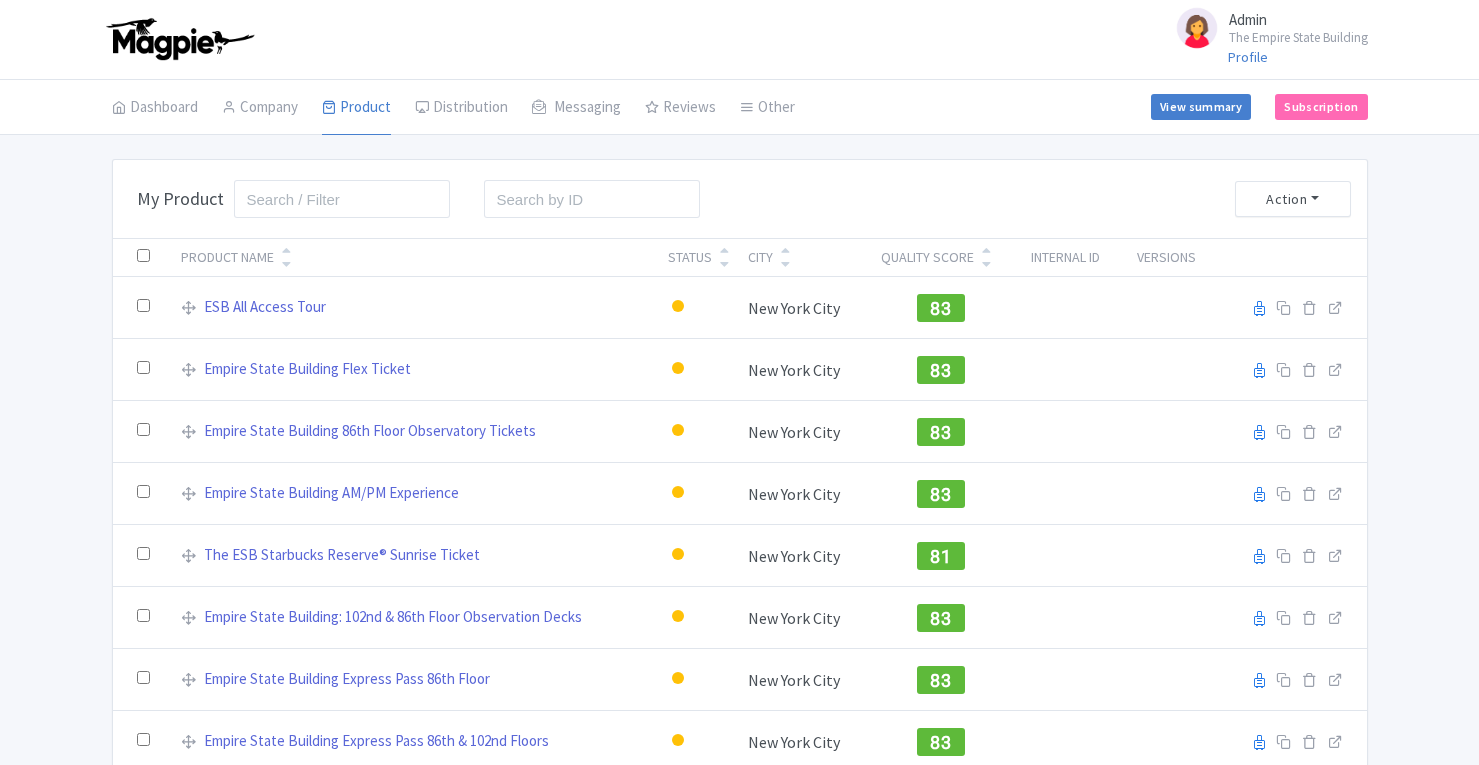 scroll, scrollTop: 0, scrollLeft: 0, axis: both 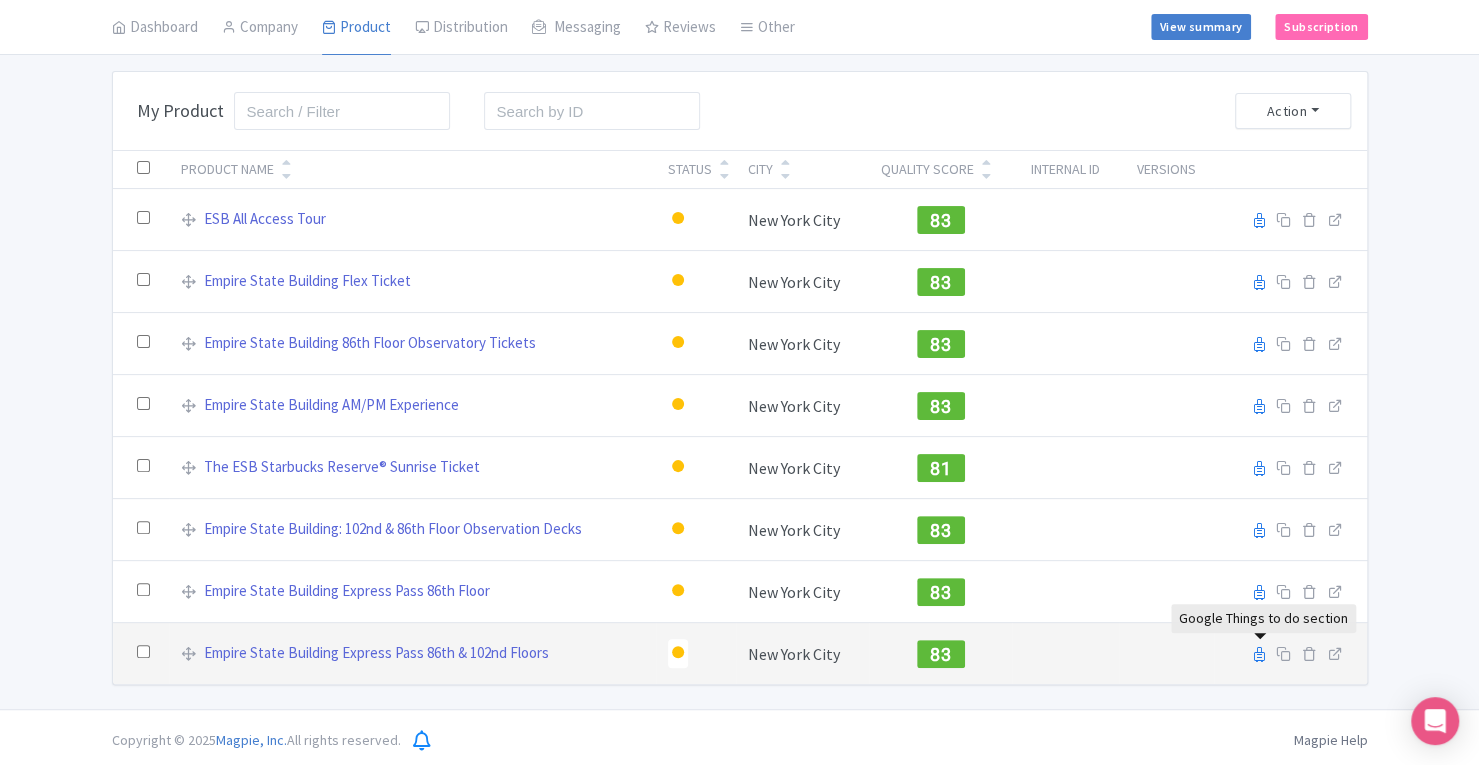 click at bounding box center (1259, 654) 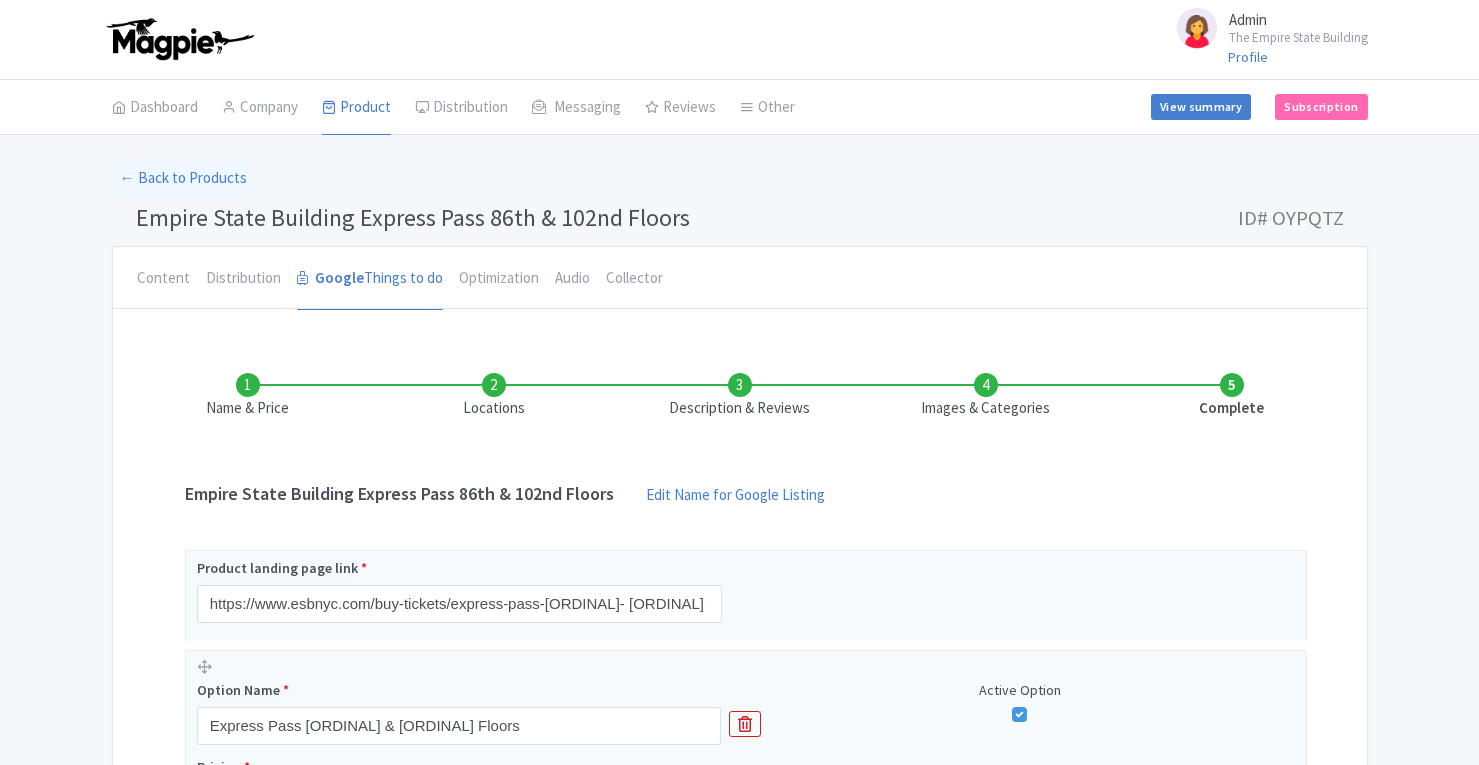 scroll, scrollTop: 0, scrollLeft: 0, axis: both 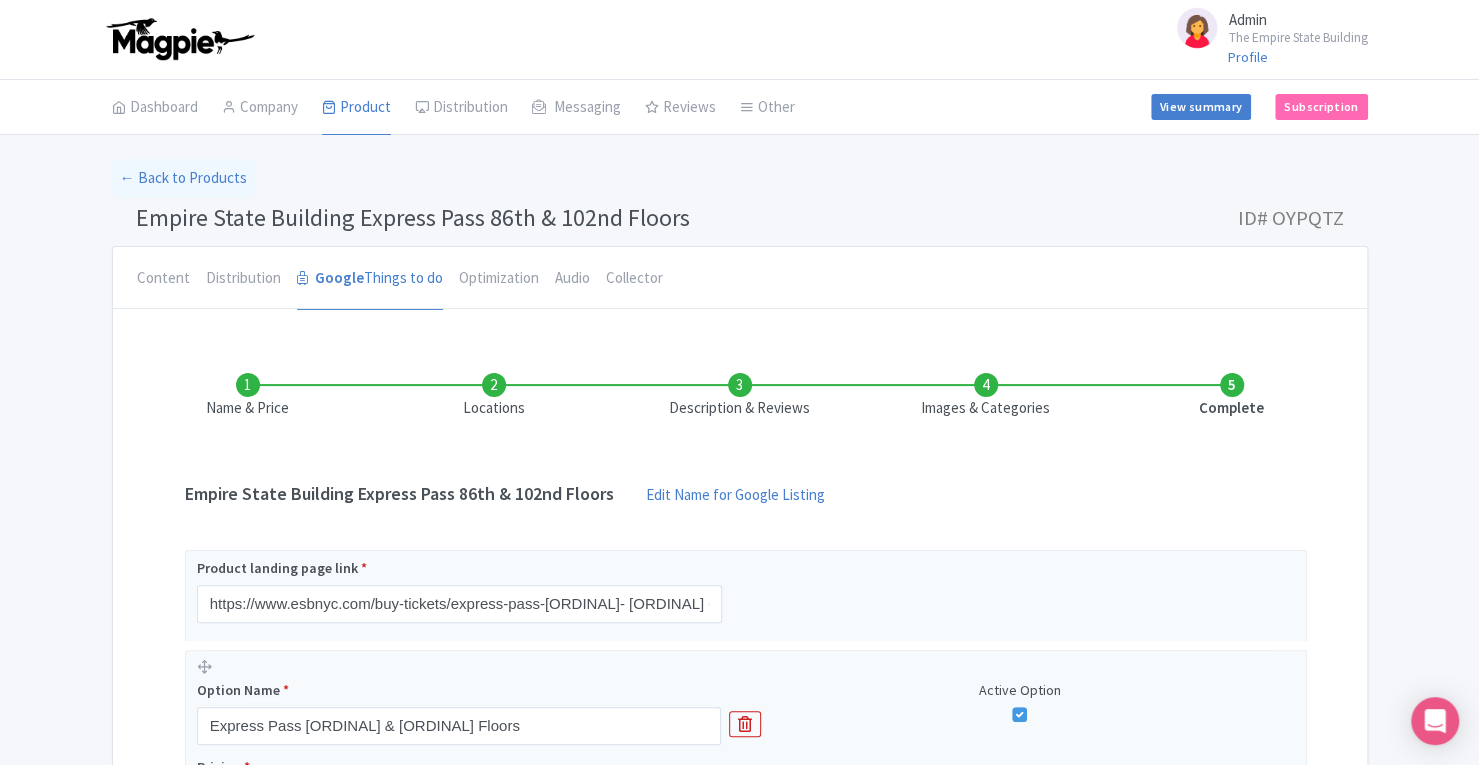 click on "Images & Categories" at bounding box center (986, 396) 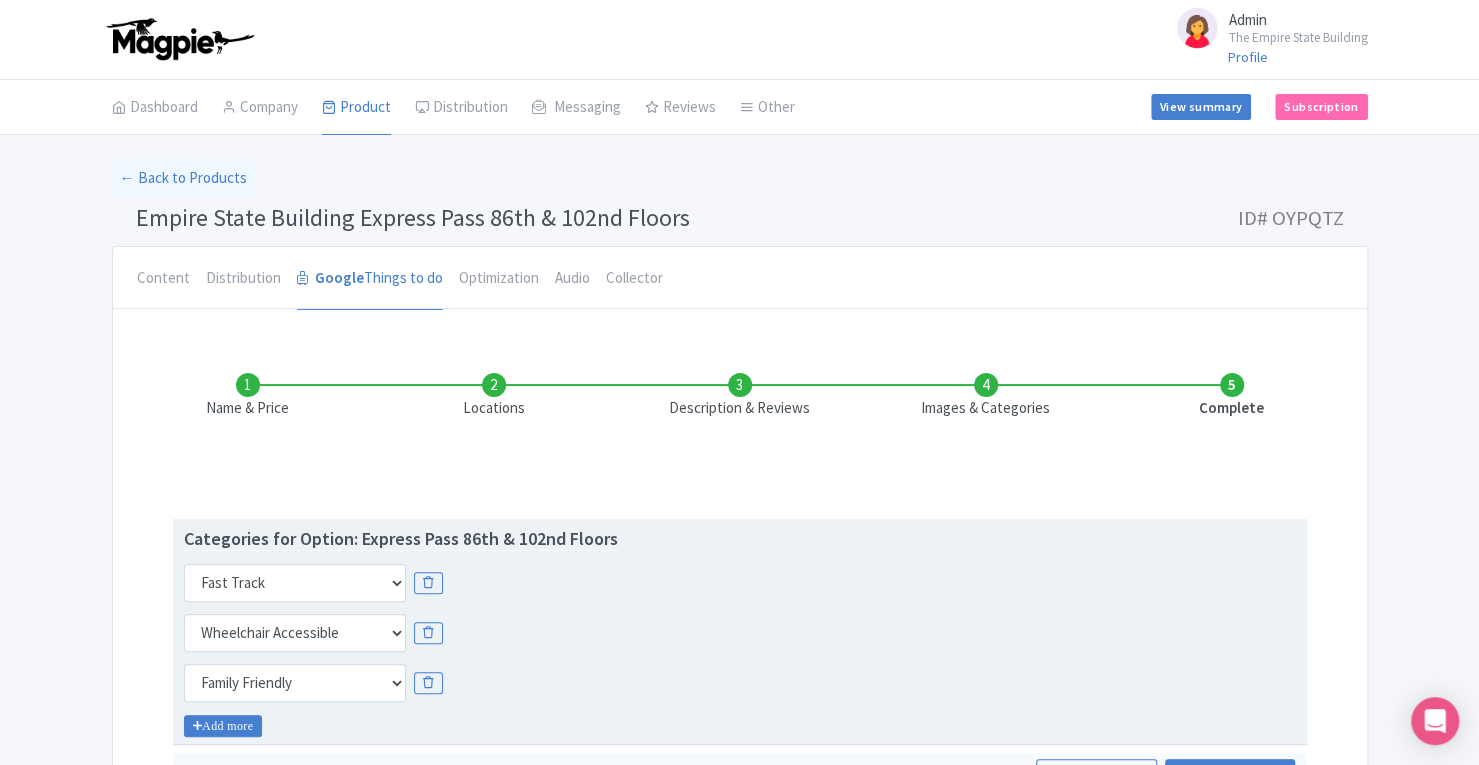click on "Add more" at bounding box center [223, 726] 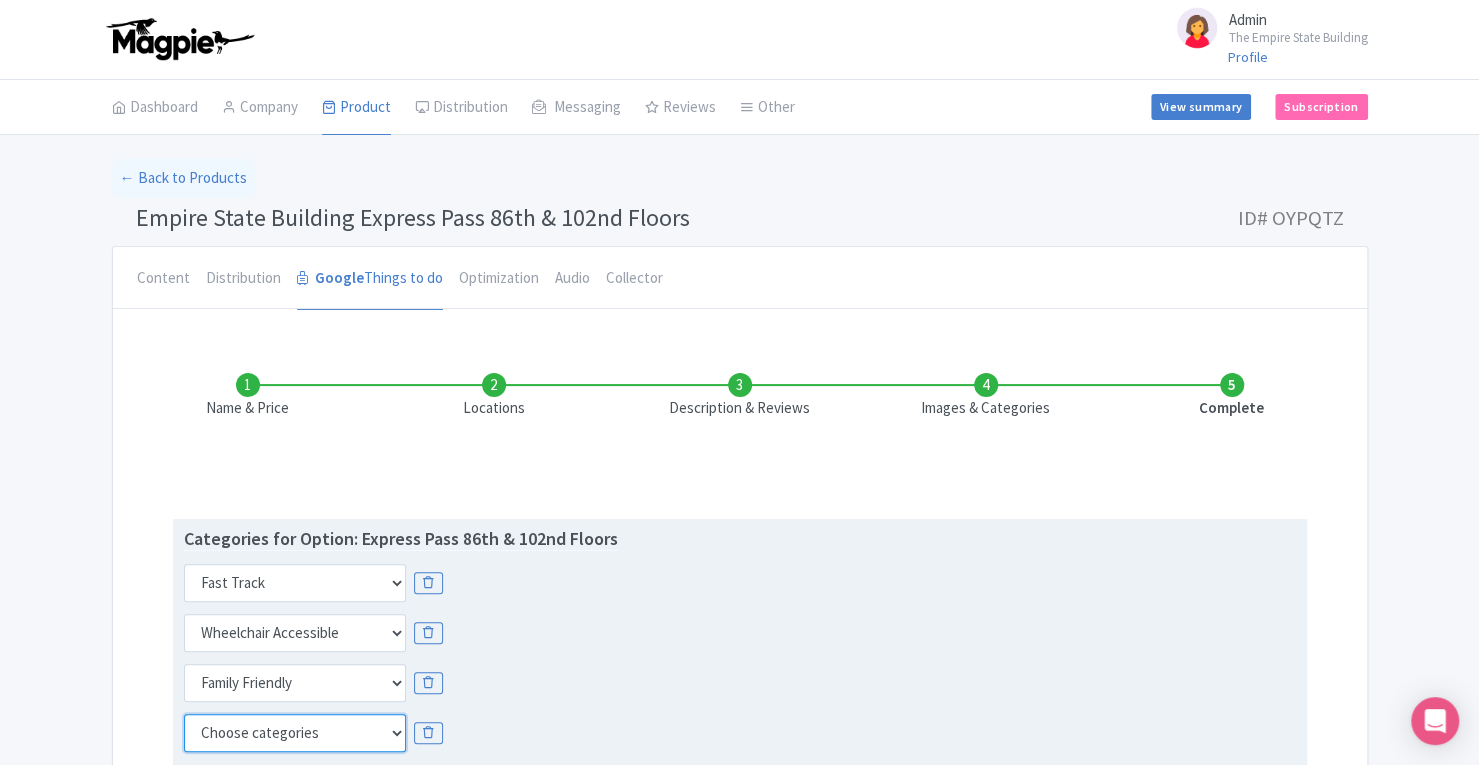 click on "Choose categories Adults Only
Animals
Audio Guide
Beaches
Bike Tours
Boat Tours
City Cards
Classes
Day Trips
Family Friendly
Fast Track
Food
Guided Tours
History
Hop On Hop Off
Literature
Live Music
Museums
Nightlife
Outdoors
Private Tours
Romantic
Self Guided
Small Group Tours
Sports
Theme Parks
Walking Tours
Wheelchair Accessible
Recurring Events" at bounding box center [295, 733] 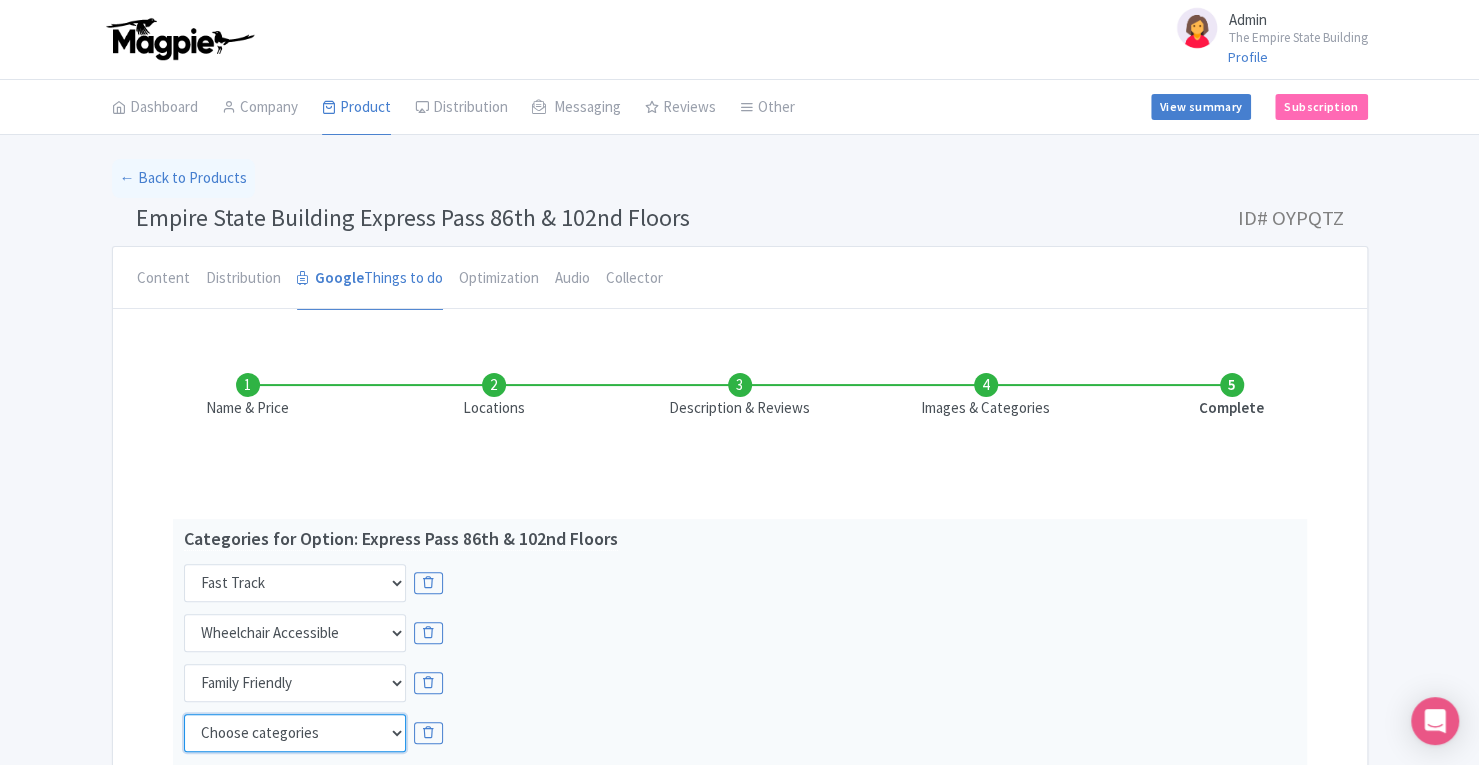 select on "self-guided" 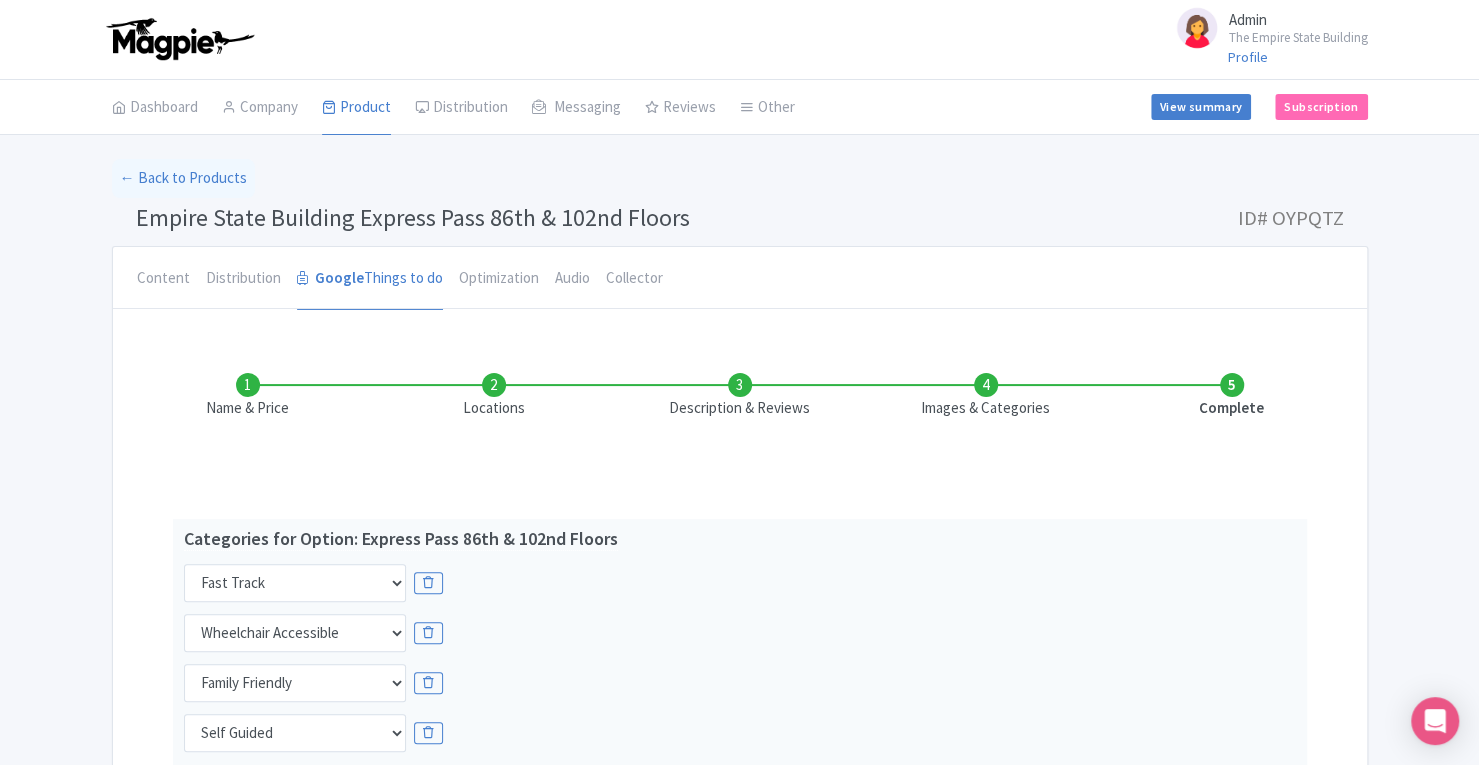 click on "Name & Price
Locations
Description & Reviews
Images & Categories
Complete
Edit Name for Google Listing
Regular Product Name:
Empire State Building Express Pass 86th & 102nd Floors
Save
Categories for Option: Express Pass 86th & 102nd Floors
Choose categories Adults Only
Animals
Audio Guide
Beaches
Bike Tours
Boat Tours
City Cards
Classes
Day Trips
Family Friendly
Fast Track
Food
Guided Tours
History
Hop On Hop Off
Literature
Live Music
Museums
Nightlife
Outdoors
Private Tours
Romantic
Self Guided
Small Group Tours
Sports
Theme Parks
Walking Tours
Wheelchair Accessible
Recurring Events
Choose categories Adults Only
Animals
Audio Guide
Beaches
Bike Tours
Boat Tours
City Cards
Classes
Day Trips
Family Friendly
Fast Track
Food
Guided Tours
History
Hop On Hop Off
Literature
Live Music
Museums
Nightlife
Outdoors
Private Tours" at bounding box center (740, 875) 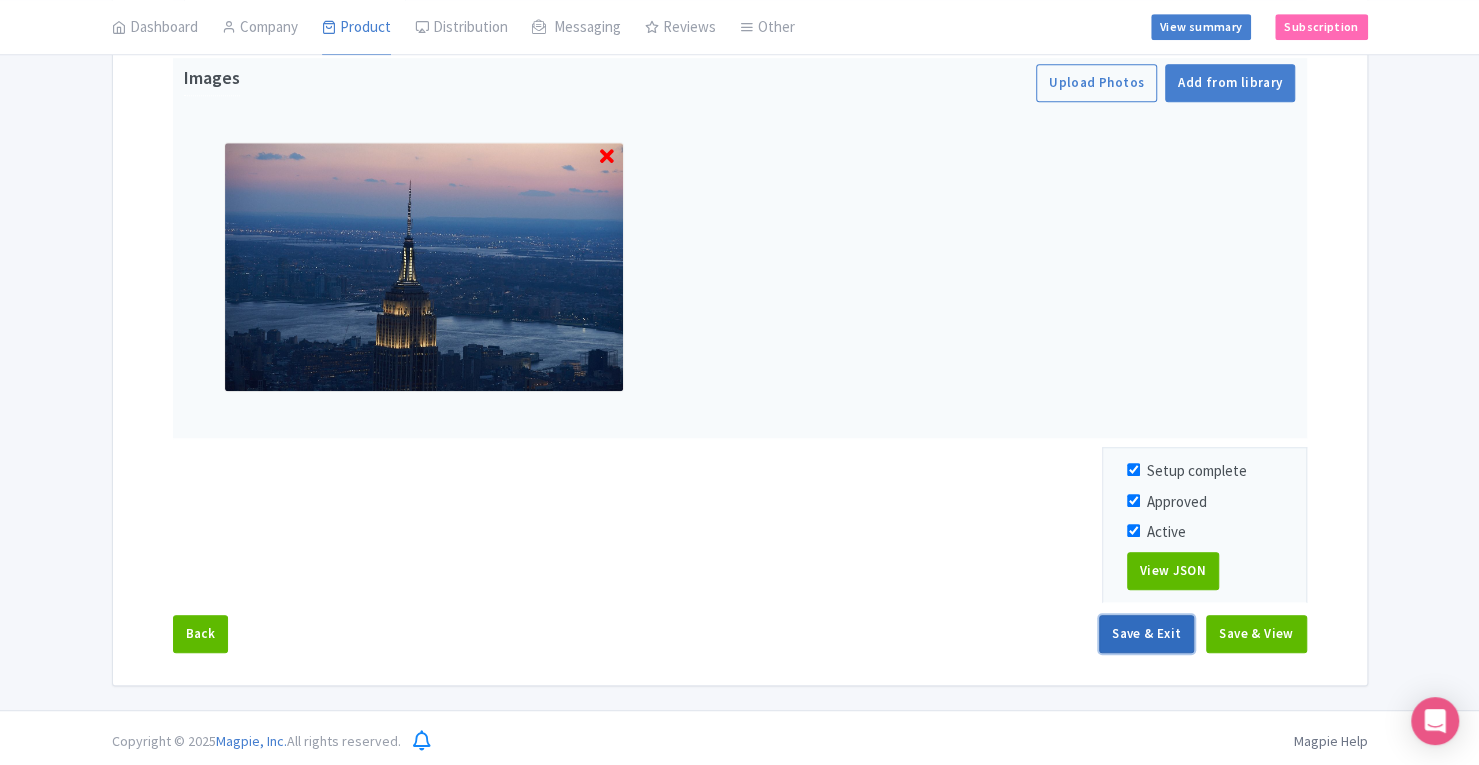 click on "Save & Exit" at bounding box center (1146, 634) 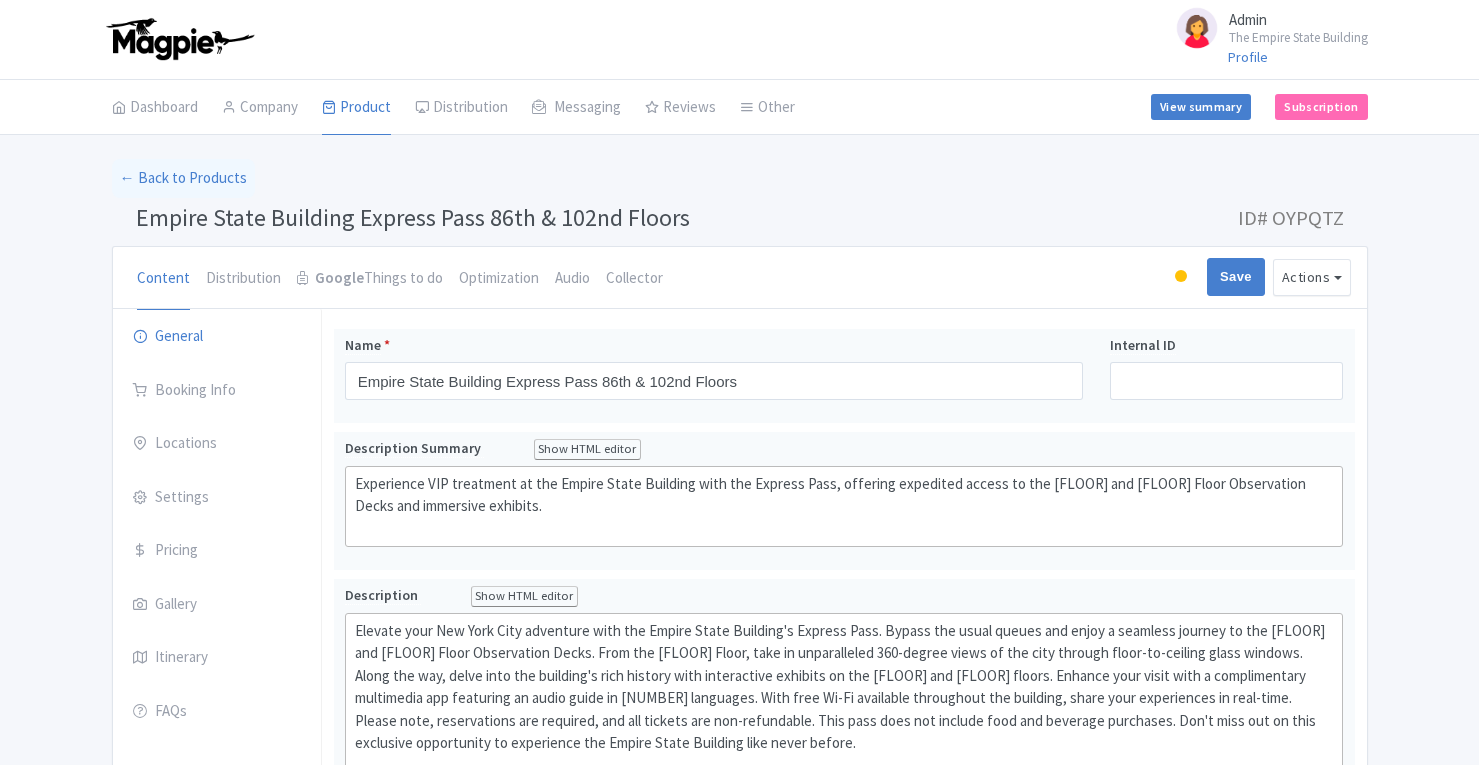 scroll, scrollTop: 0, scrollLeft: 0, axis: both 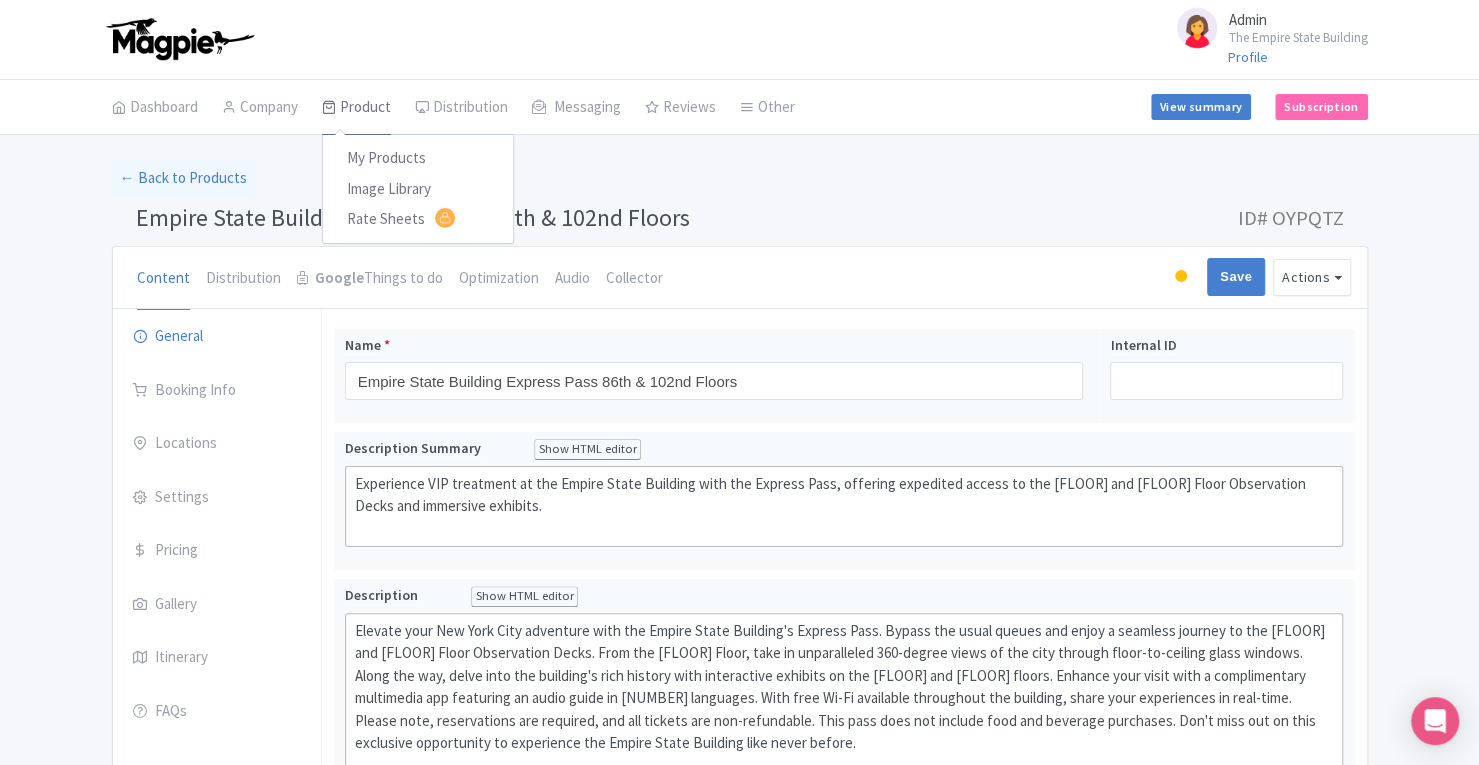 click on "Product" at bounding box center (356, 108) 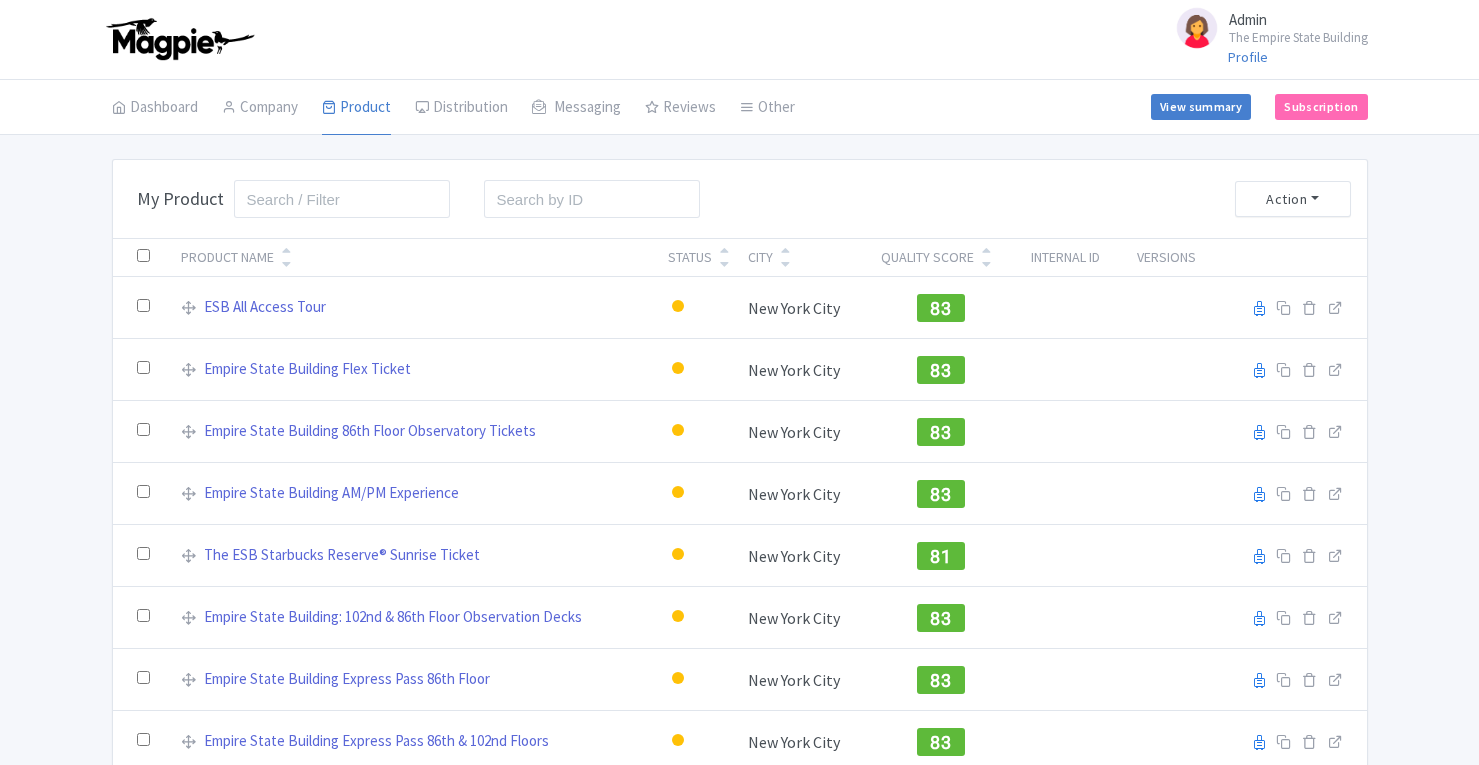 scroll, scrollTop: 0, scrollLeft: 0, axis: both 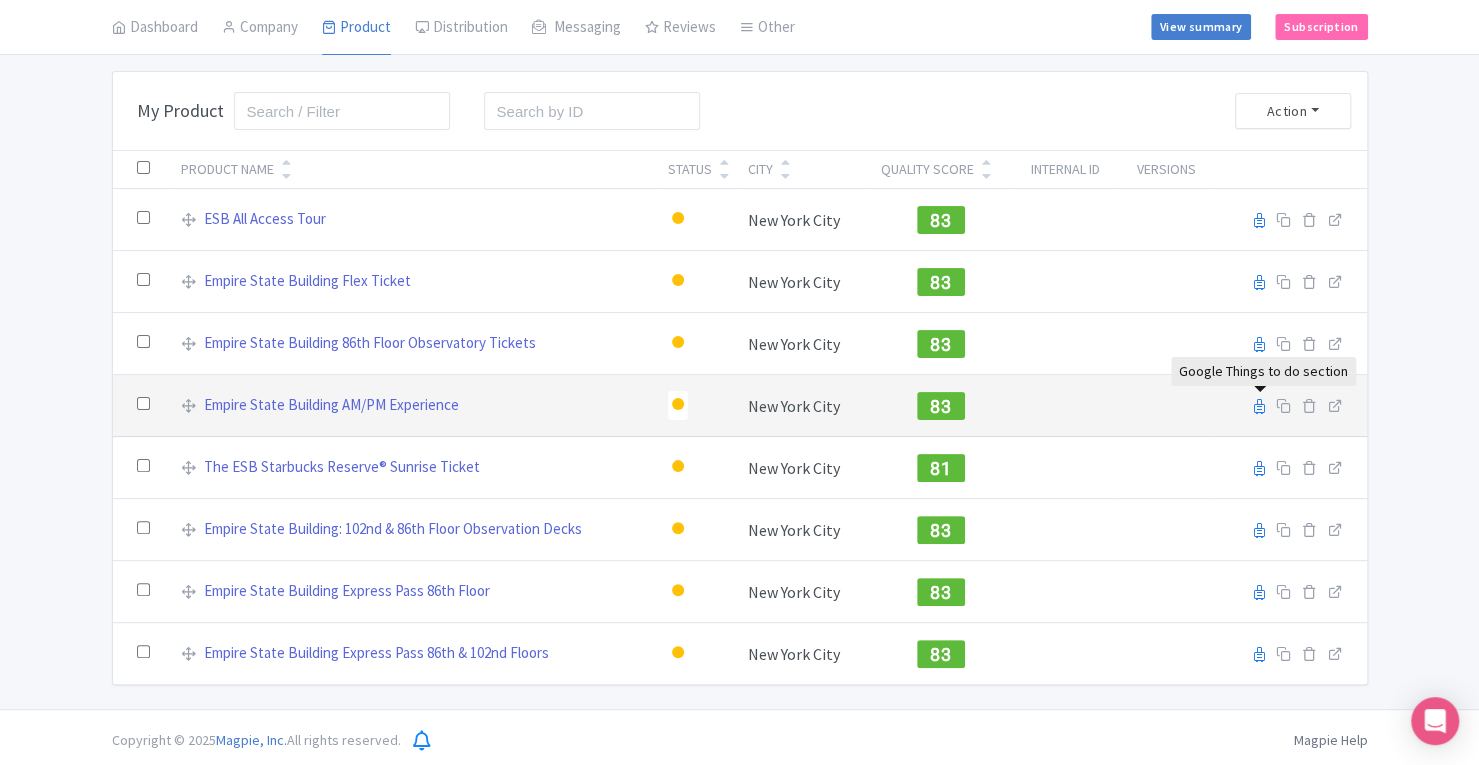 click at bounding box center (1259, 406) 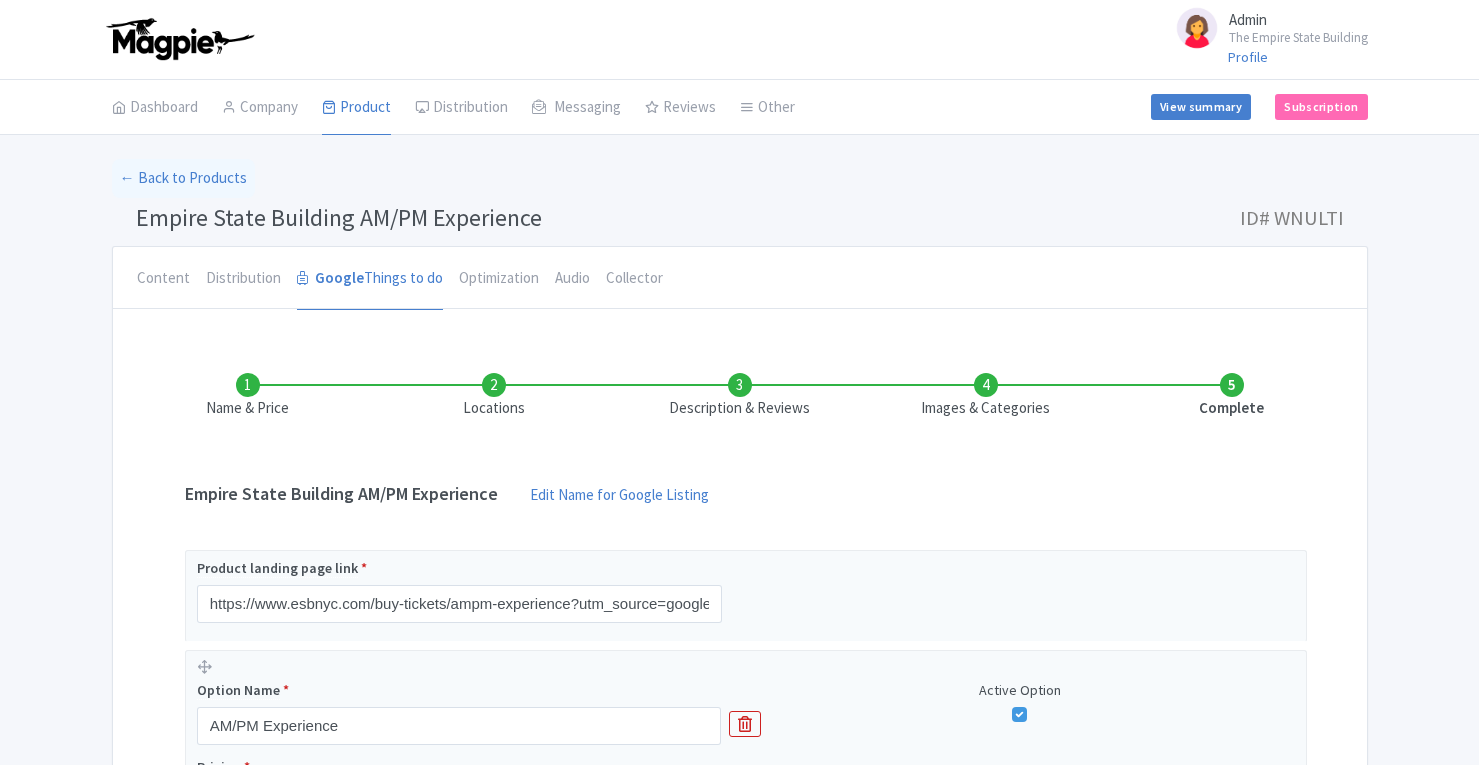 scroll, scrollTop: 0, scrollLeft: 0, axis: both 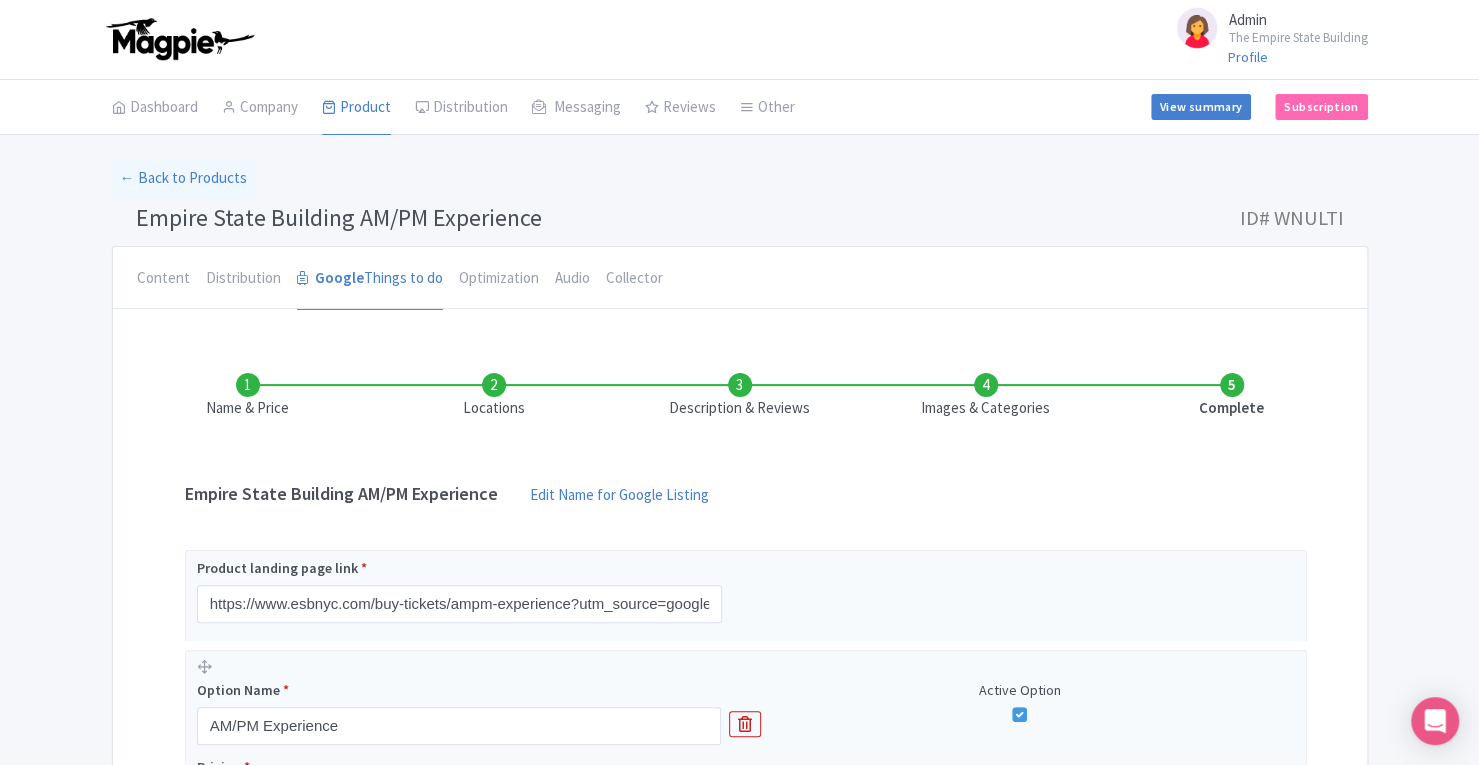 click on "Name & Price
Locations
Description & Reviews
Images & Categories
Complete" at bounding box center [740, 396] 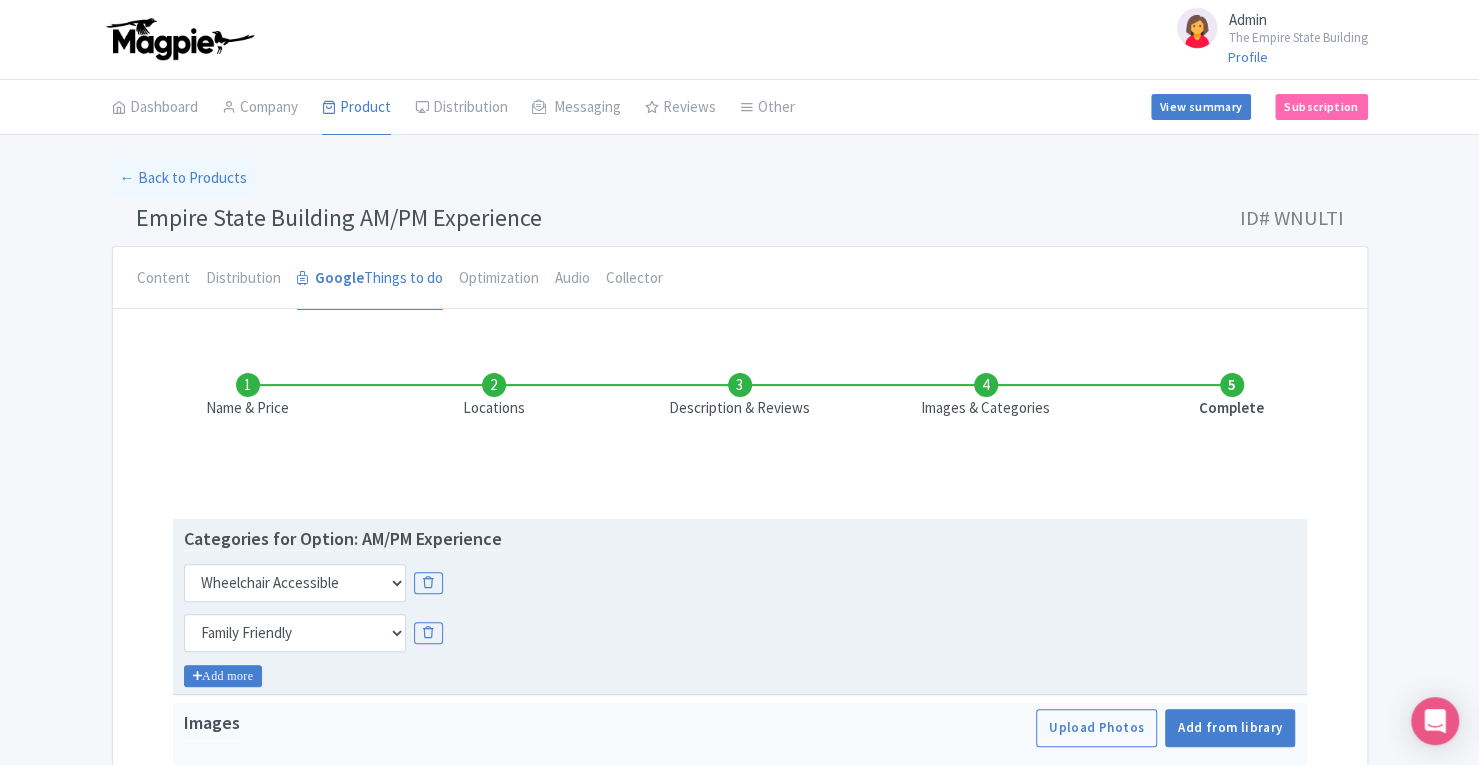 click on "Add more" at bounding box center (223, 676) 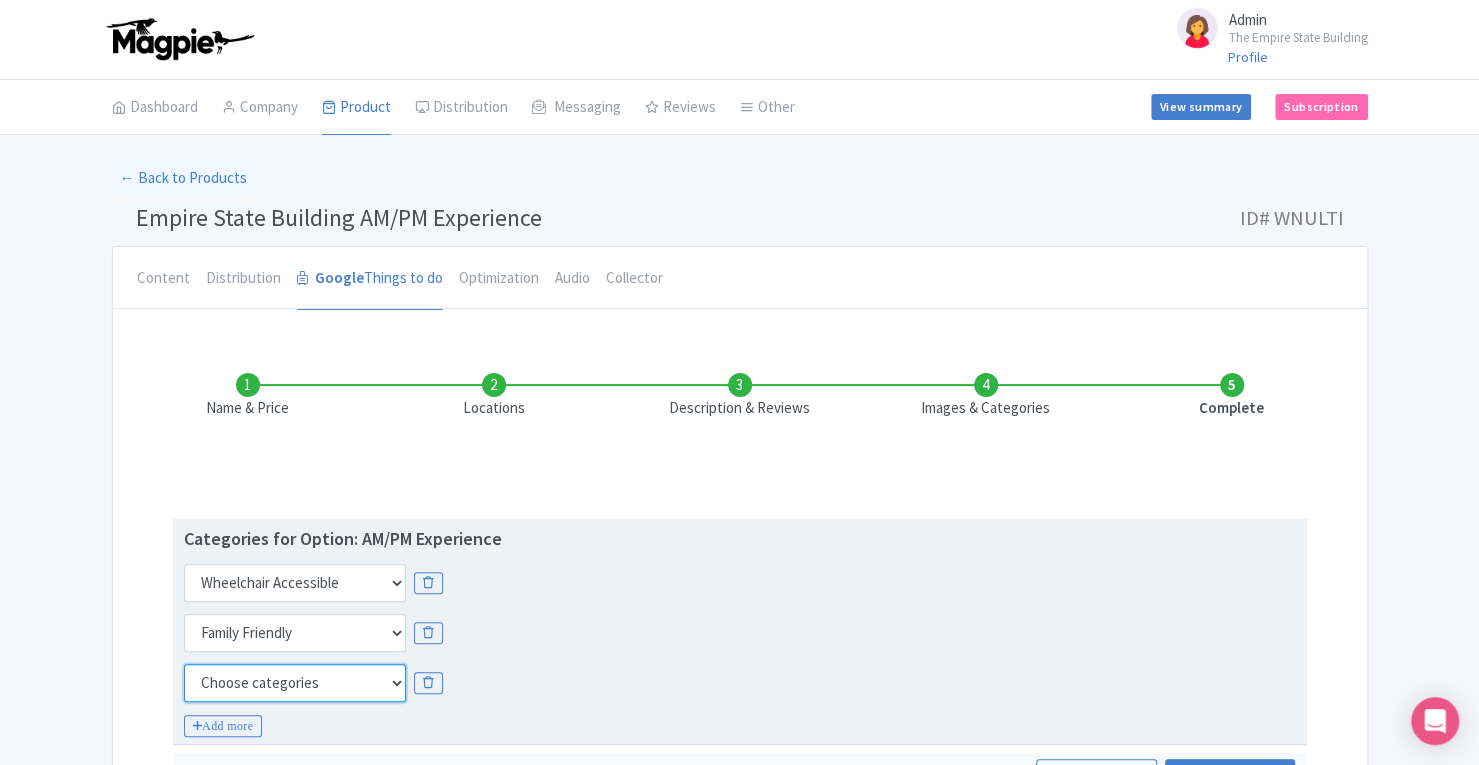 click on "Choose categories Adults Only
Animals
Audio Guide
Beaches
Bike Tours
Boat Tours
City Cards
Classes
Day Trips
Family Friendly
Fast Track
Food
Guided Tours
History
Hop On Hop Off
Literature
Live Music
Museums
Nightlife
Outdoors
Private Tours
Romantic
Self Guided
Small Group Tours
Sports
Theme Parks
Walking Tours
Wheelchair Accessible
Recurring Events" at bounding box center (295, 683) 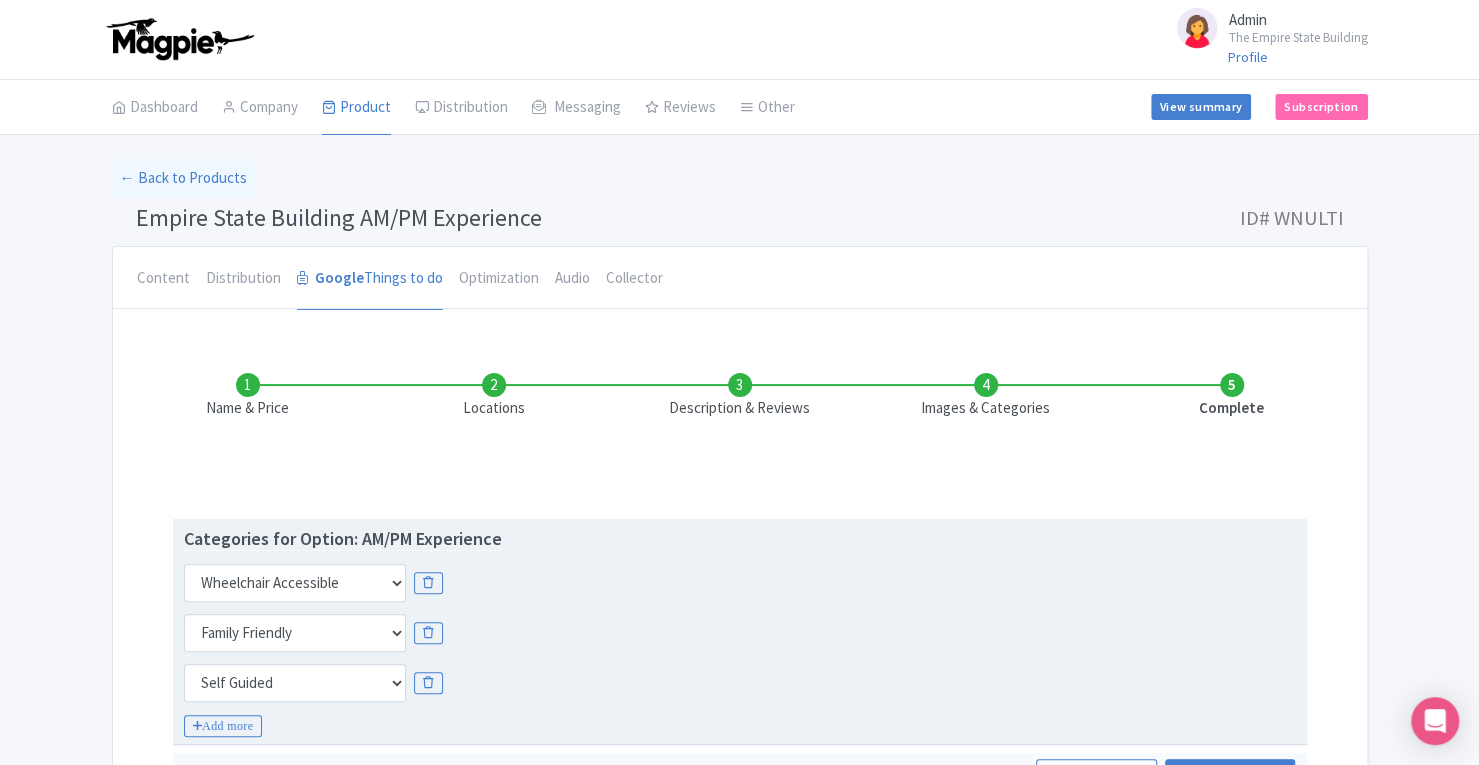 click on "Categories for Option: AM/PM Experience
Choose categories Adults Only
Animals
Audio Guide
Beaches
Bike Tours
Boat Tours
City Cards
Classes
Day Trips
Family Friendly
Fast Track
Food
Guided Tours
History
Hop On Hop Off
Literature
Live Music
Museums
Nightlife
Outdoors
Private Tours
Romantic
Self Guided
Small Group Tours
Sports
Theme Parks
Walking Tours
Wheelchair Accessible
Recurring Events
Choose categories Adults Only
Animals
Audio Guide
Beaches
Bike Tours
Boat Tours
City Cards
Classes
Day Trips
Family Friendly
Fast Track
Food
Guided Tours
History
Hop On Hop Off
Literature
Live Music
Museums
Nightlife
Outdoors
Private Tours
Romantic
Self Guided
Small Group Tours
Sports
Theme Parks
Walking Tours
Wheelchair Accessible
Recurring Events
Choose categories Adults Only
Animals
Audio Guide
Beaches
Bike Tours
Boat Tours
City Cards
Classes
Day Trips
Fast Track" at bounding box center [740, 613] 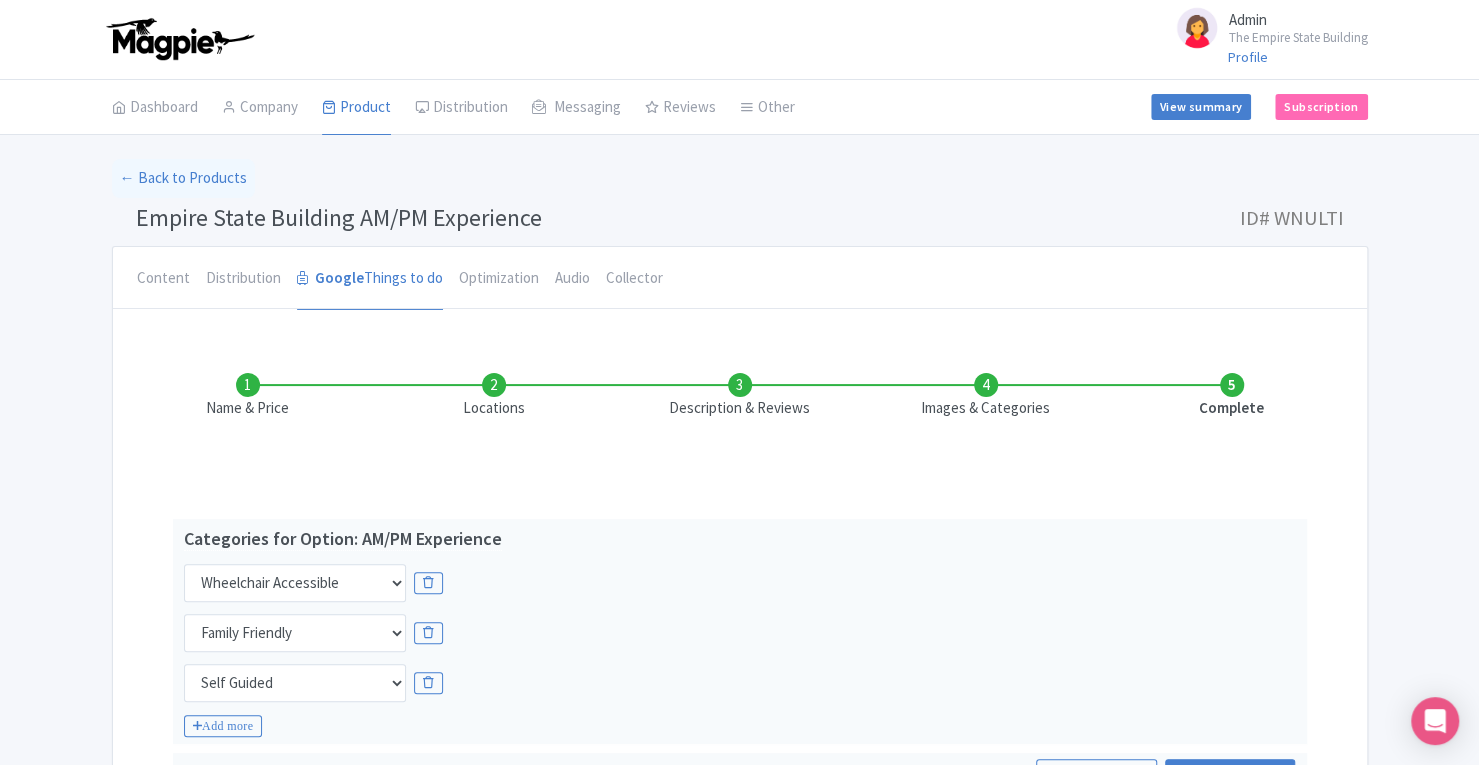 scroll, scrollTop: 656, scrollLeft: 0, axis: vertical 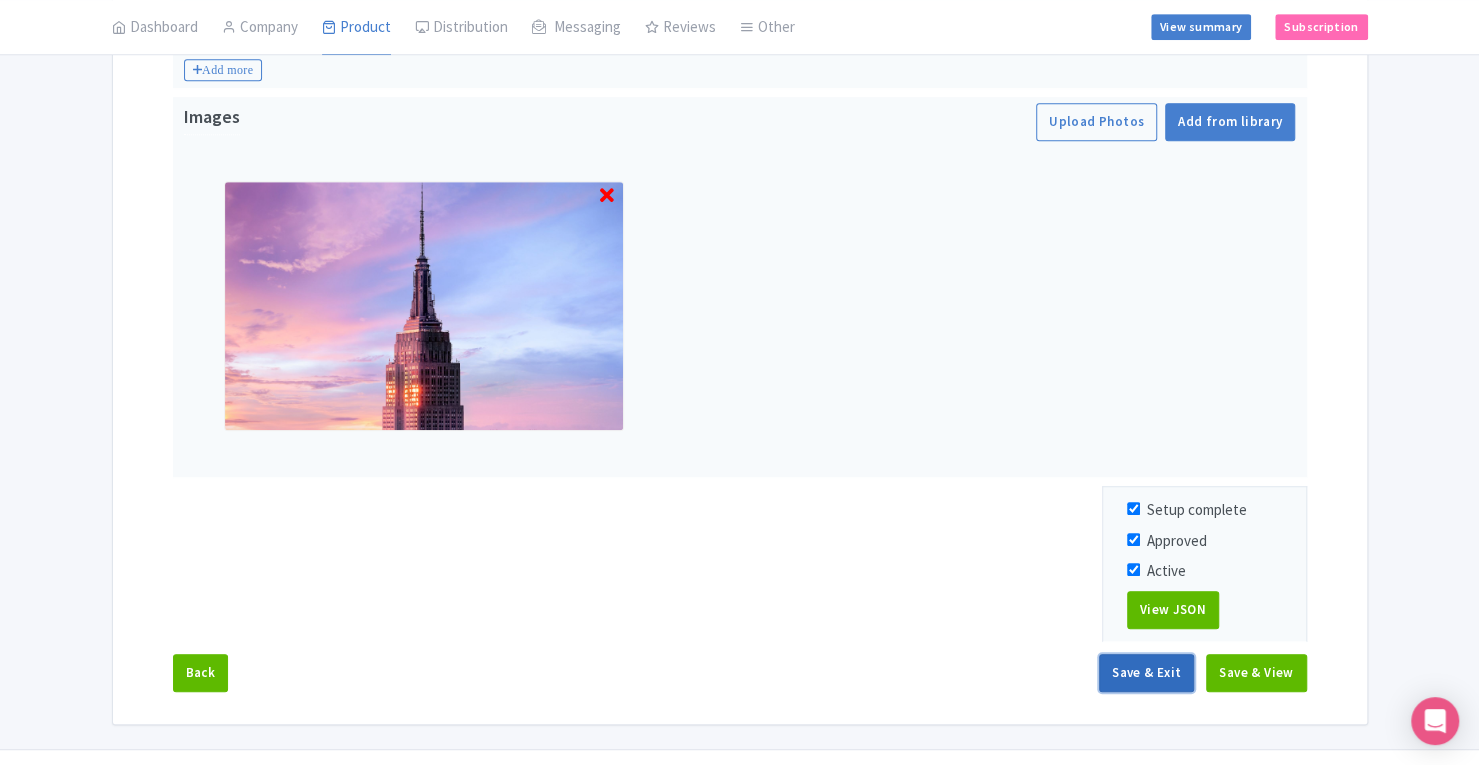 click on "Save & Exit" at bounding box center (1146, 673) 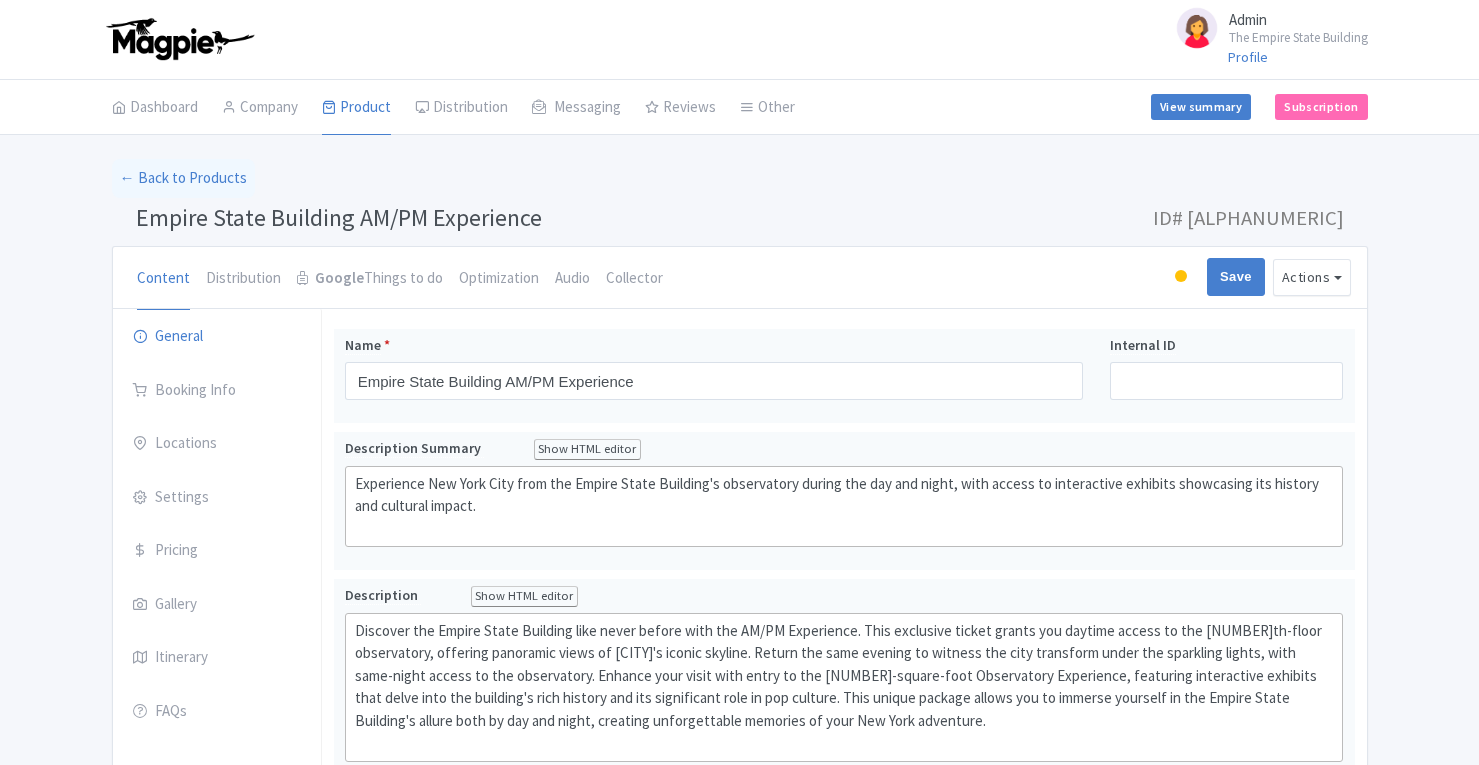 scroll, scrollTop: 0, scrollLeft: 0, axis: both 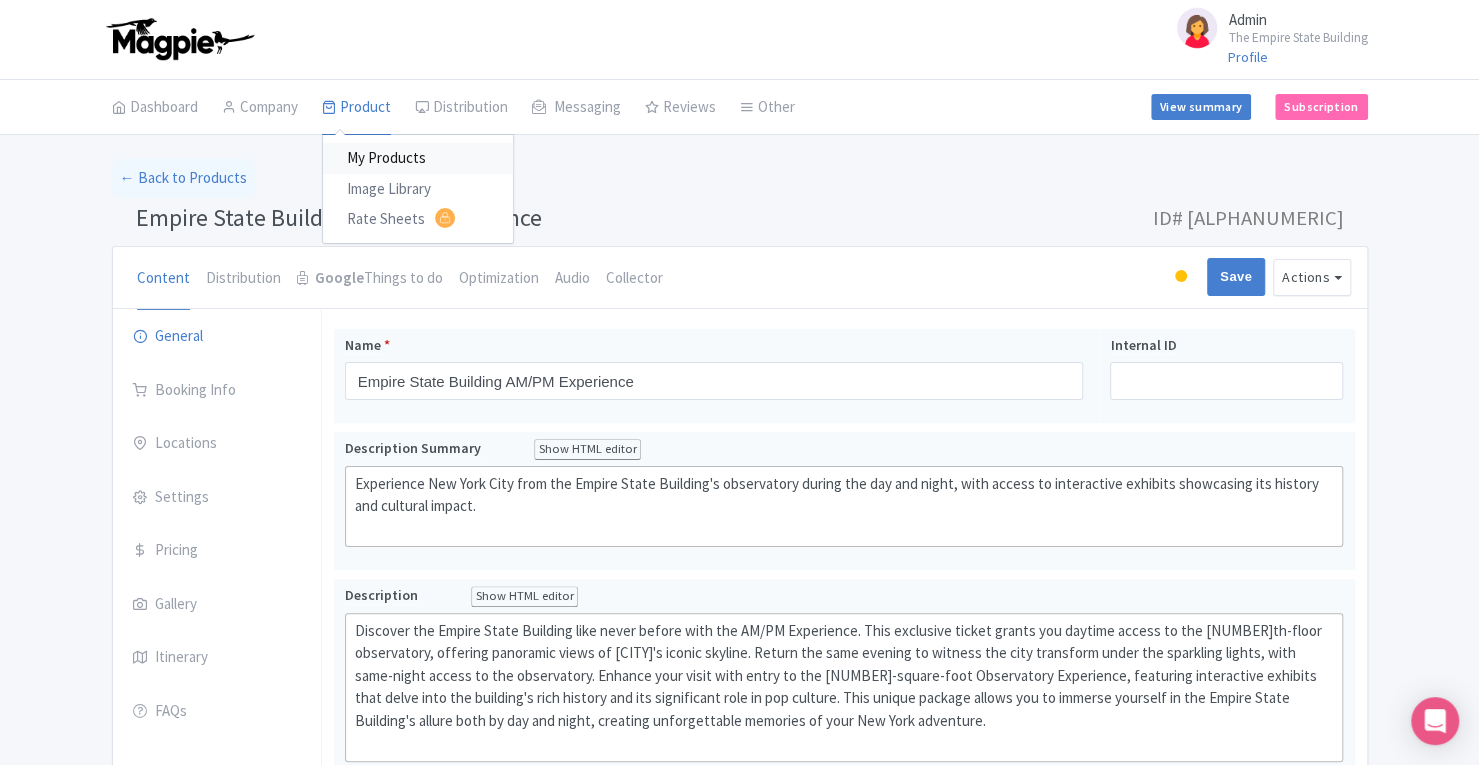 click on "My Products" at bounding box center [418, 158] 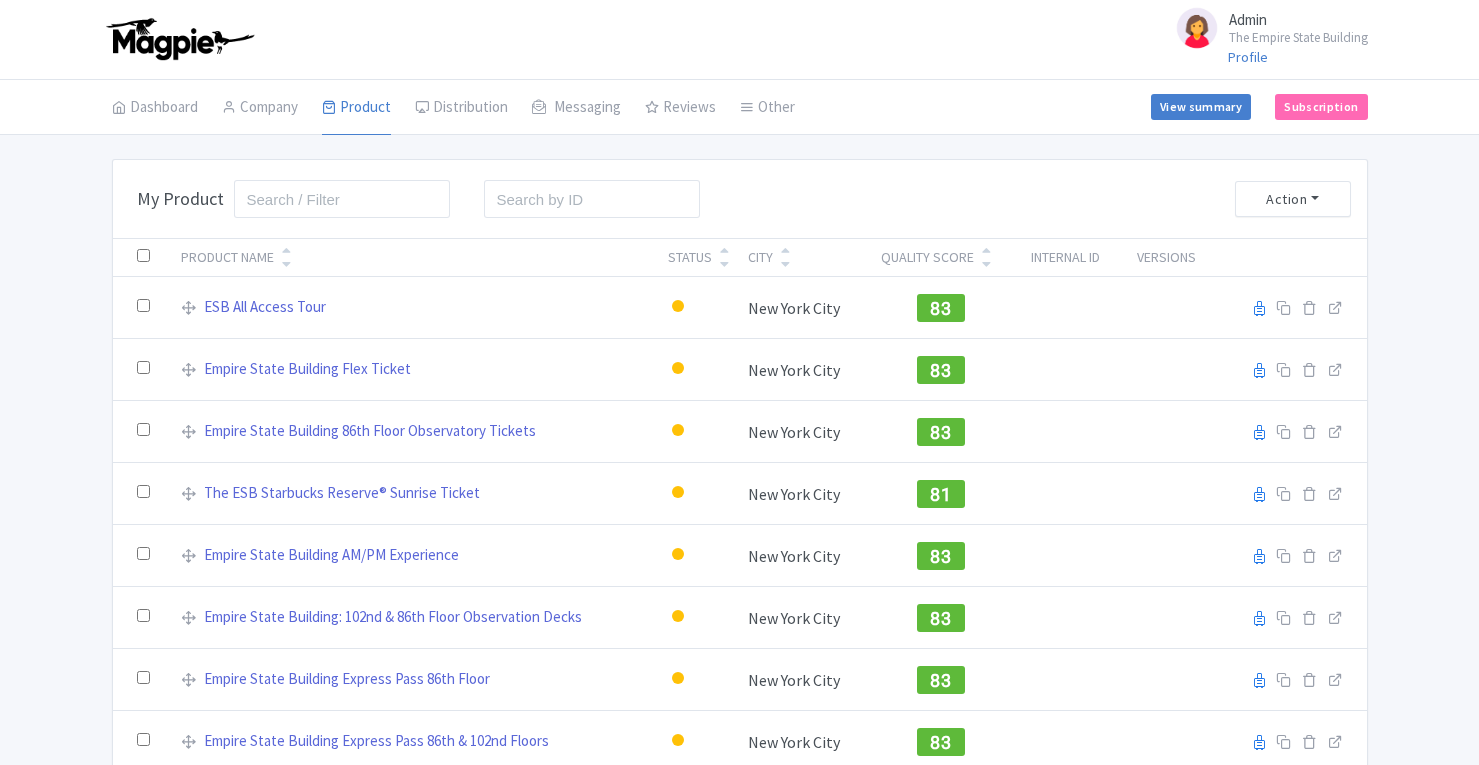 scroll, scrollTop: 0, scrollLeft: 0, axis: both 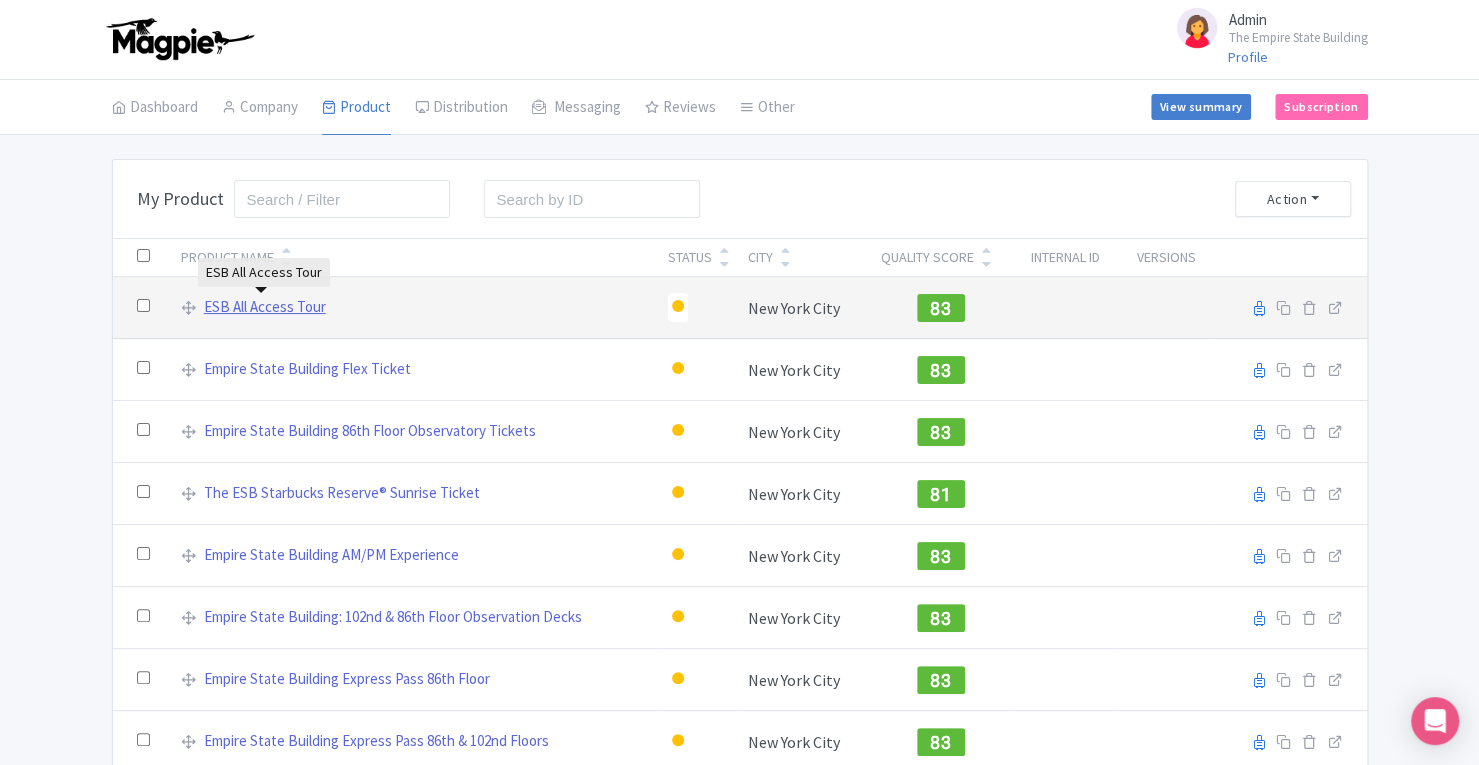 click on "ESB All Access Tour" at bounding box center [265, 307] 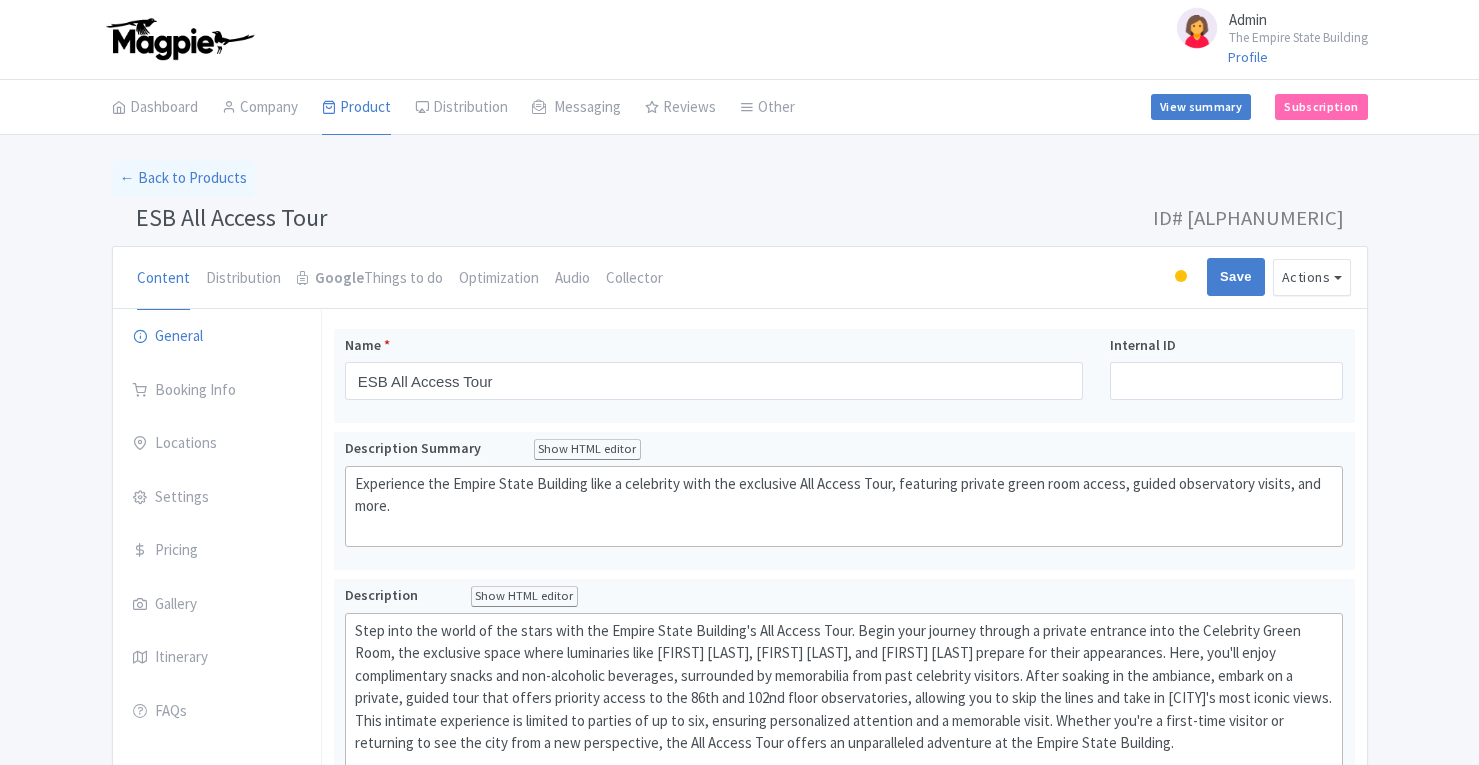 scroll, scrollTop: 0, scrollLeft: 0, axis: both 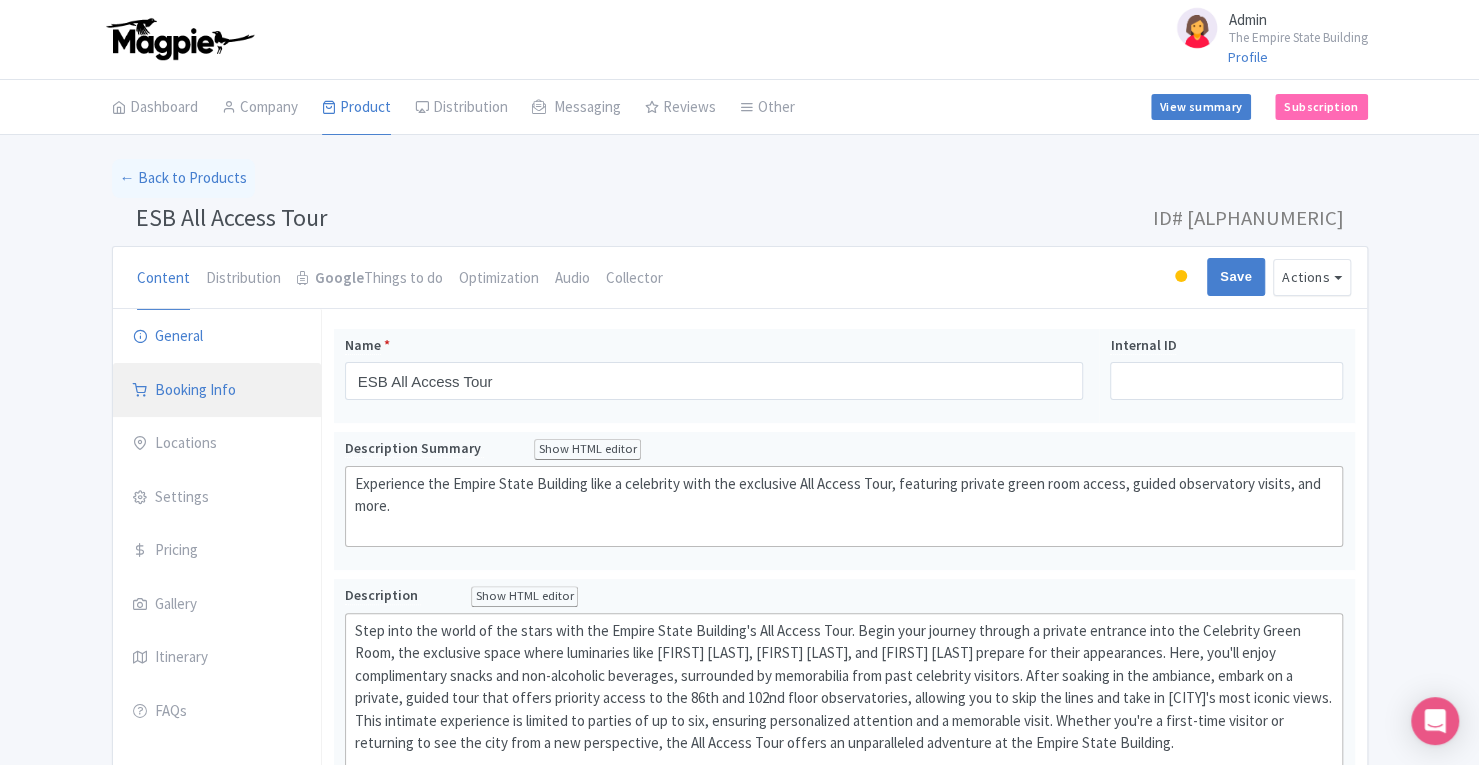 click on "Booking Info" at bounding box center (217, 391) 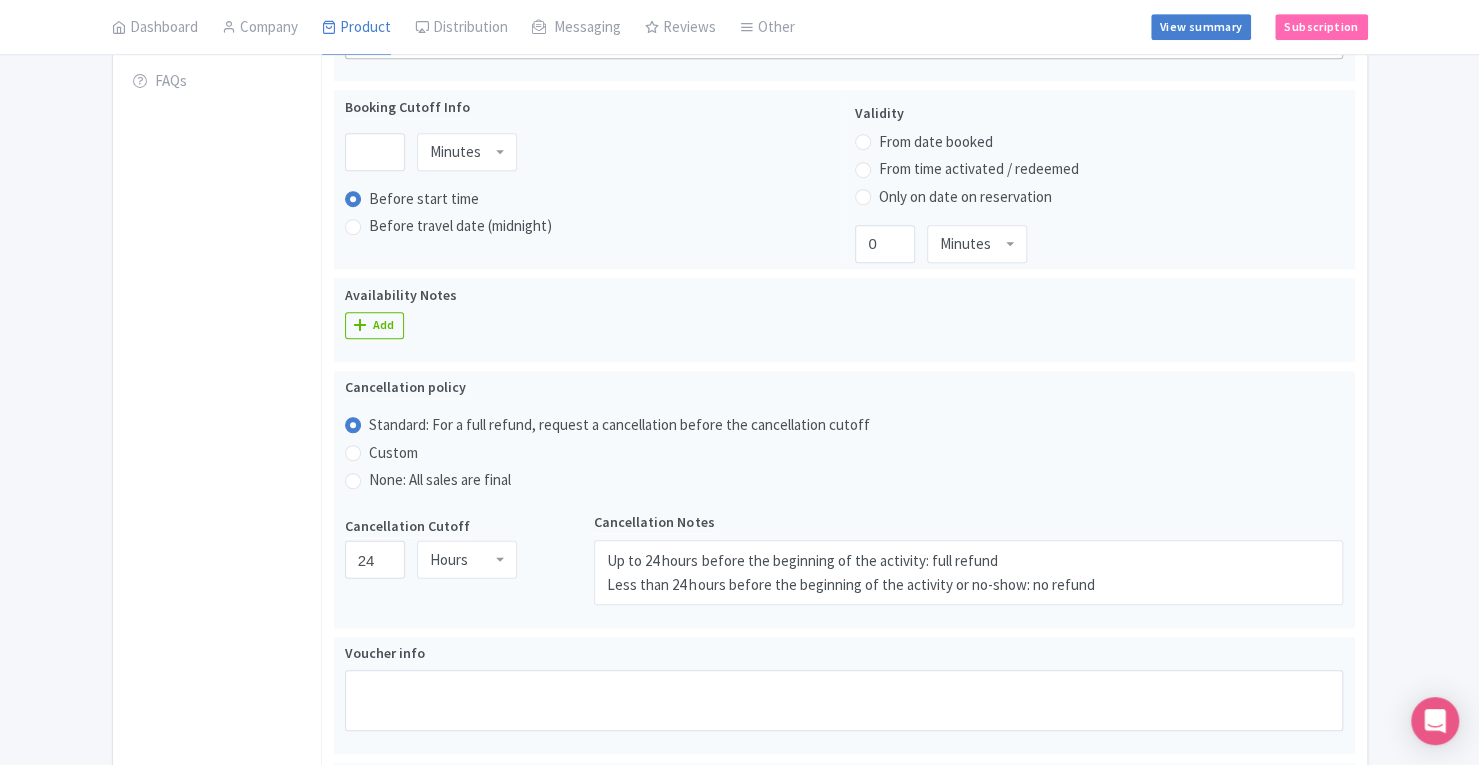 scroll, scrollTop: 632, scrollLeft: 0, axis: vertical 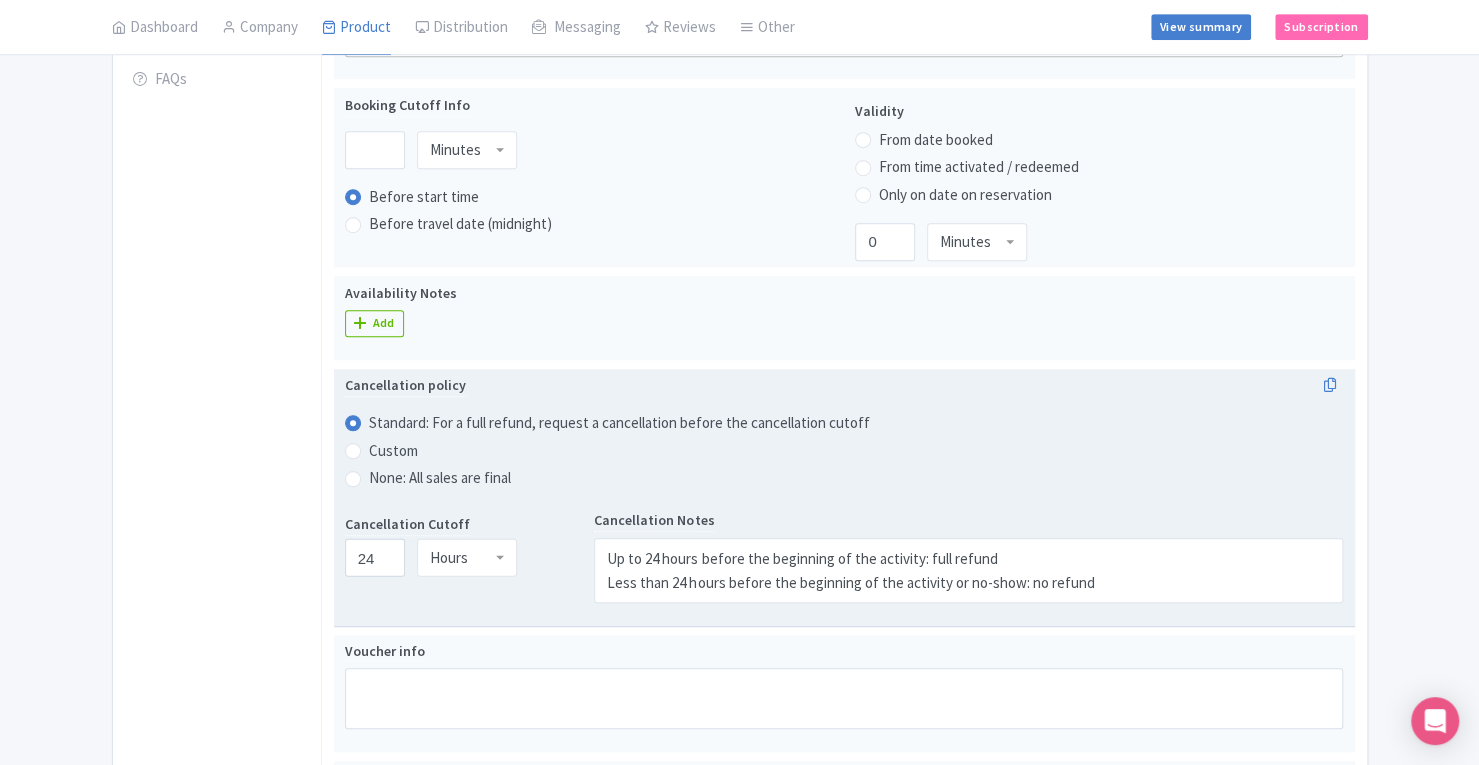 click on "None: All sales are final" at bounding box center (440, 478) 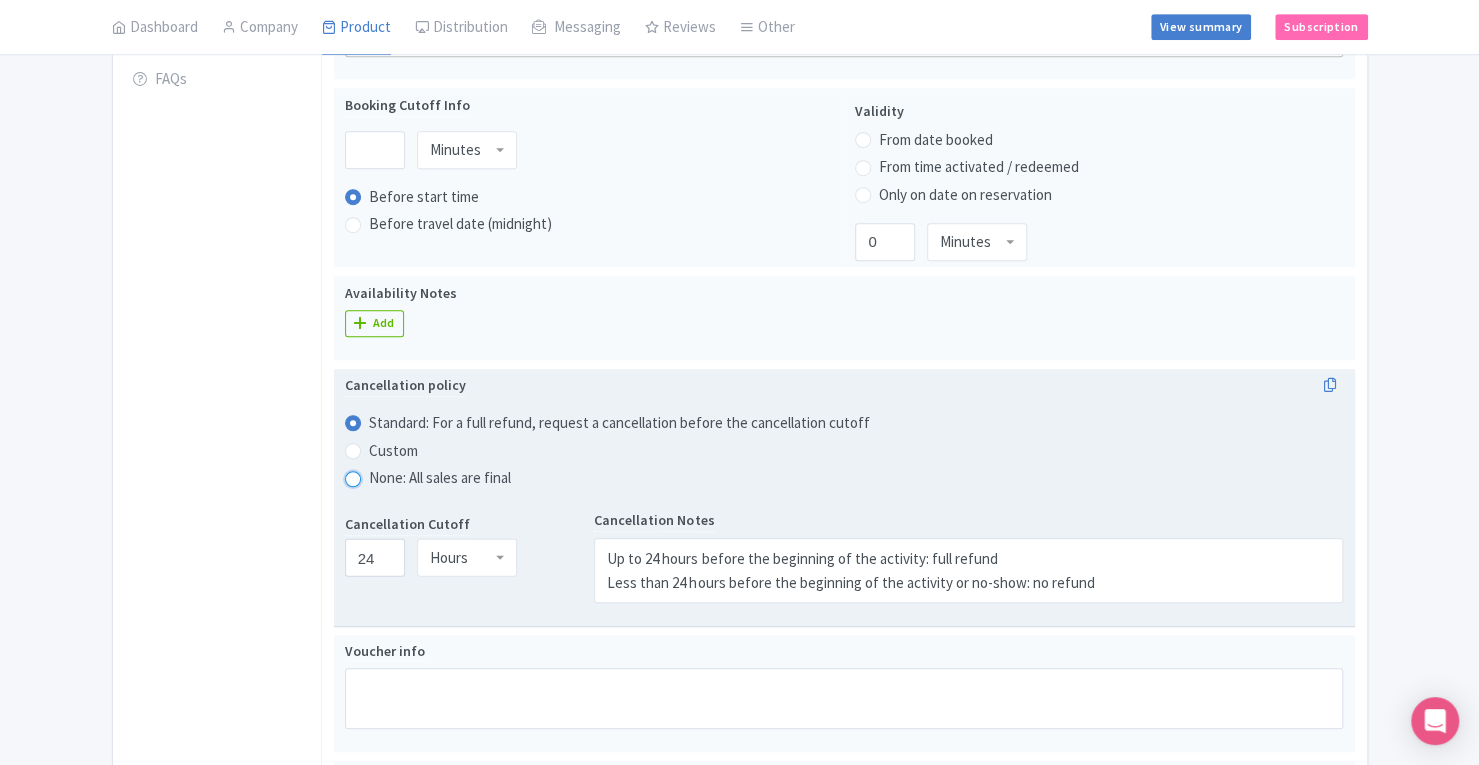 click on "None: All sales are final" at bounding box center (379, 476) 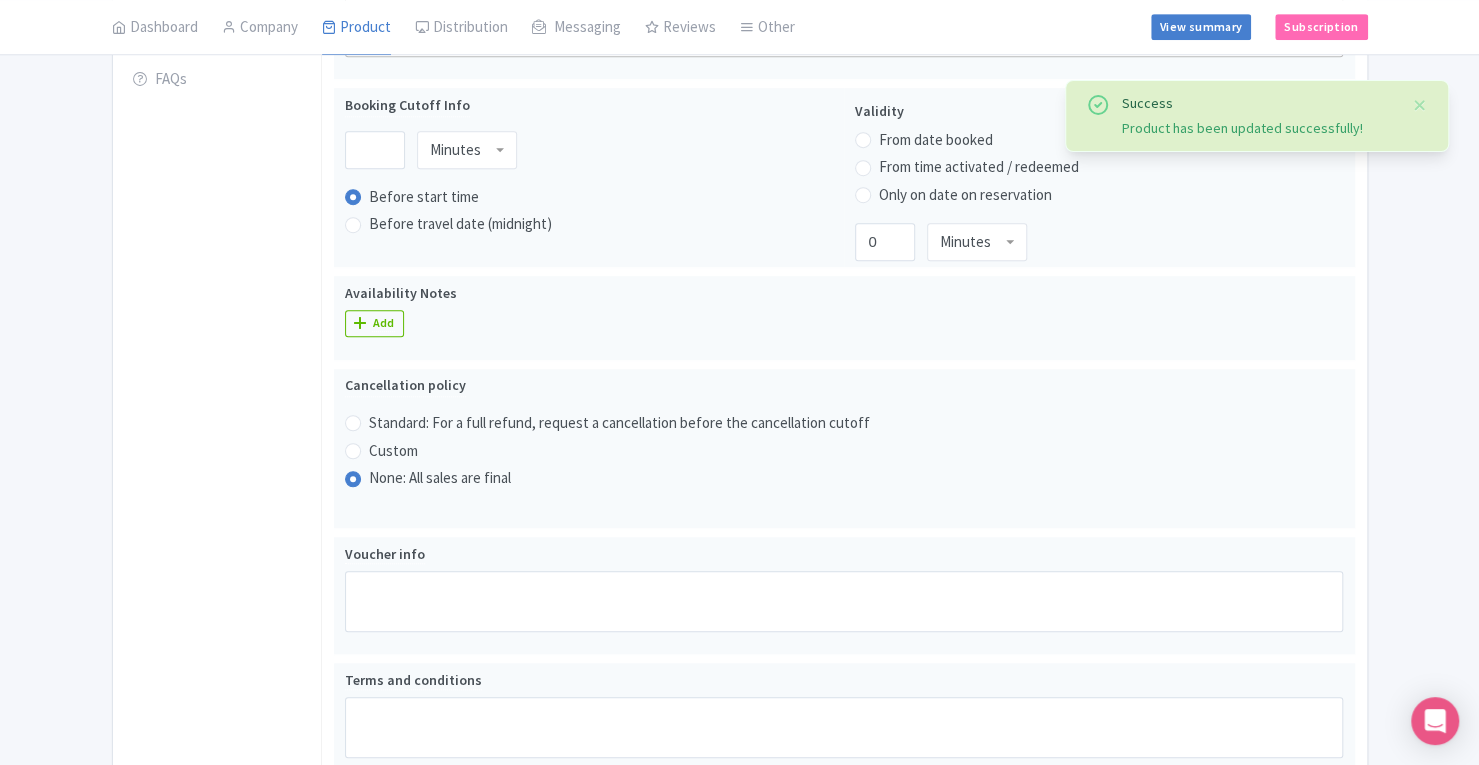 scroll, scrollTop: 935, scrollLeft: 0, axis: vertical 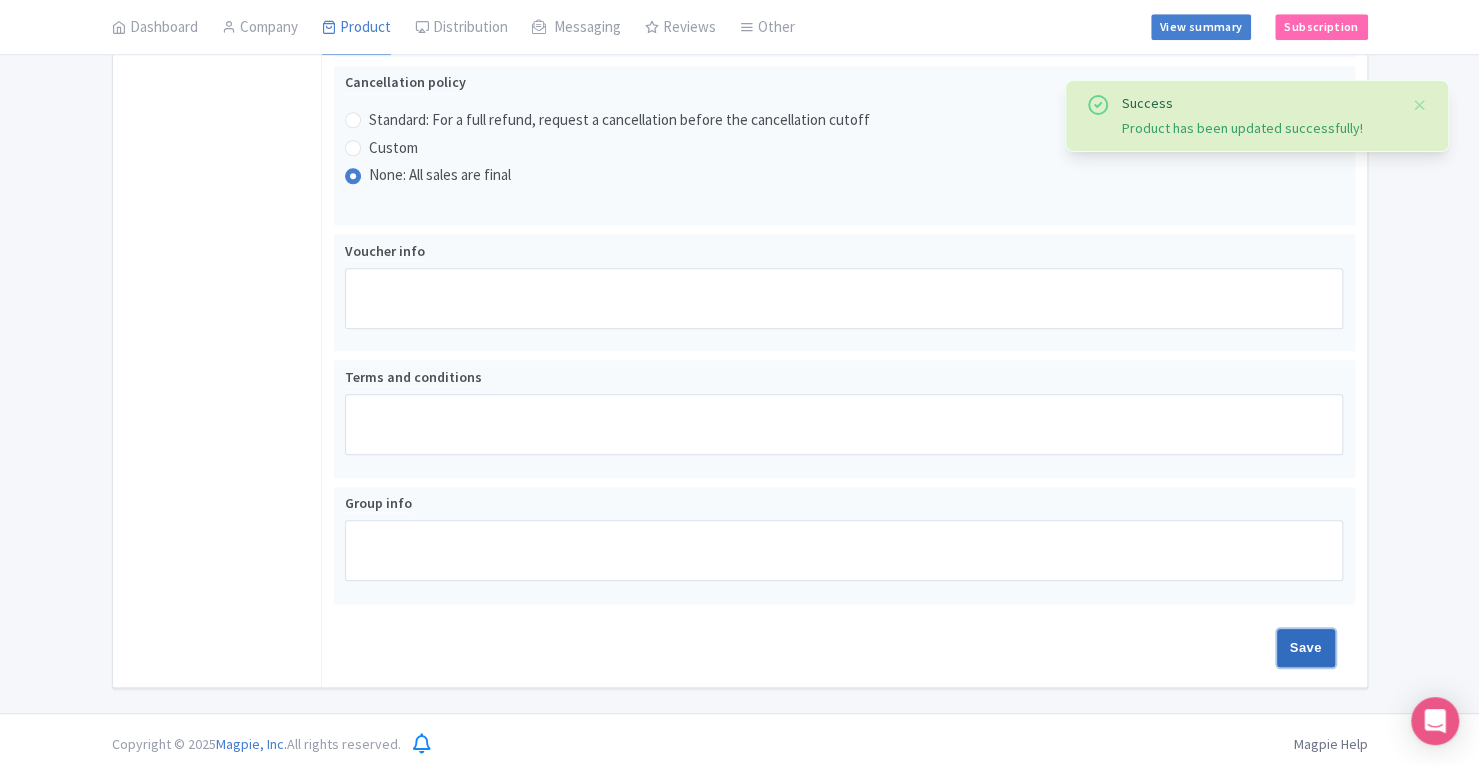 click on "Save" at bounding box center [1306, 648] 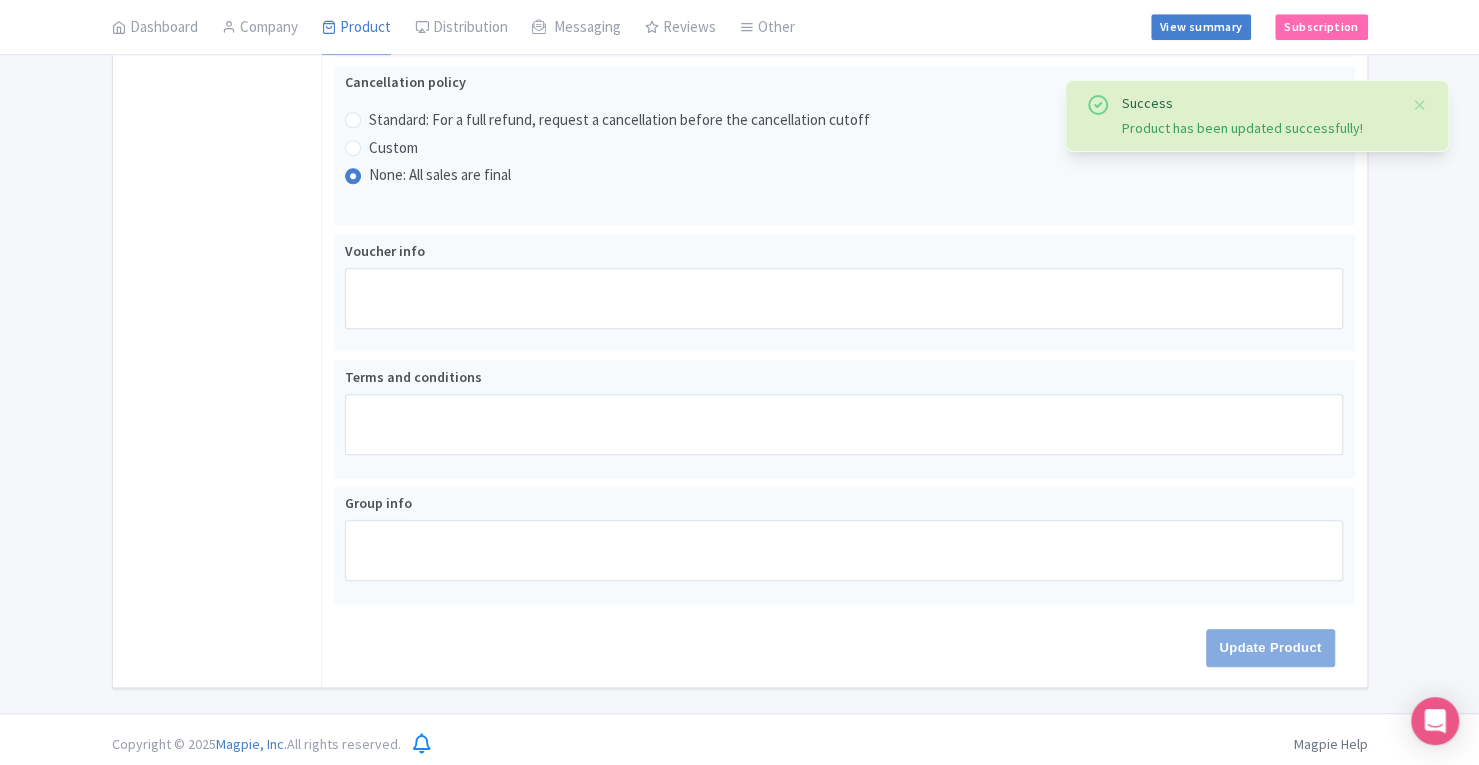 type on "Update Product" 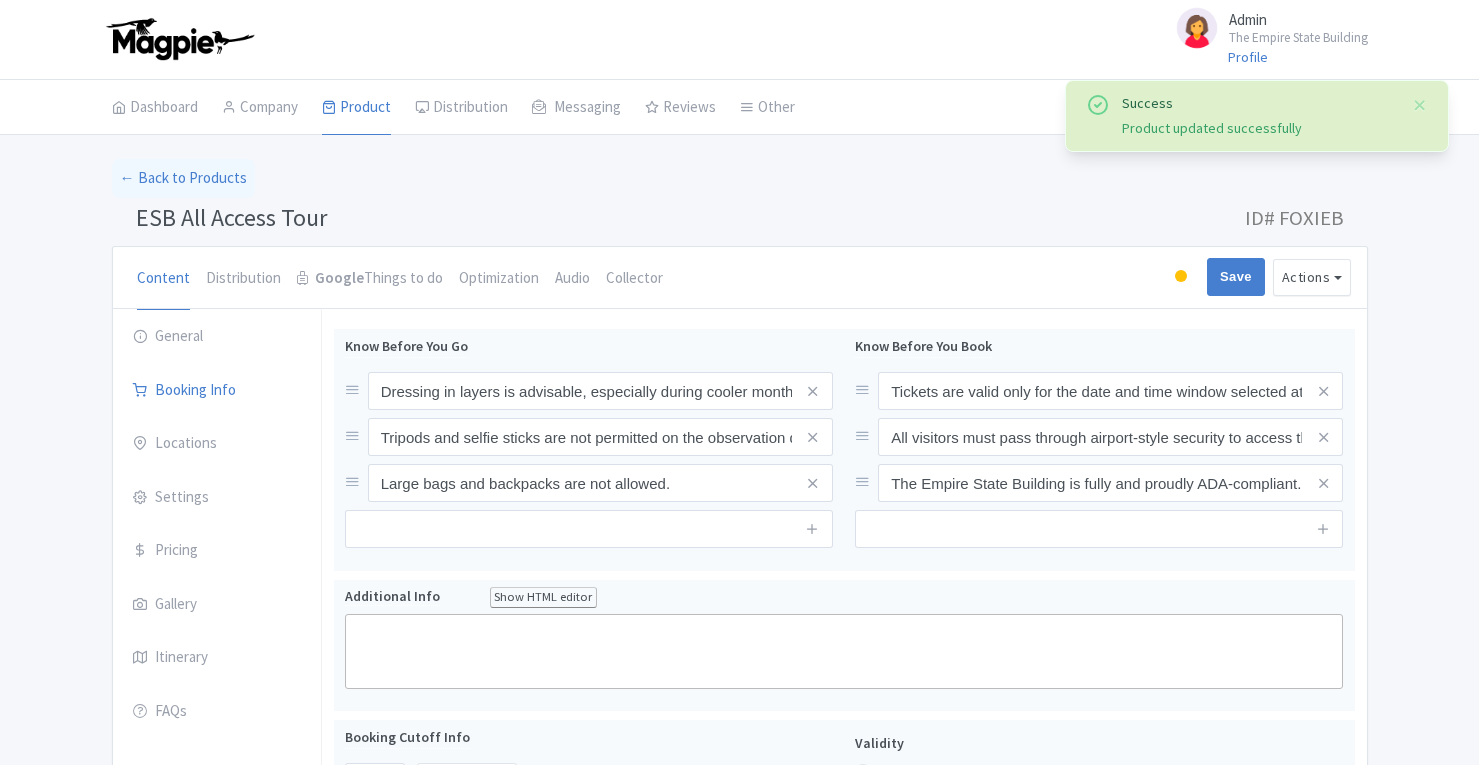 scroll, scrollTop: 327, scrollLeft: 0, axis: vertical 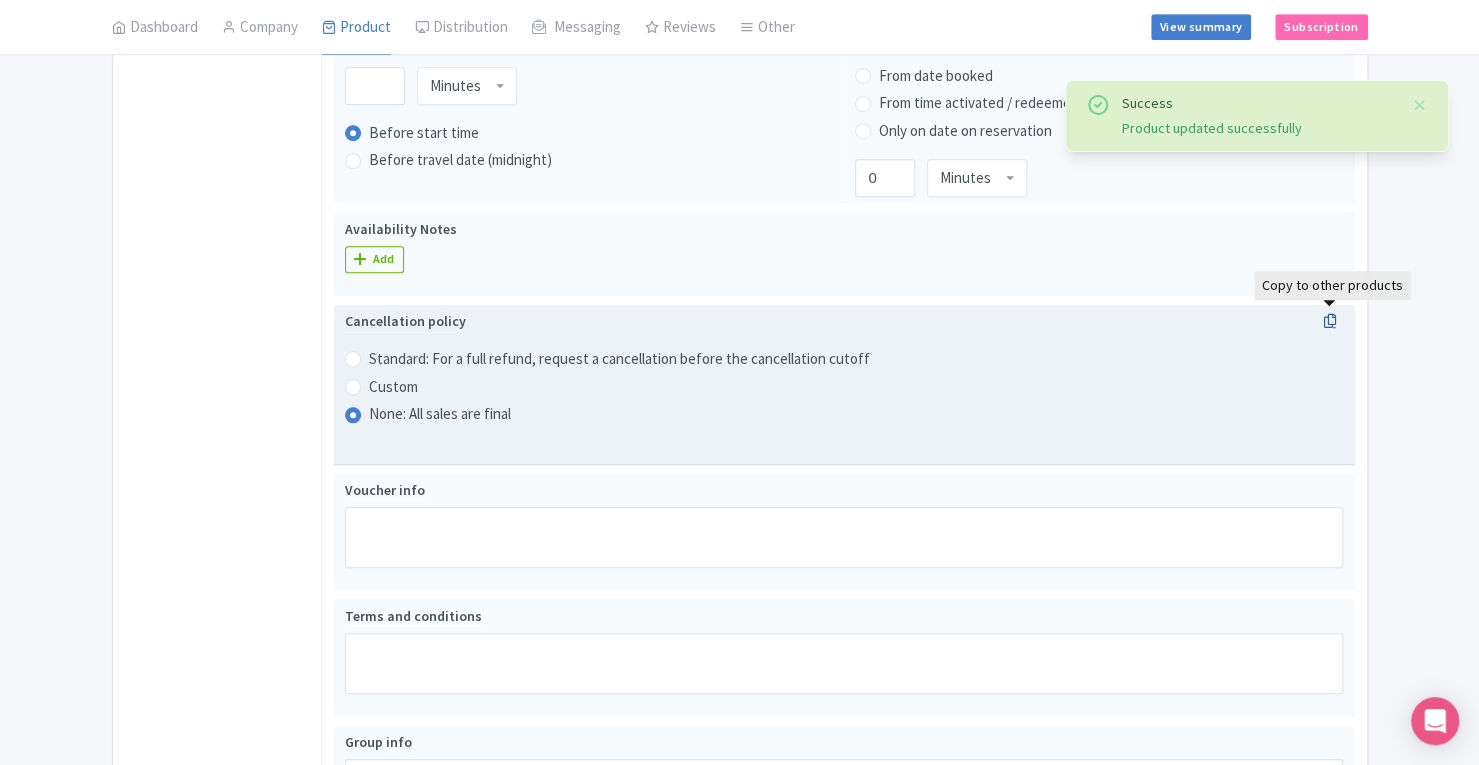 click at bounding box center (1329, 321) 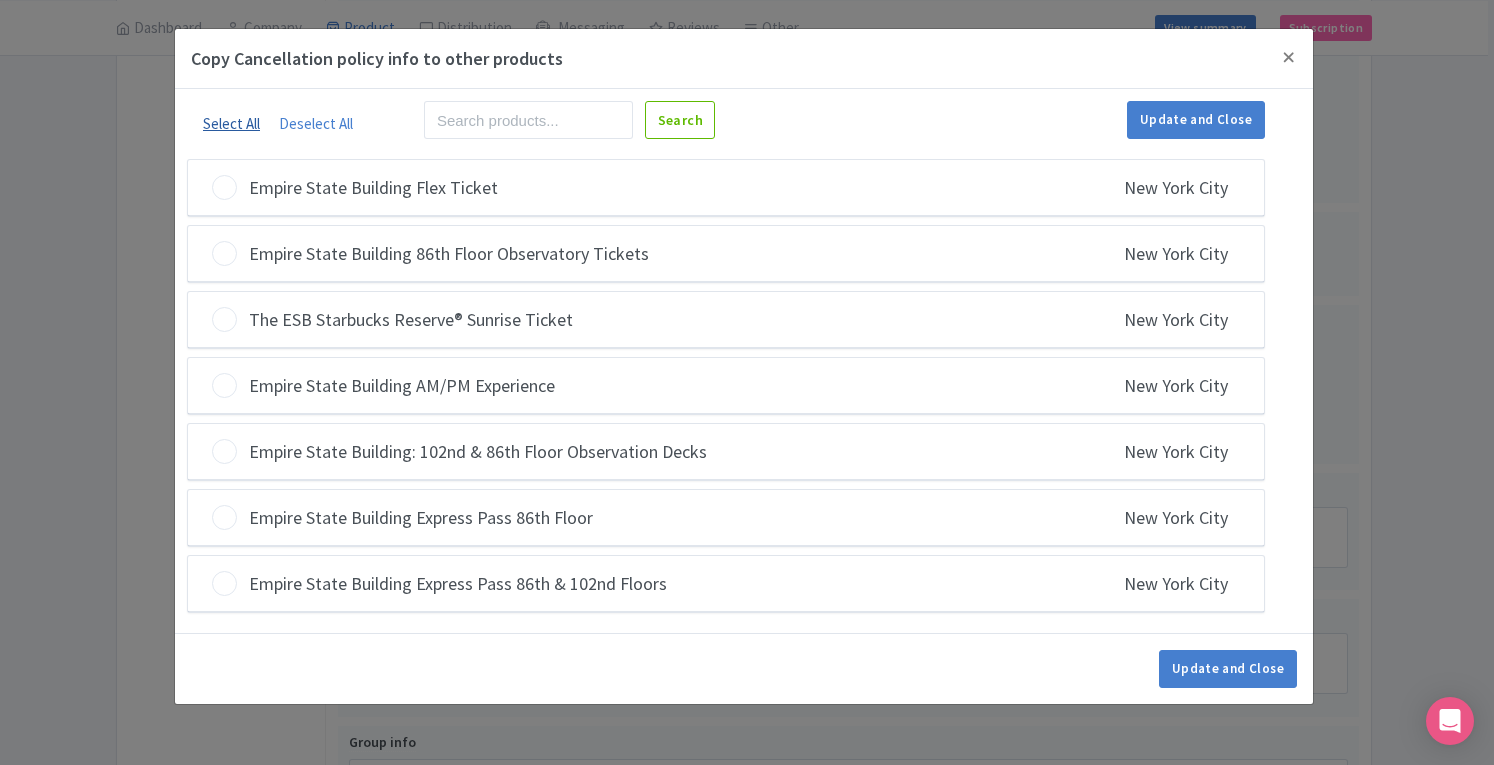 click on "Select All" at bounding box center [231, 123] 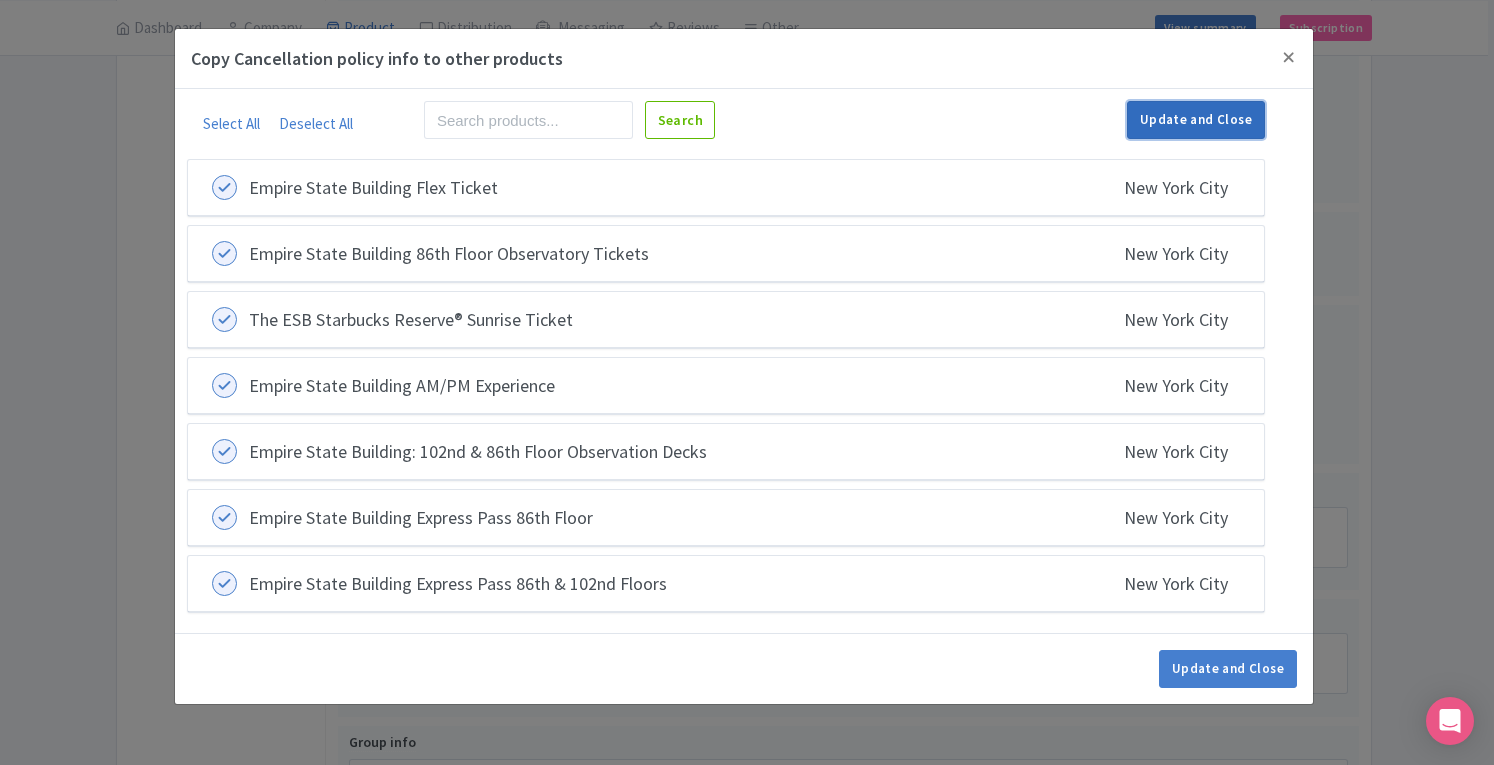 click on "Update and Close" at bounding box center [1196, 120] 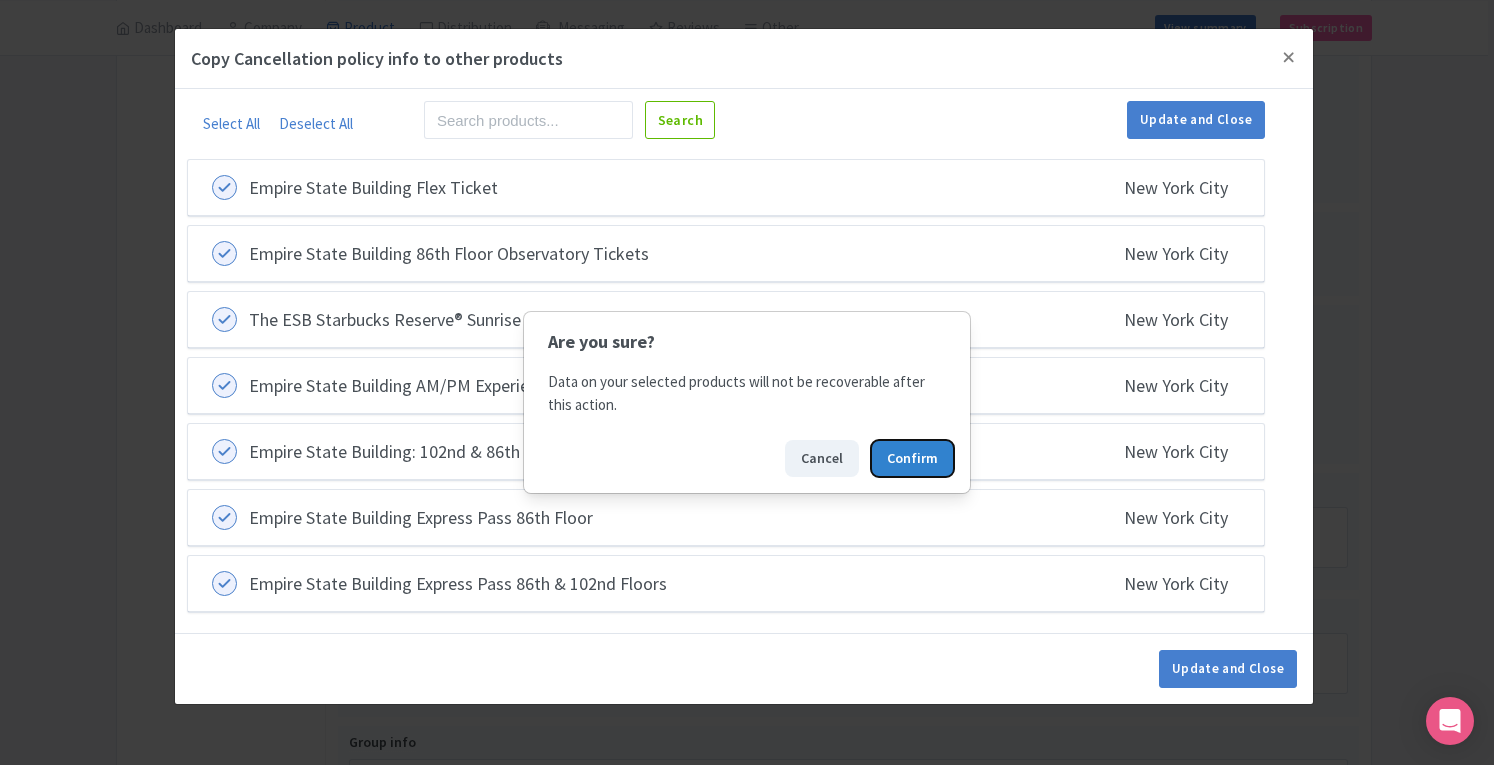 click on "Confirm" at bounding box center (912, 458) 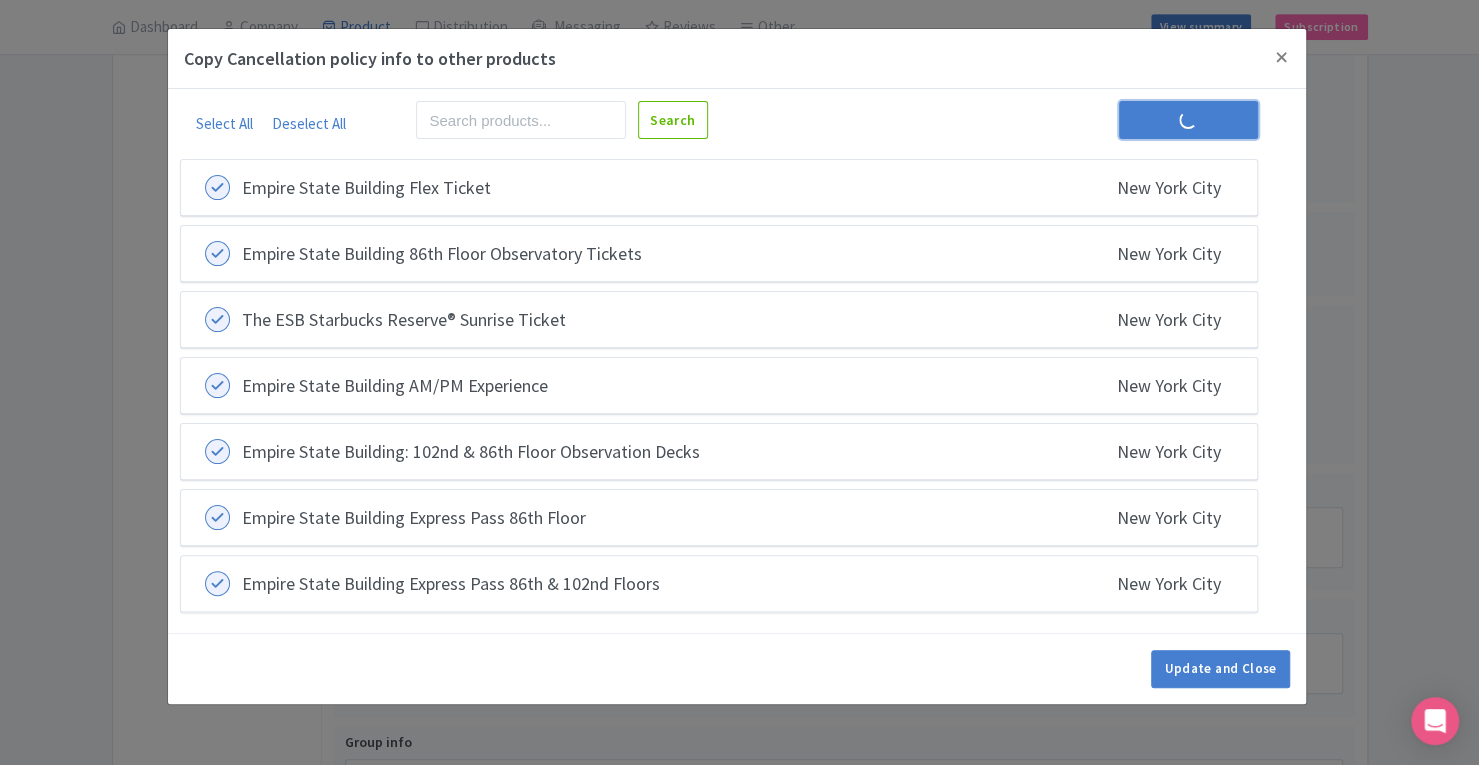 scroll, scrollTop: 0, scrollLeft: 0, axis: both 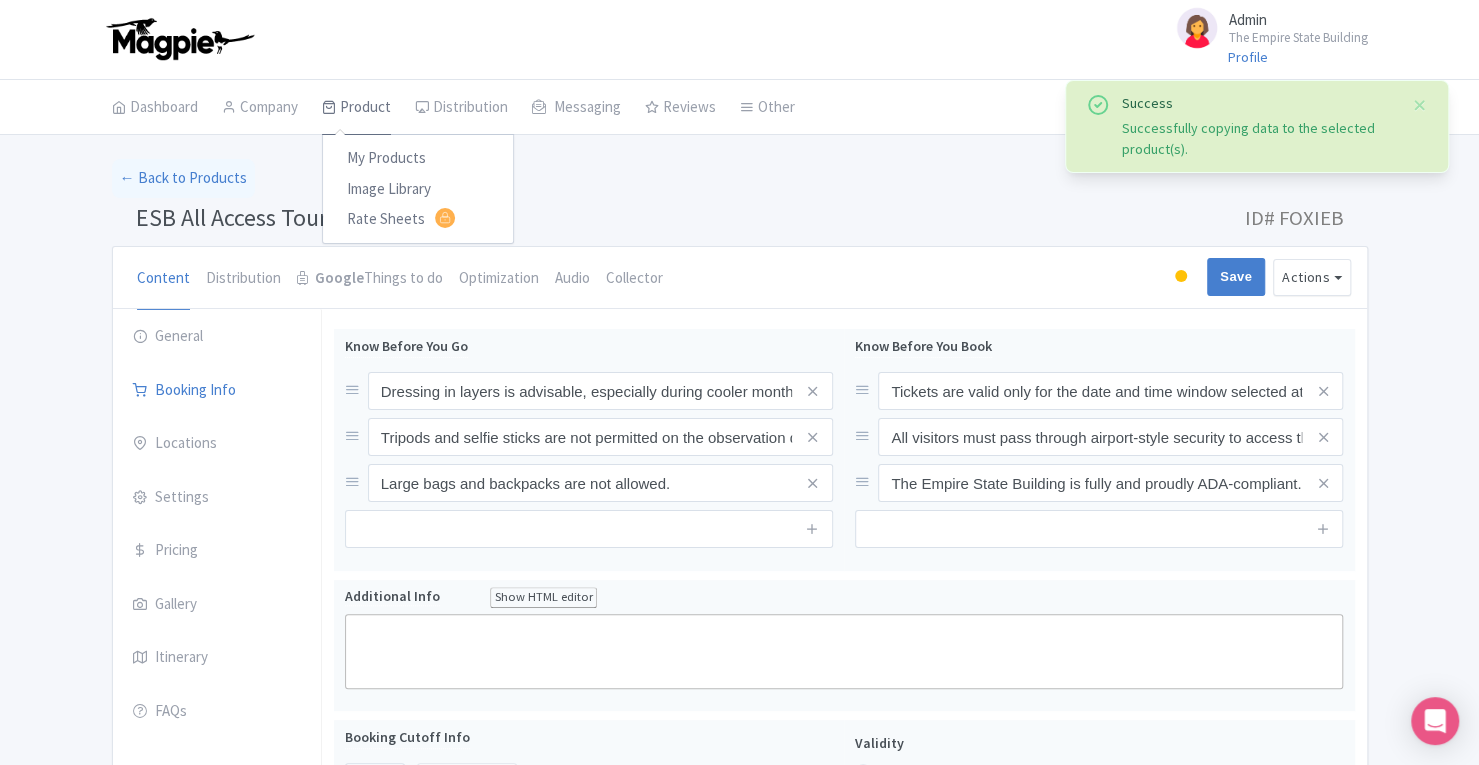 click on "Product" at bounding box center (356, 108) 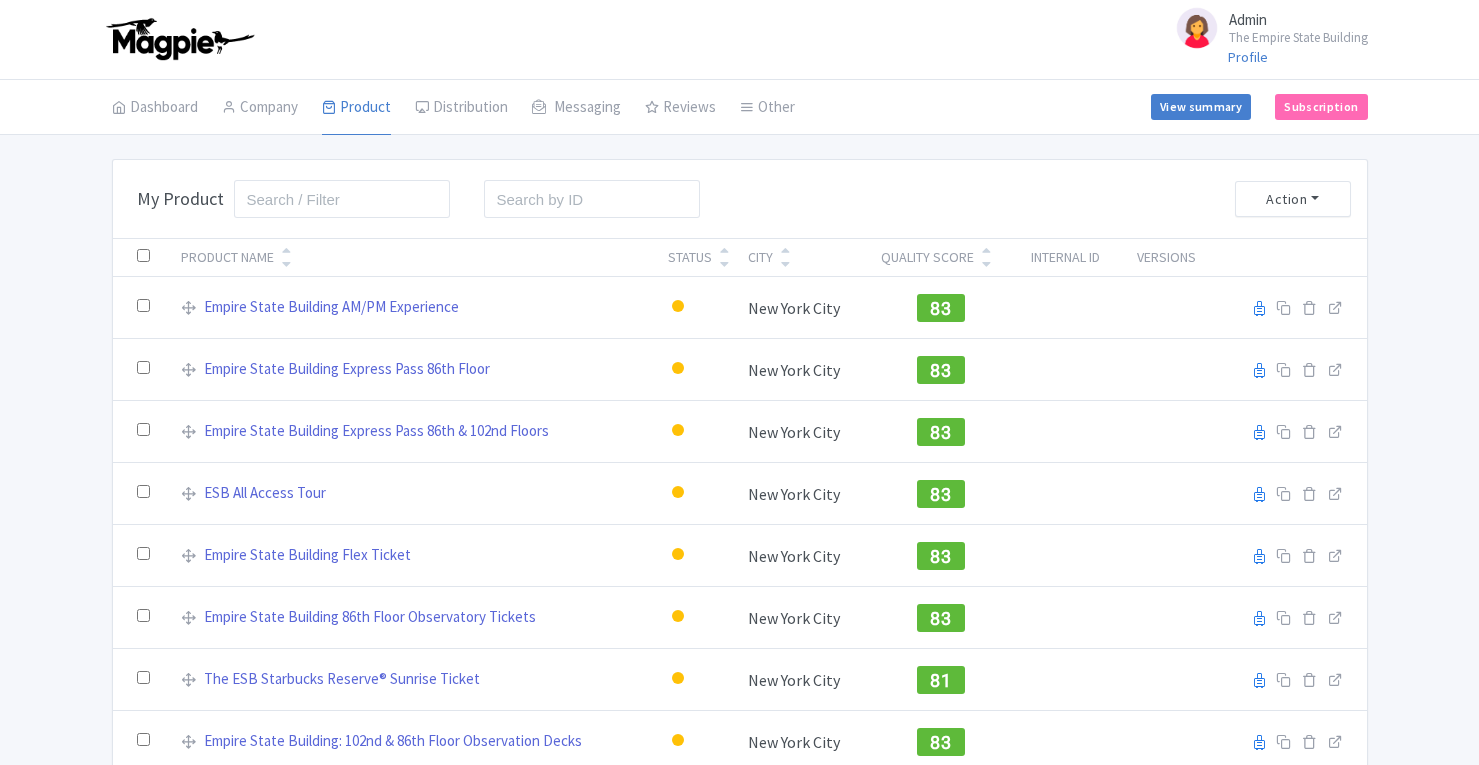 scroll, scrollTop: 0, scrollLeft: 0, axis: both 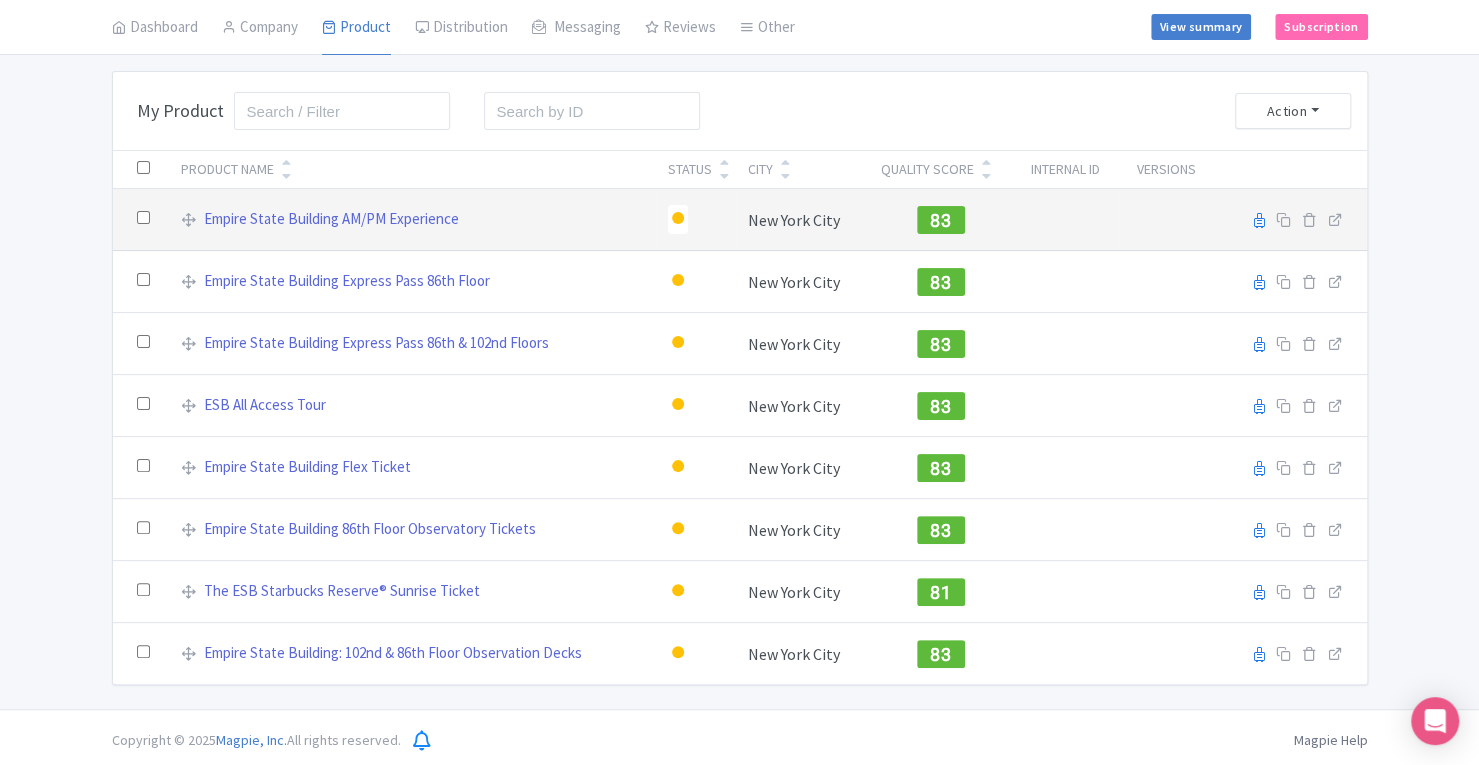 click on "83" at bounding box center [940, 220] 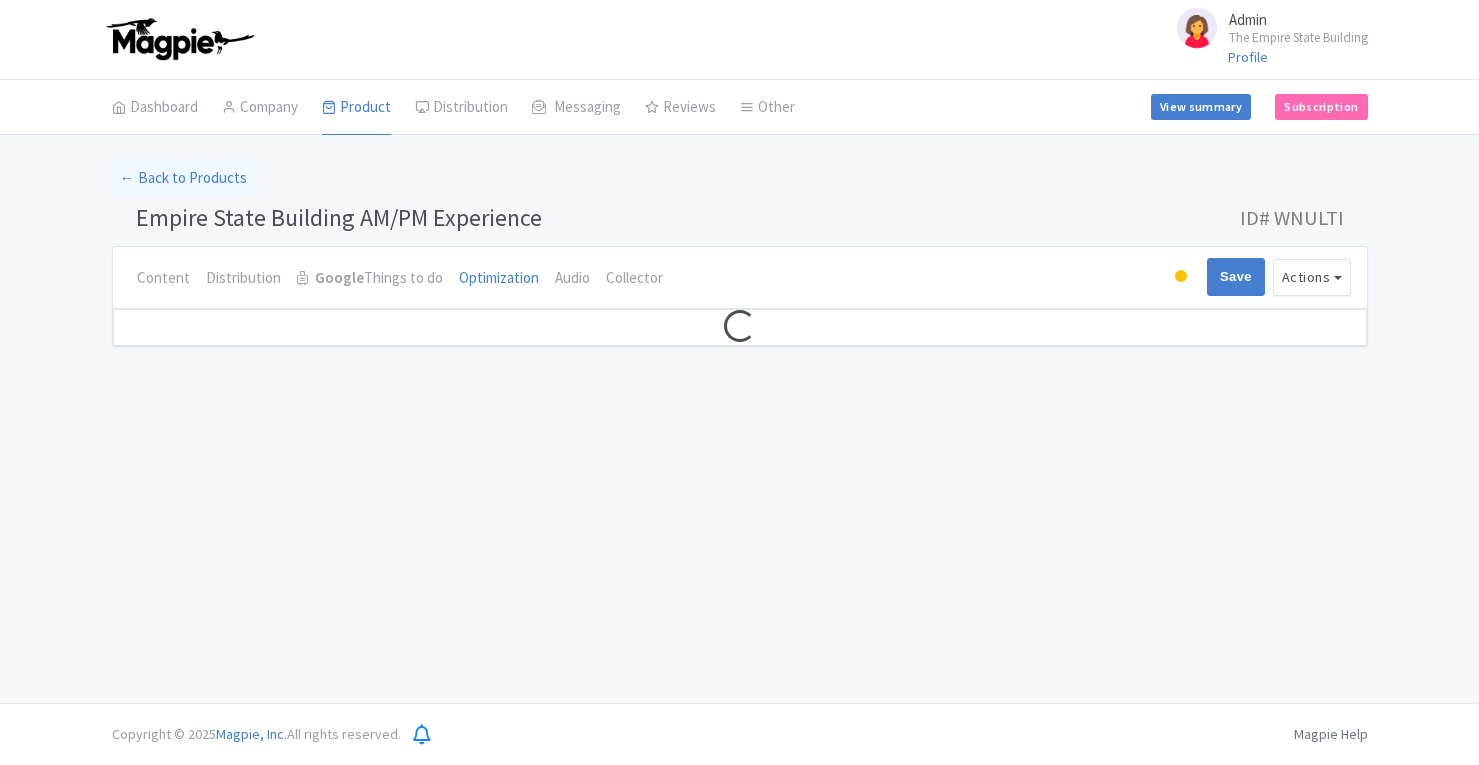 scroll, scrollTop: 0, scrollLeft: 0, axis: both 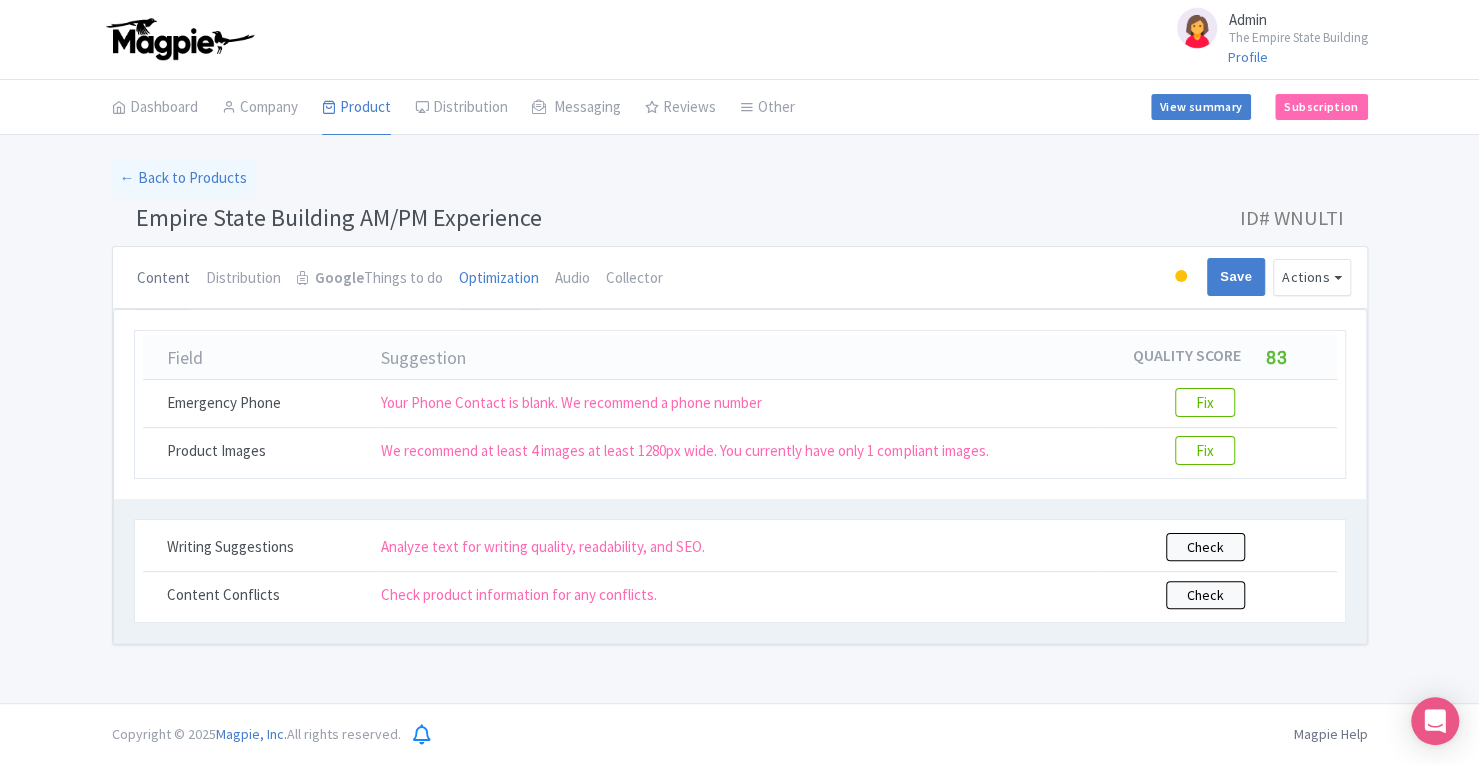 click on "Content" at bounding box center (163, 279) 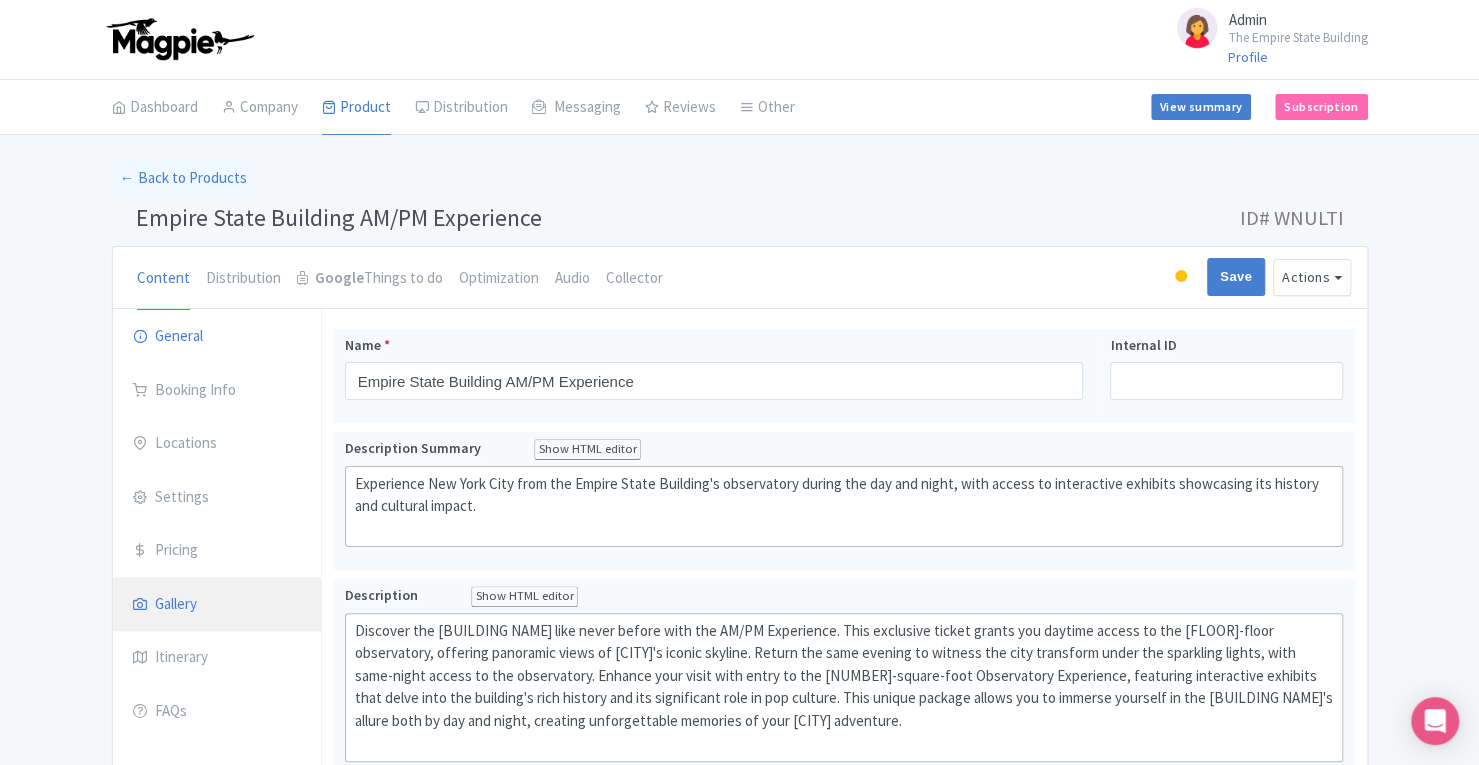 click on "Gallery" at bounding box center (217, 605) 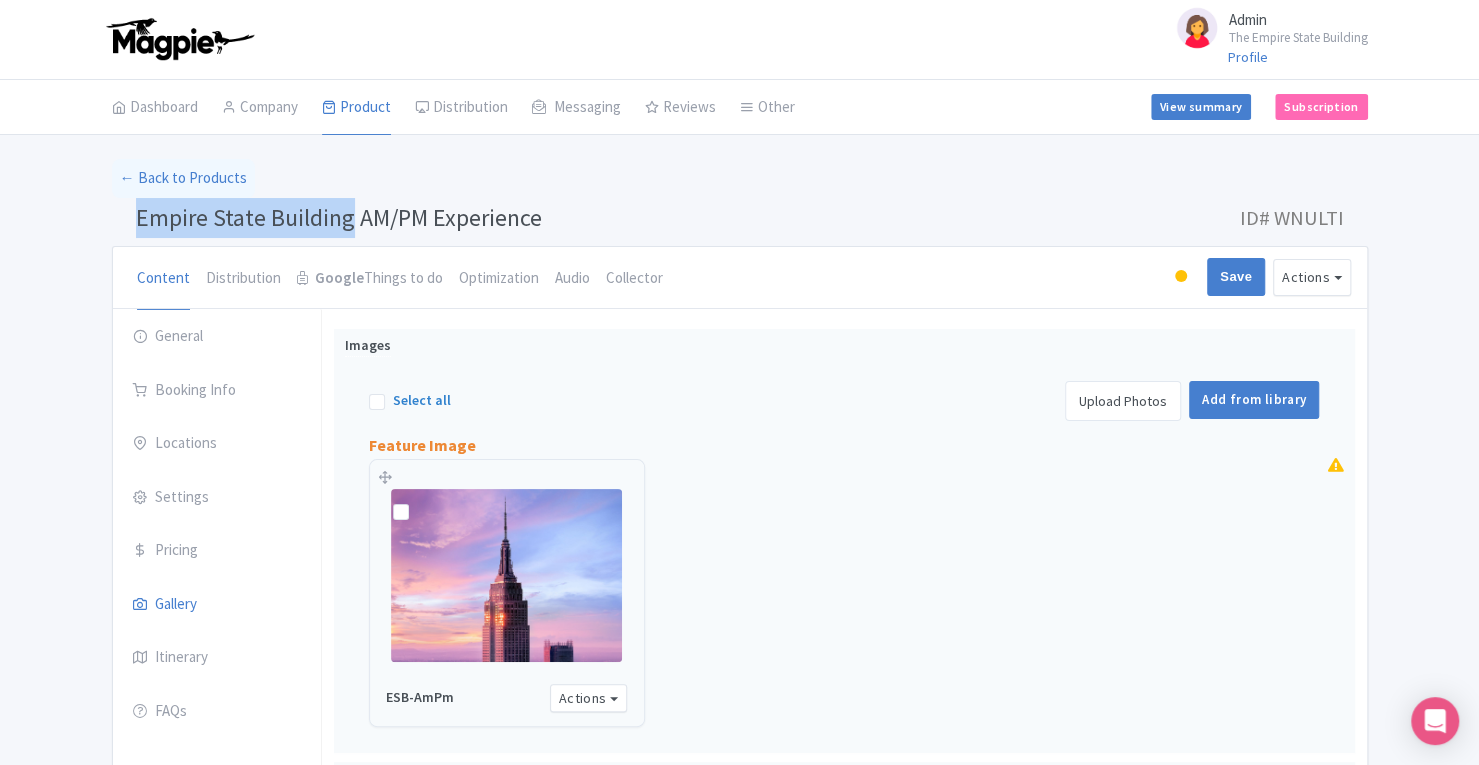 drag, startPoint x: 140, startPoint y: 217, endPoint x: 352, endPoint y: 217, distance: 212 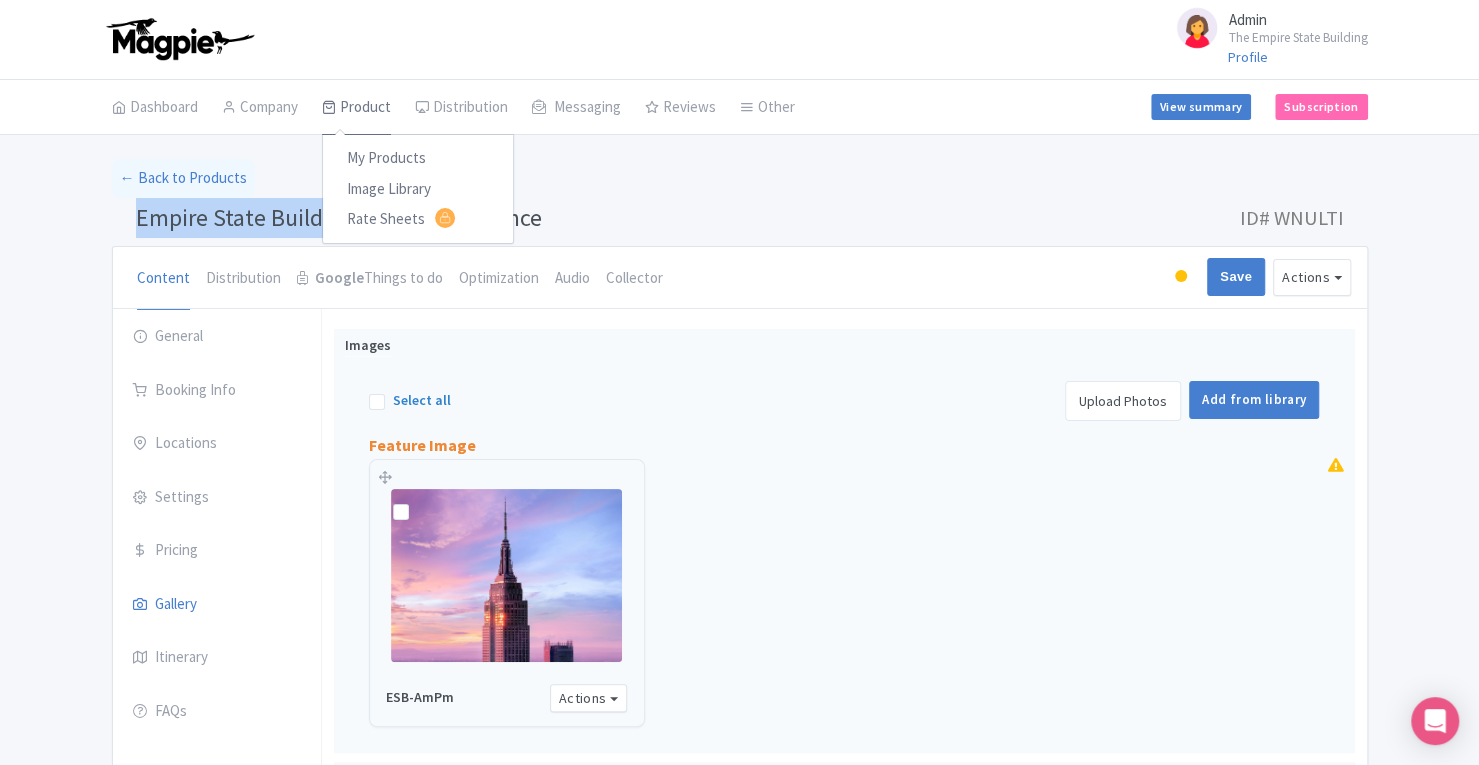 click on "Product" at bounding box center [356, 108] 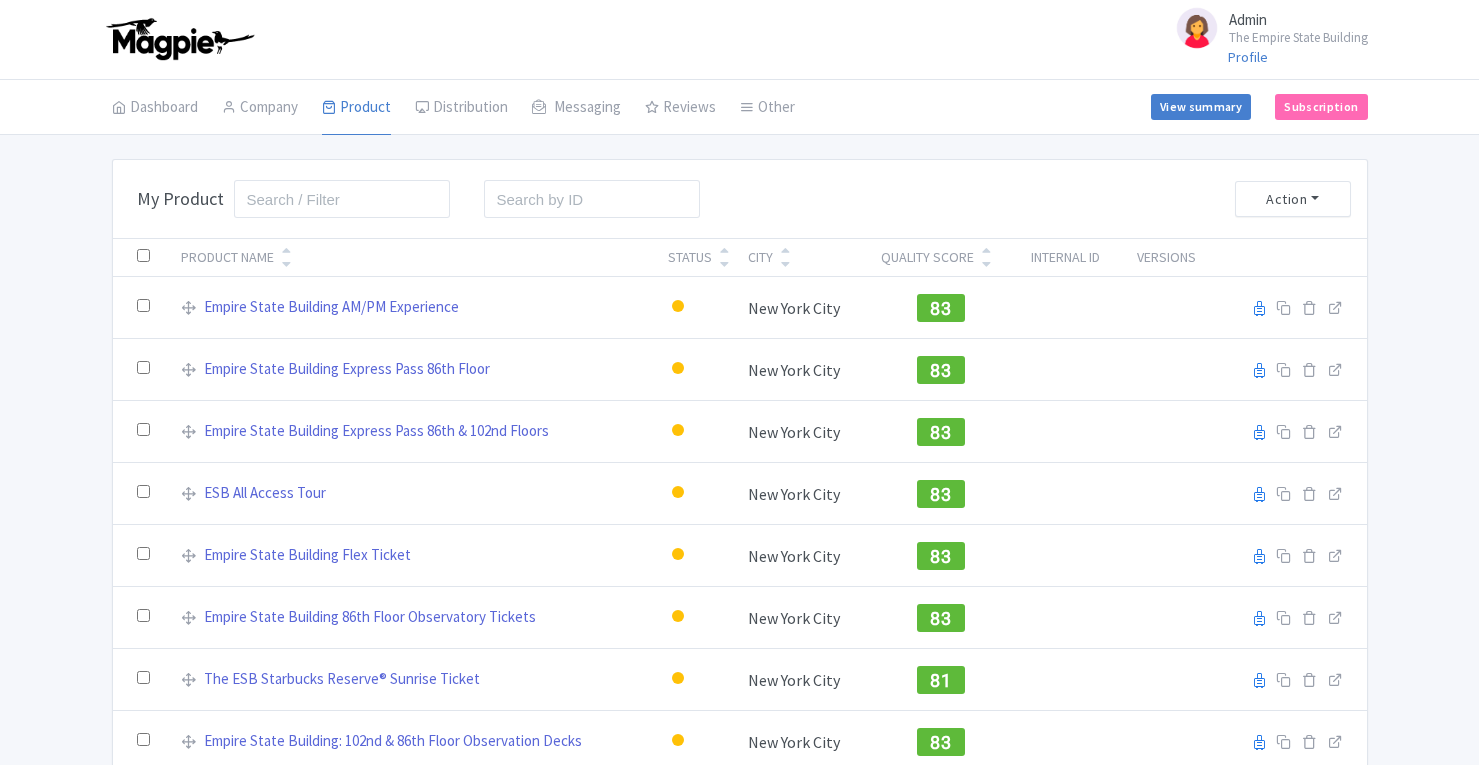 scroll, scrollTop: 0, scrollLeft: 0, axis: both 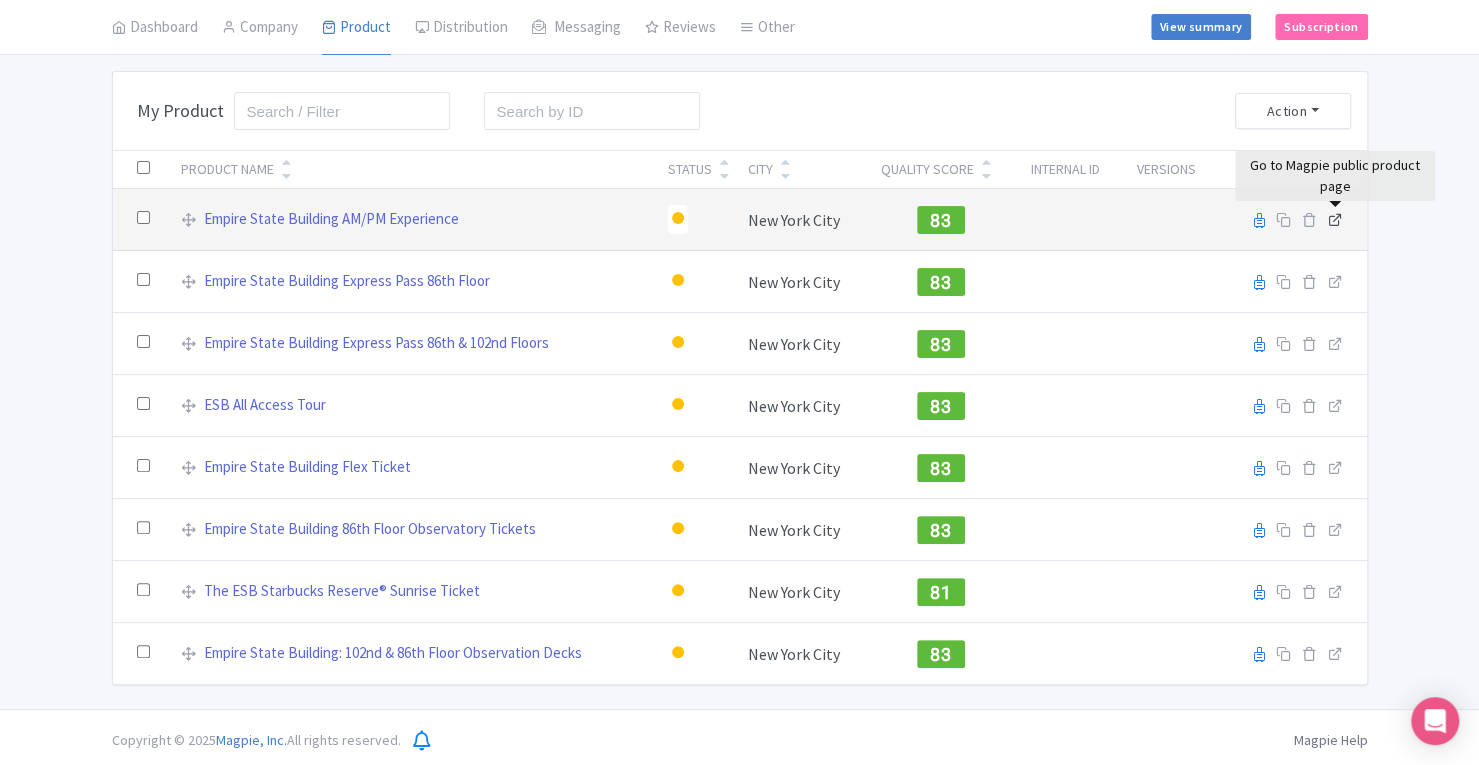click at bounding box center (1335, 219) 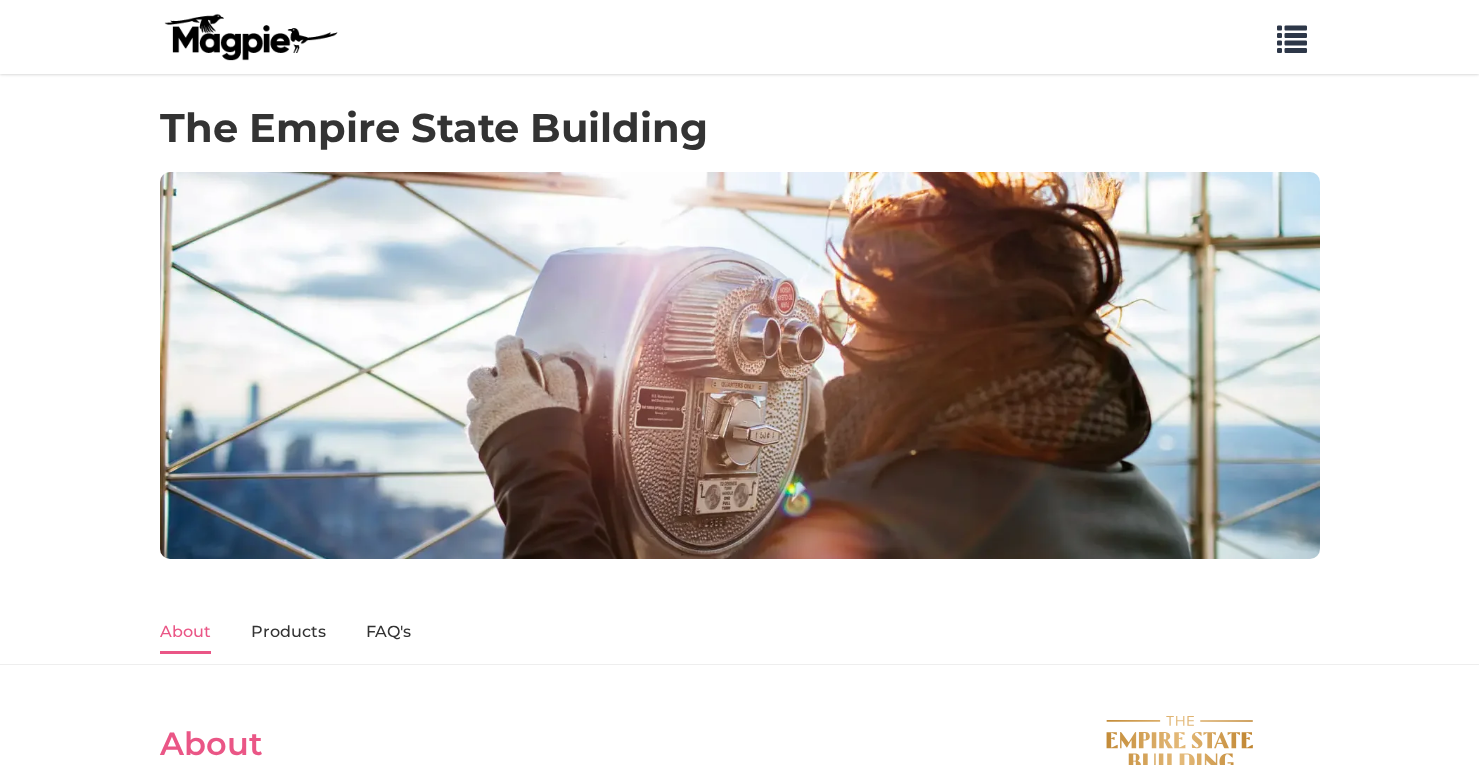 scroll, scrollTop: 0, scrollLeft: 0, axis: both 